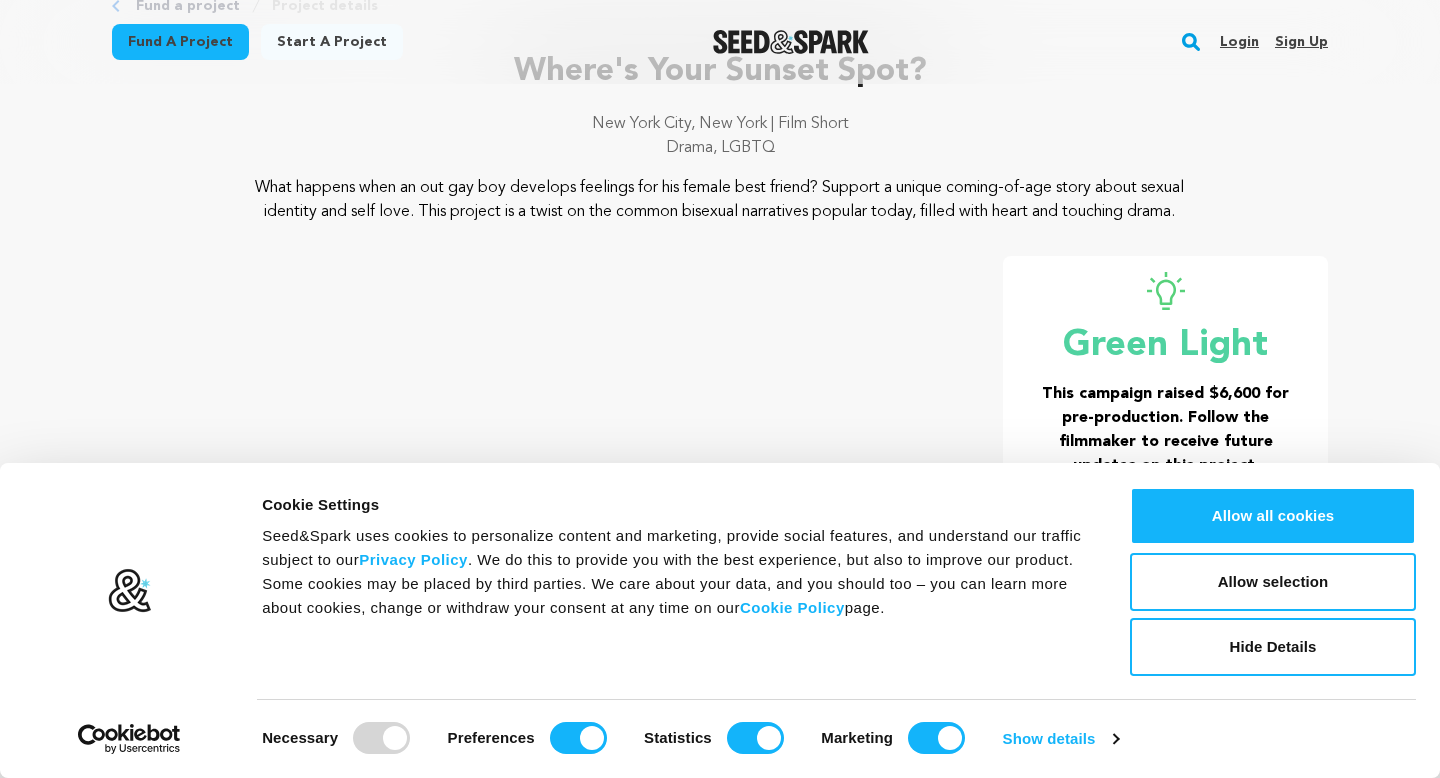 scroll, scrollTop: 155, scrollLeft: 0, axis: vertical 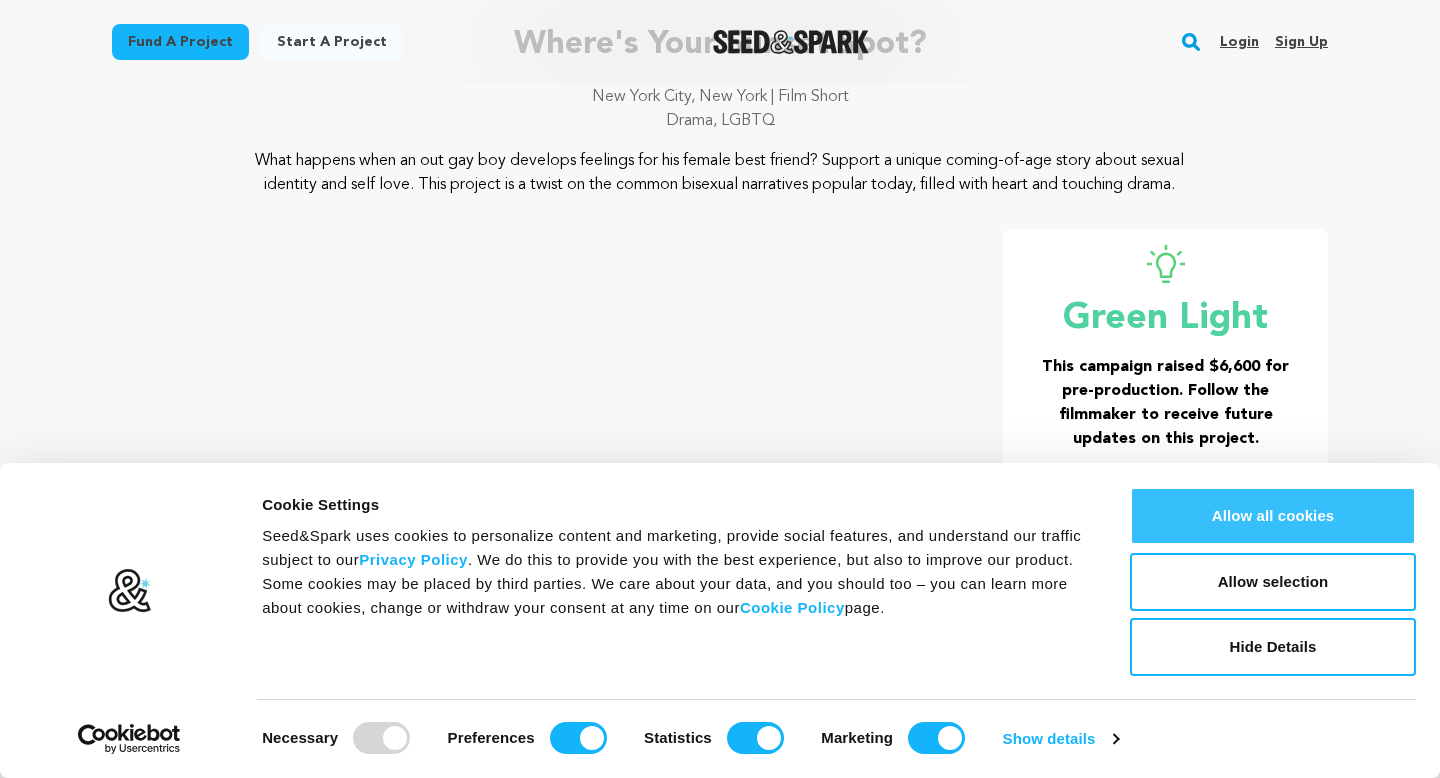click on "Allow all cookies" at bounding box center (1273, 516) 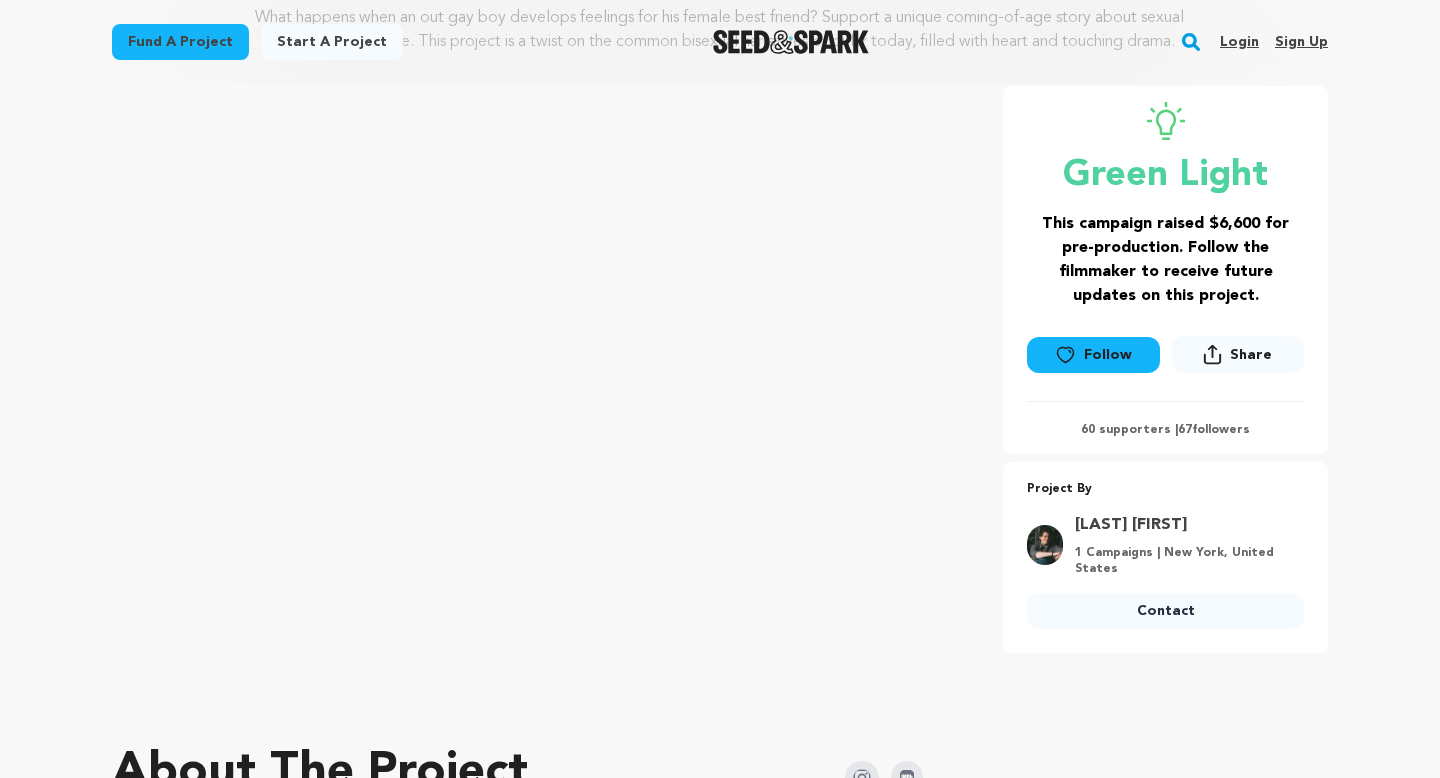 scroll, scrollTop: 40, scrollLeft: 0, axis: vertical 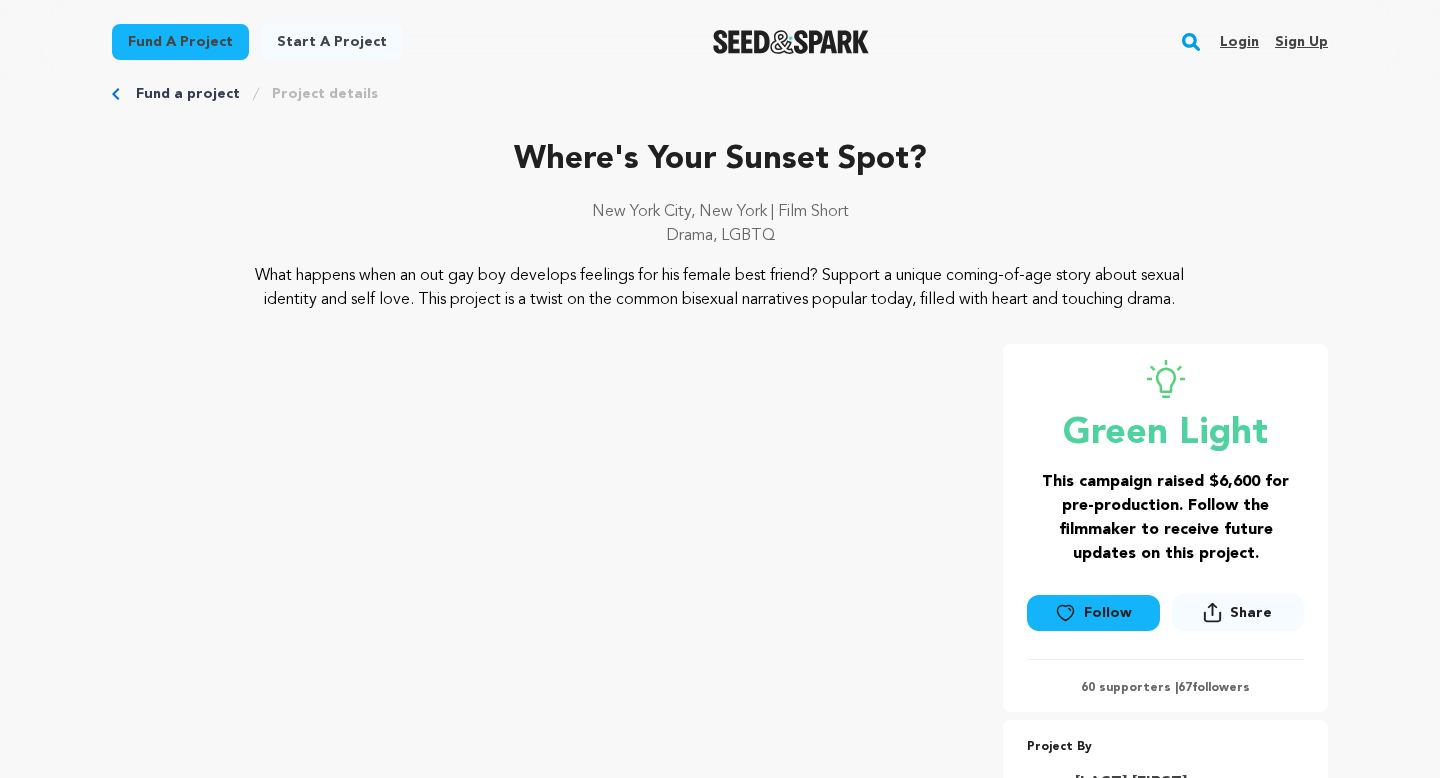 click on "Login" at bounding box center [1239, 42] 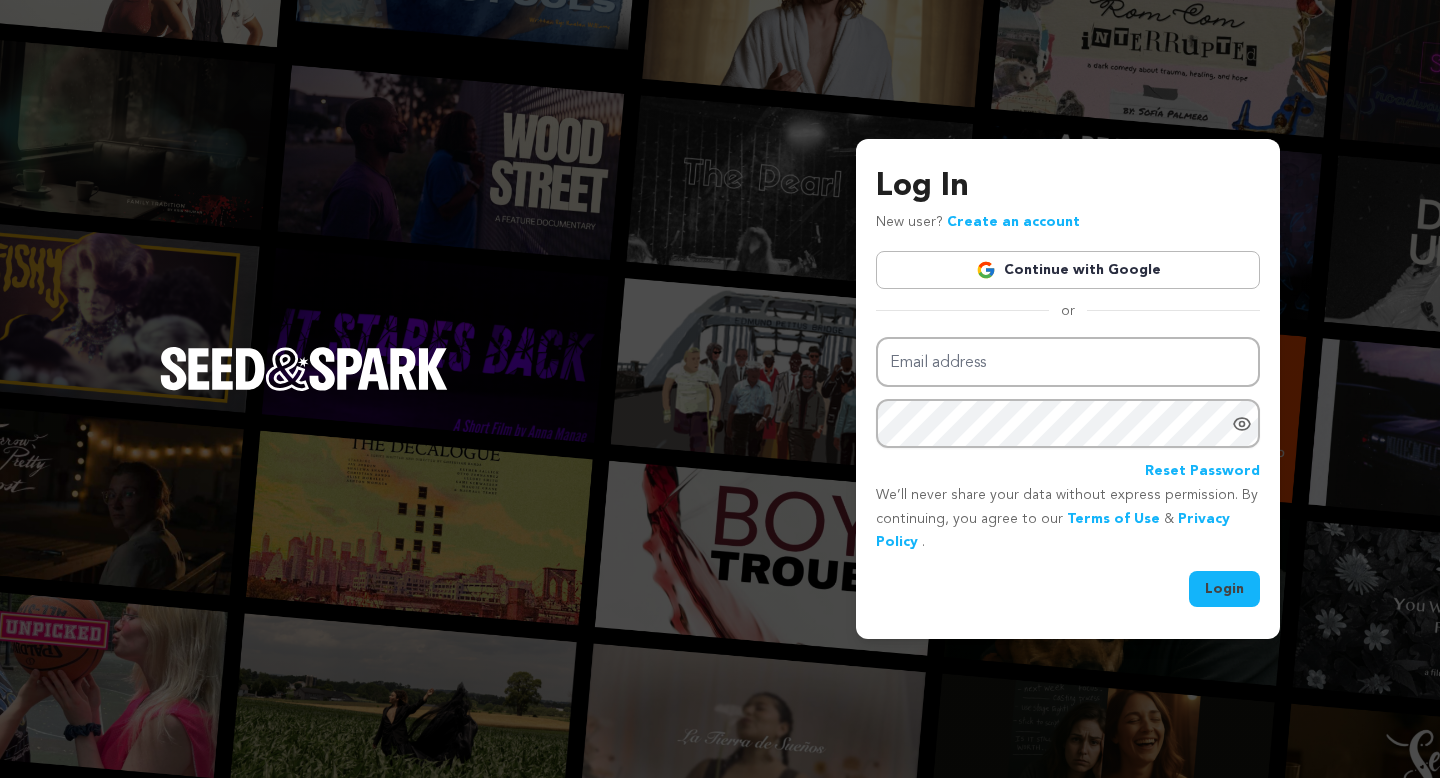 scroll, scrollTop: 0, scrollLeft: 0, axis: both 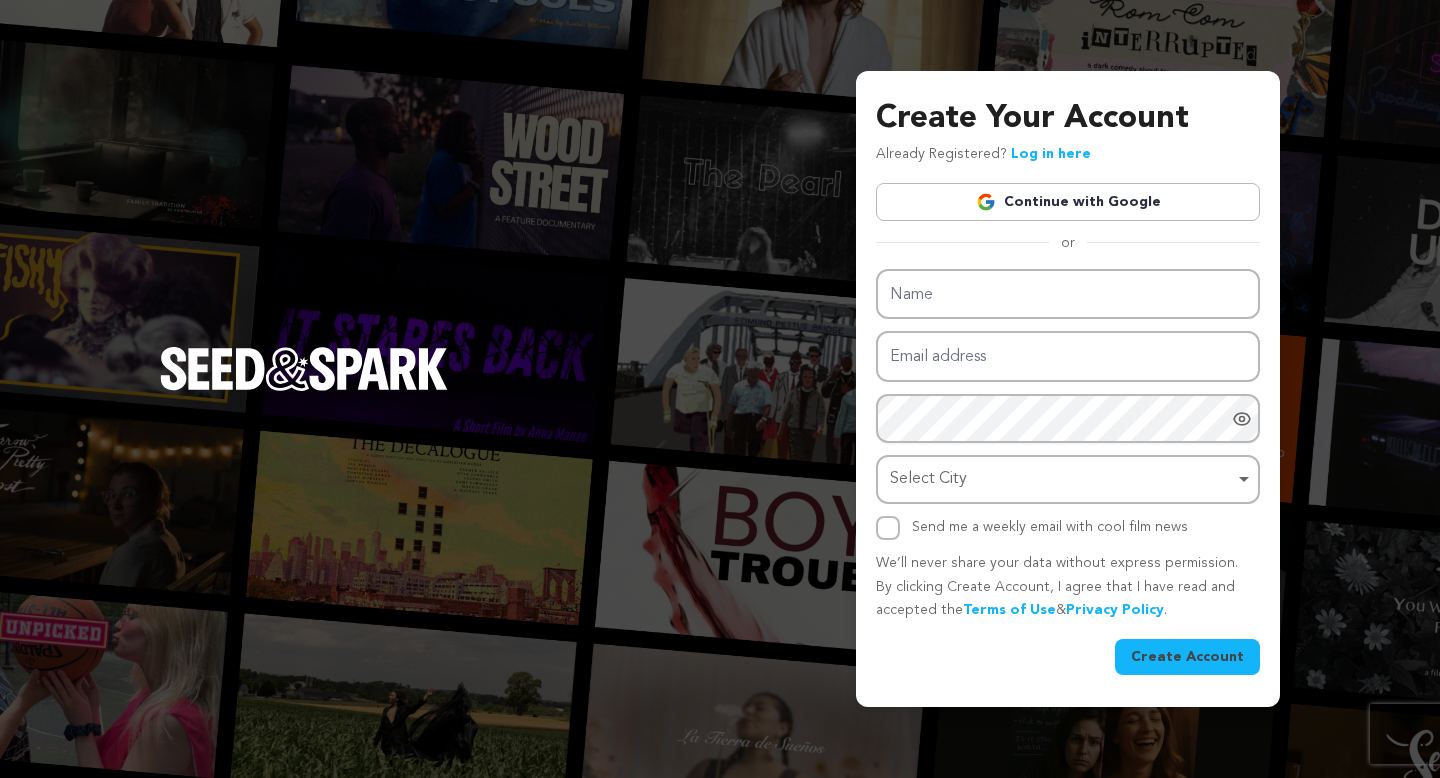 click on "Continue with Google" at bounding box center [1068, 202] 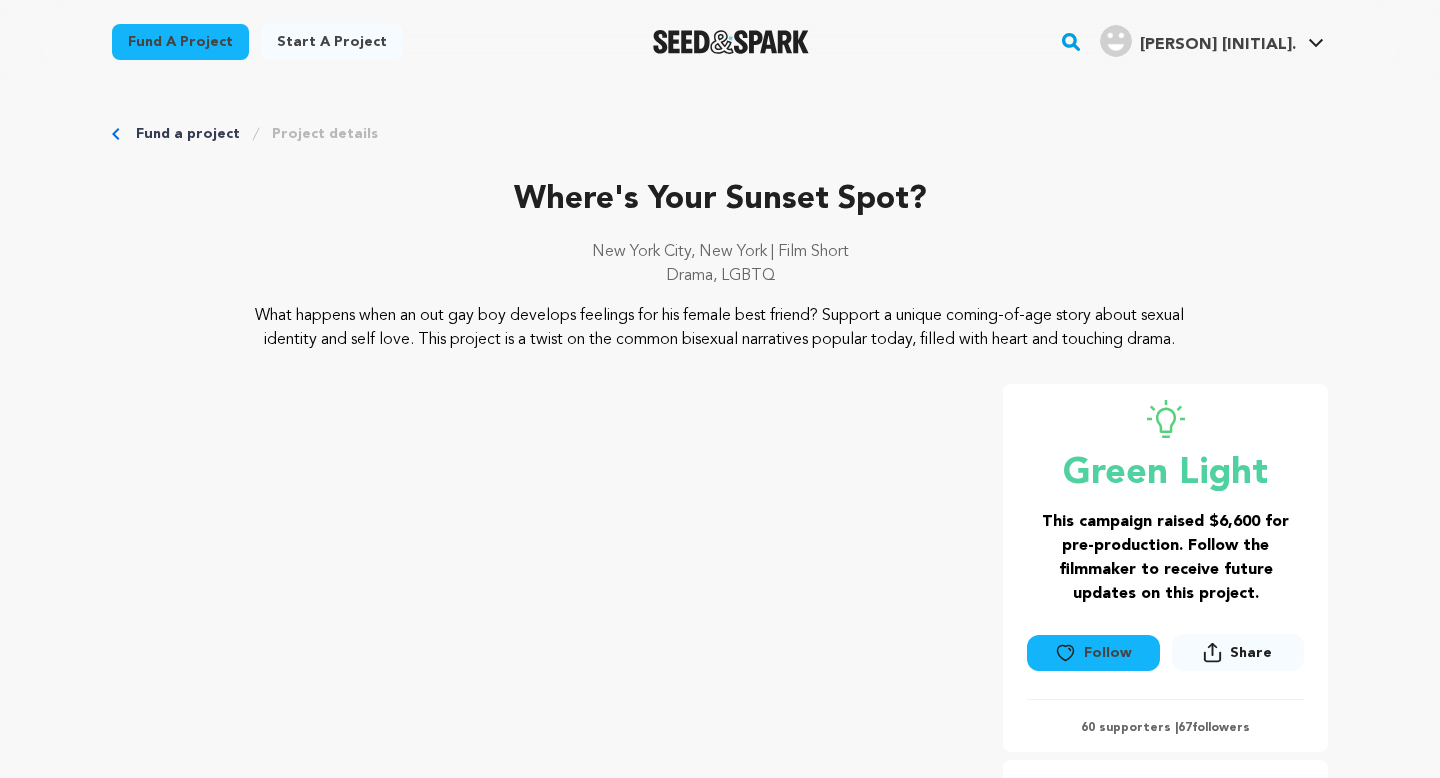 scroll, scrollTop: 0, scrollLeft: 0, axis: both 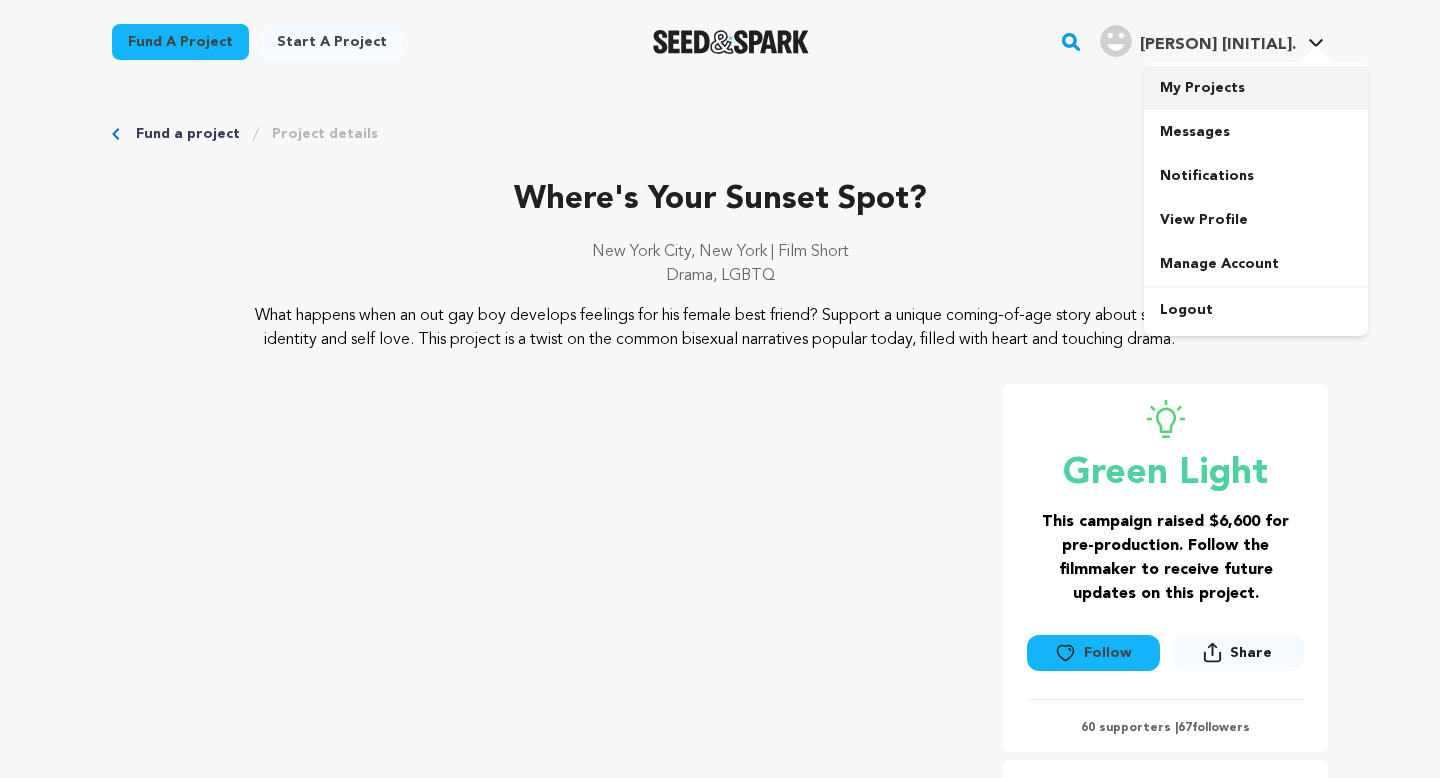 click on "My Projects" at bounding box center [1256, 88] 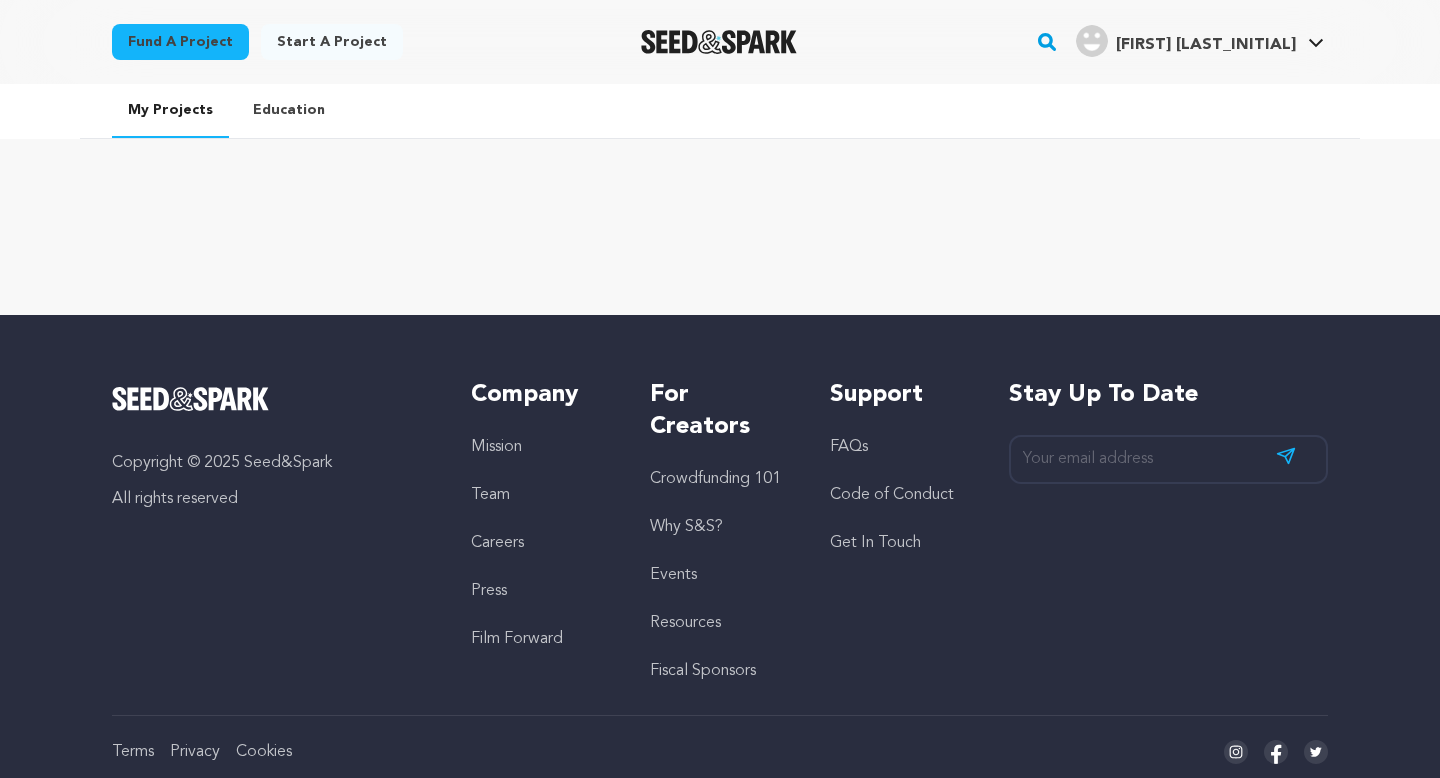 scroll, scrollTop: 0, scrollLeft: 0, axis: both 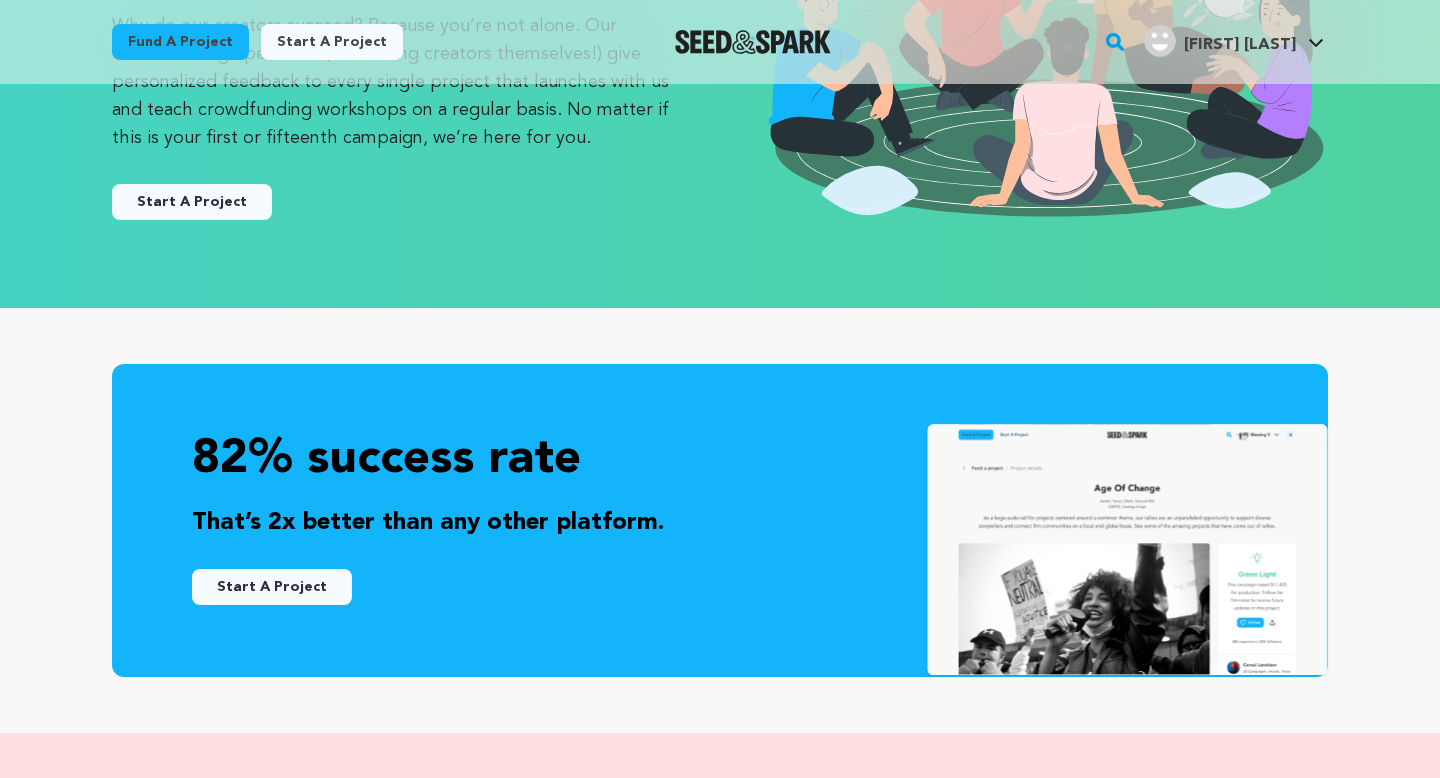 click on "Start A Project" at bounding box center [272, 587] 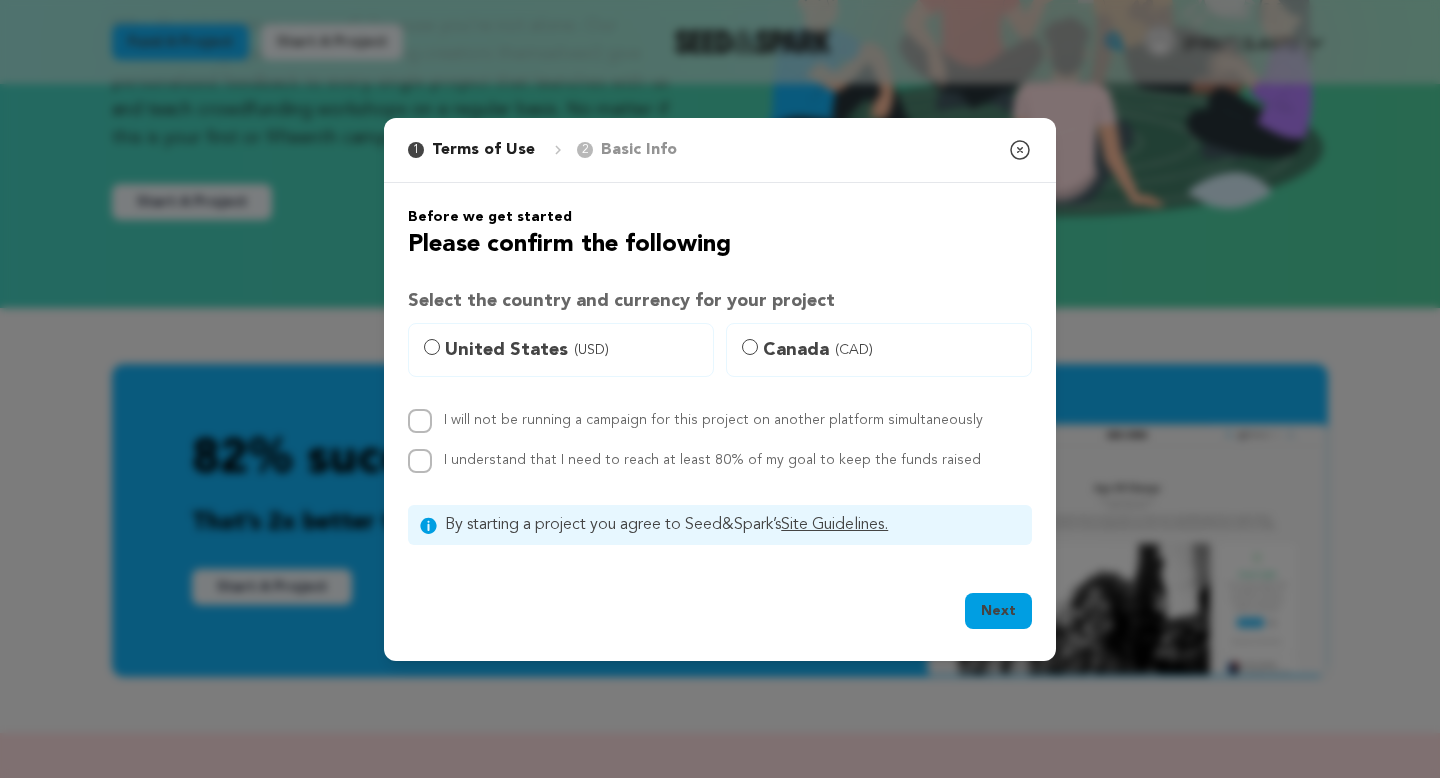 click on "United States
(USD)" at bounding box center [573, 350] 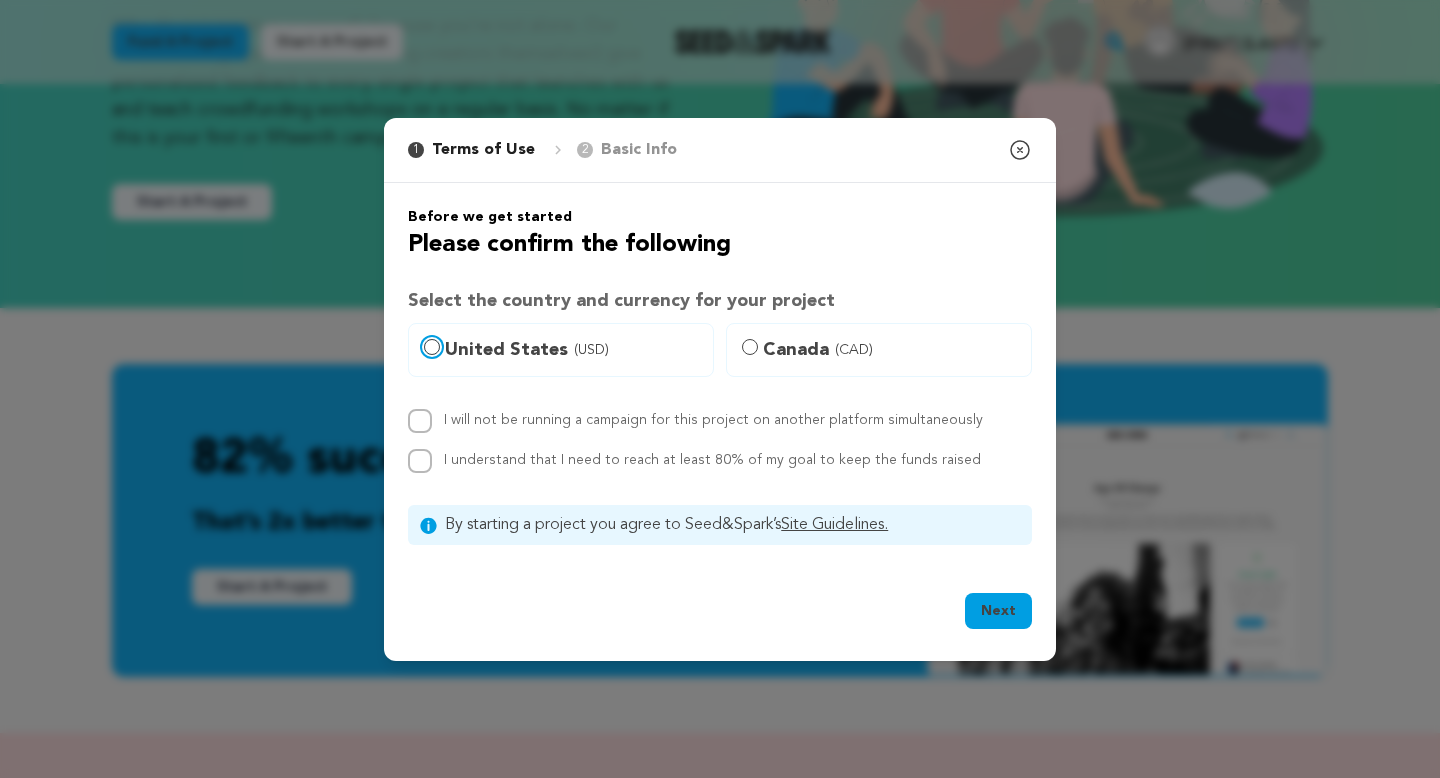 click on "United States
(USD)" at bounding box center (432, 347) 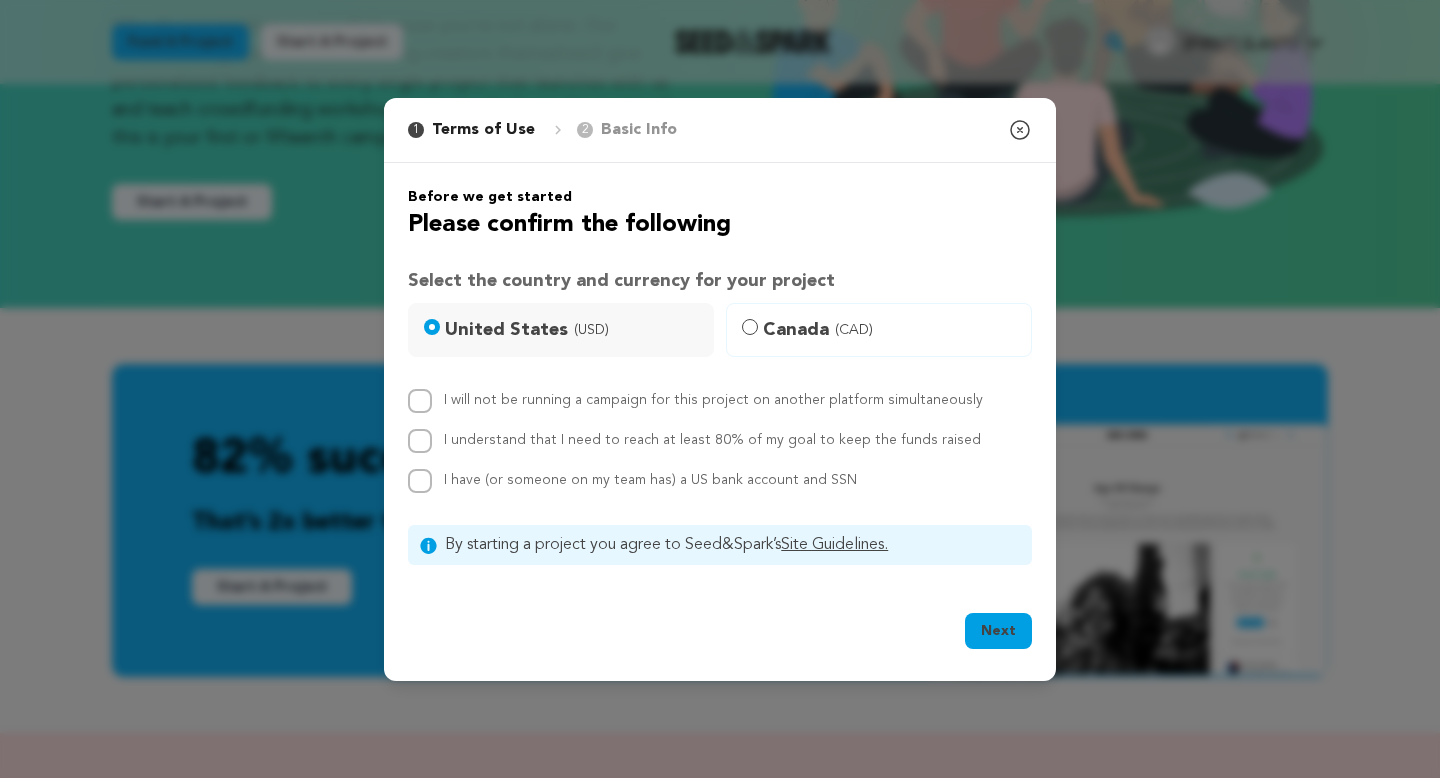 click on "I will not be running a campaign for this project on another platform
simultaneously" at bounding box center [713, 400] 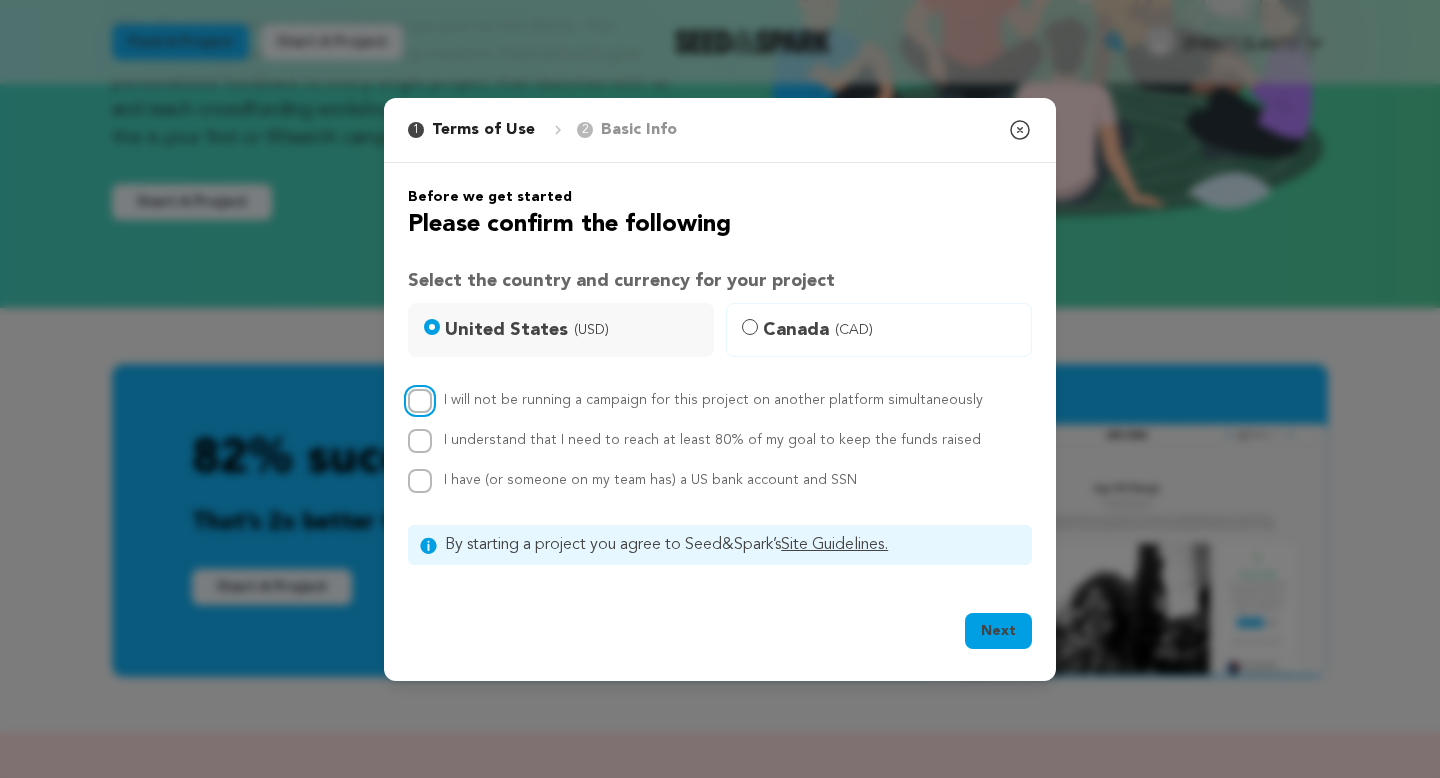 click on "I will not be running a campaign for this project on another platform
simultaneously" at bounding box center (420, 401) 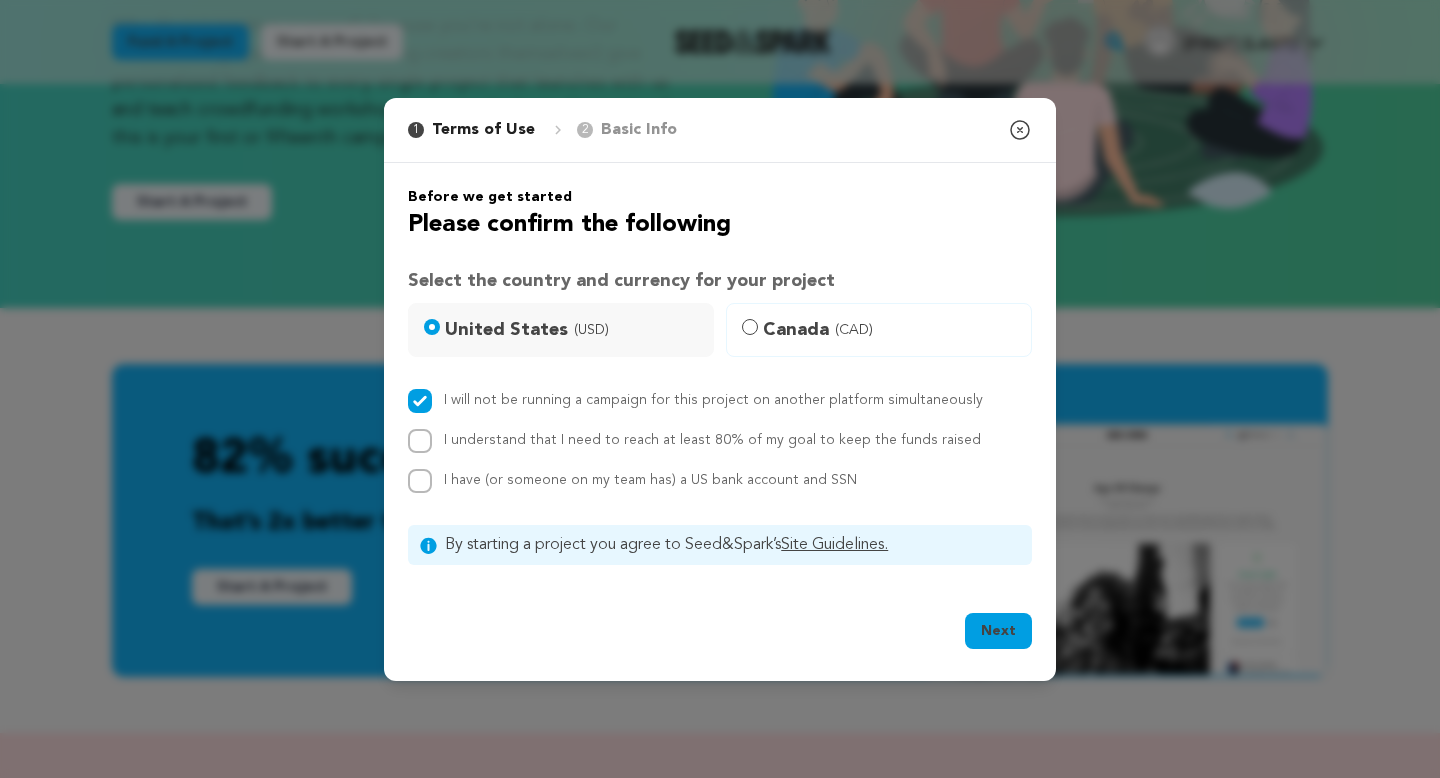 click on "I understand that I need to reach at least 80% of my goal to keep the
funds raised" at bounding box center [712, 440] 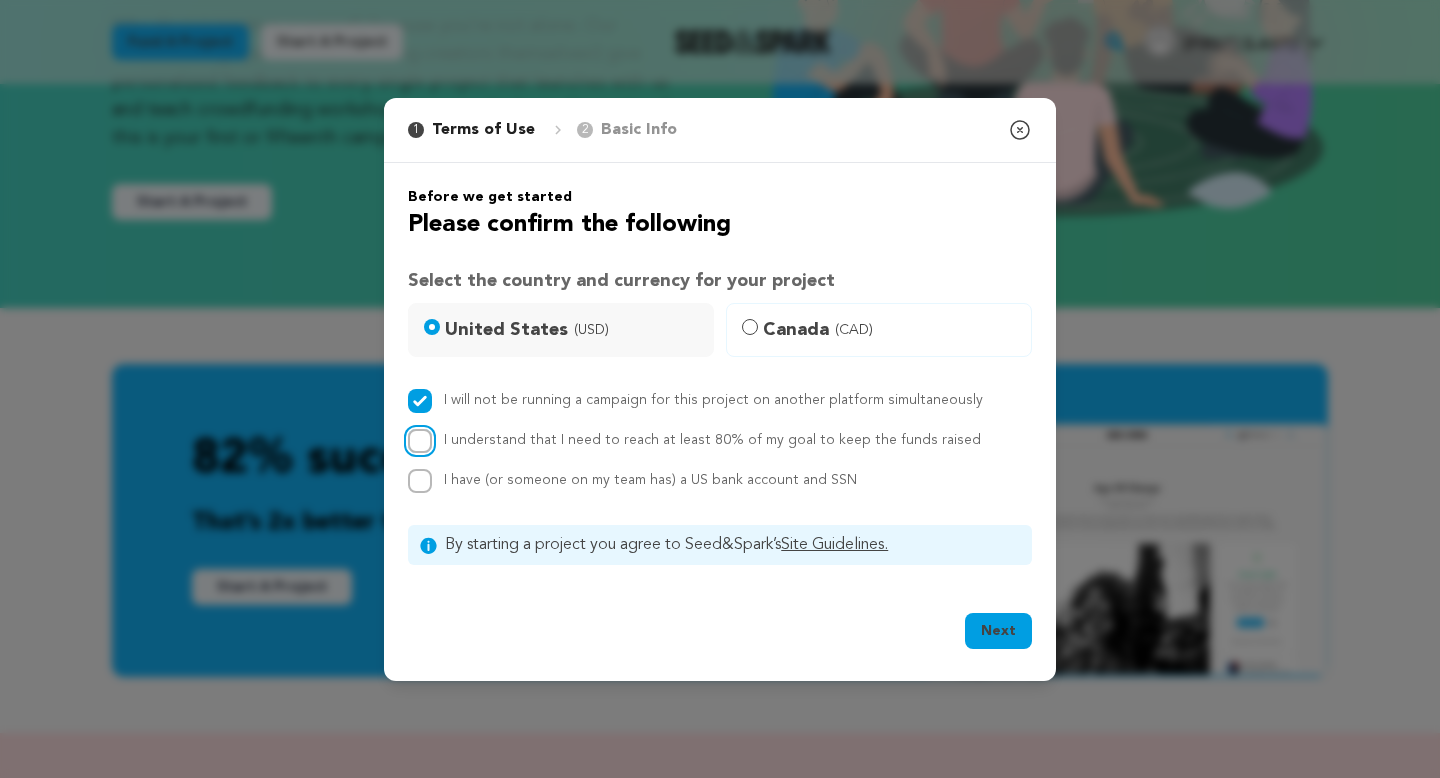 click on "I understand that I need to reach at least 80% of my goal to keep the
funds raised" at bounding box center (420, 441) 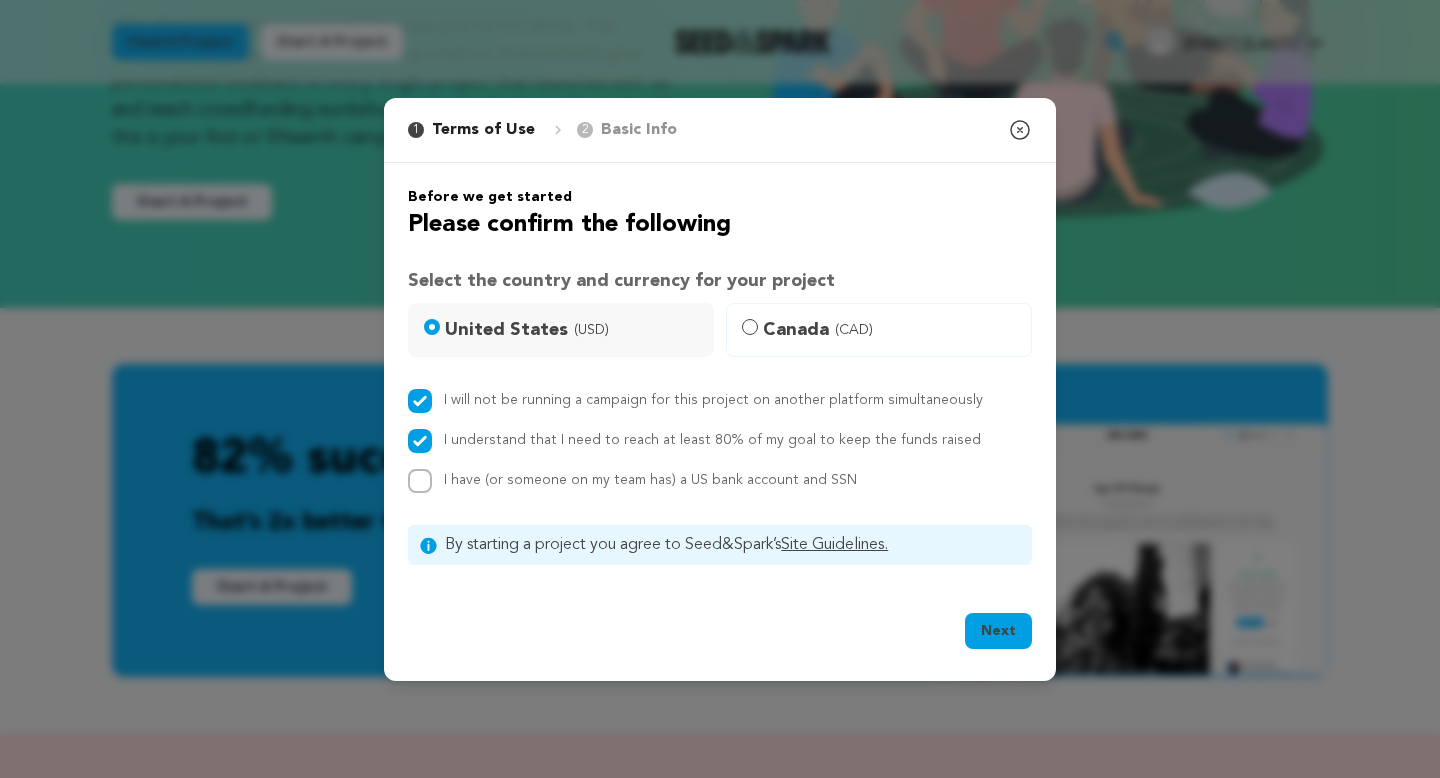 click on "I have (or someone on my team has) a US bank account and SSN" at bounding box center [650, 480] 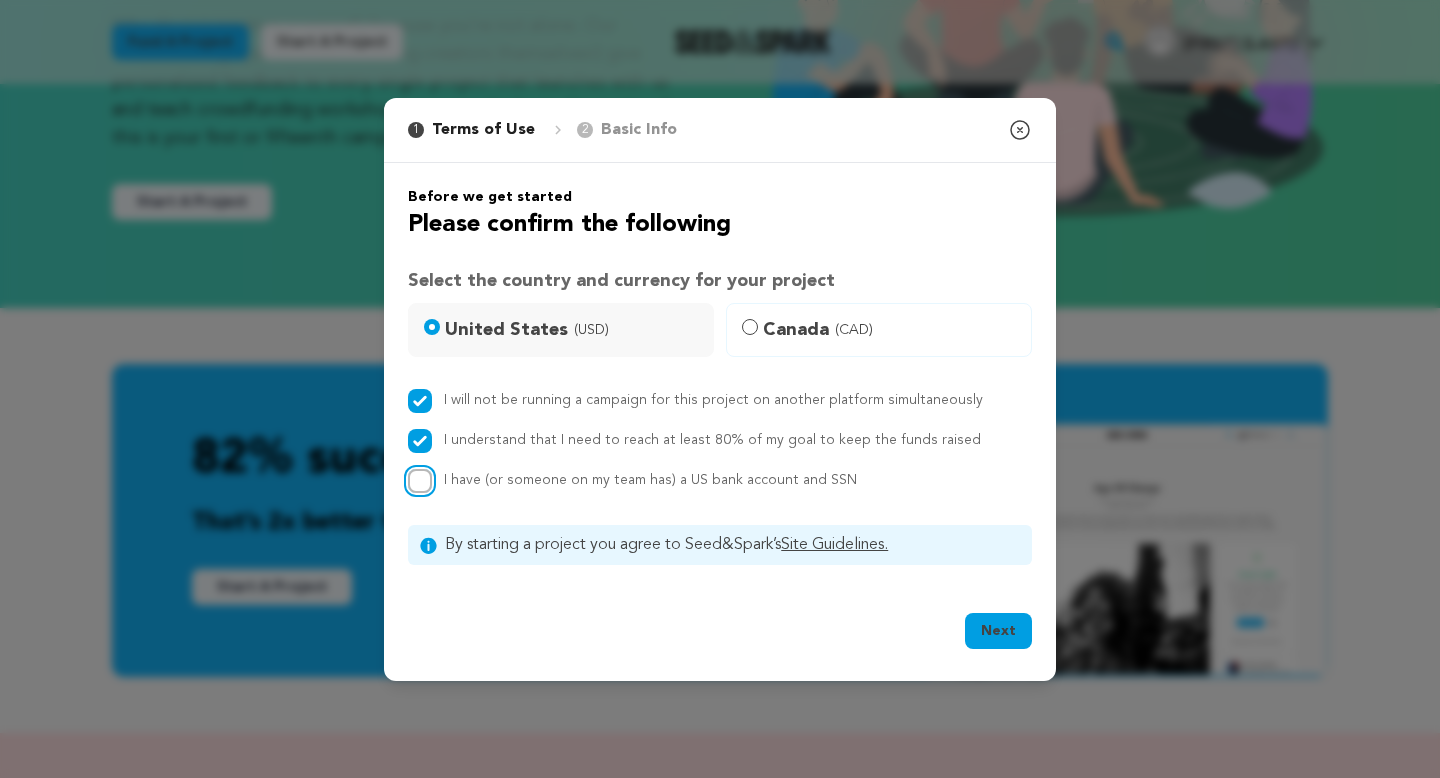 click on "I have (or someone on my team has) a US bank account and SSN" at bounding box center (420, 481) 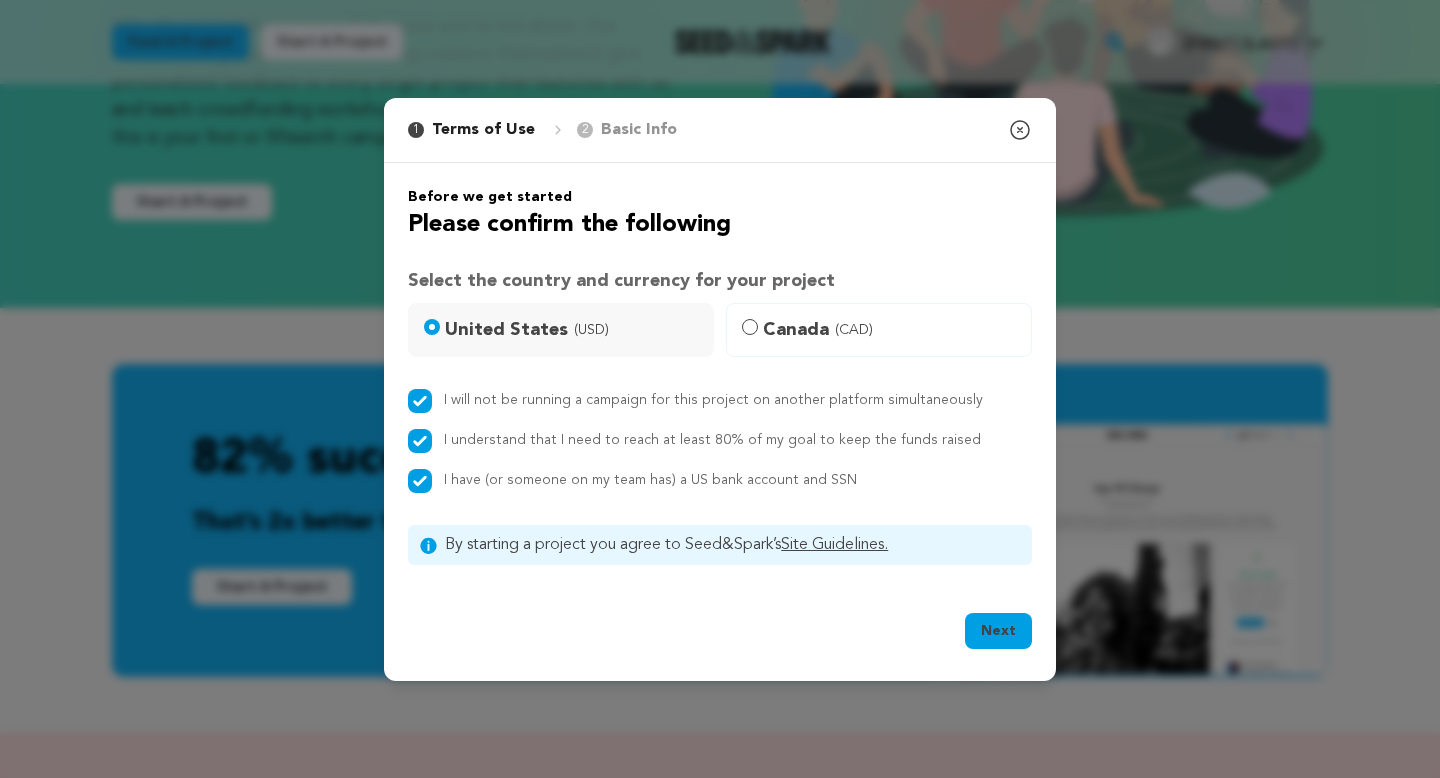 click on "I have (or someone on my team has) a US bank account and SSN" at bounding box center (650, 480) 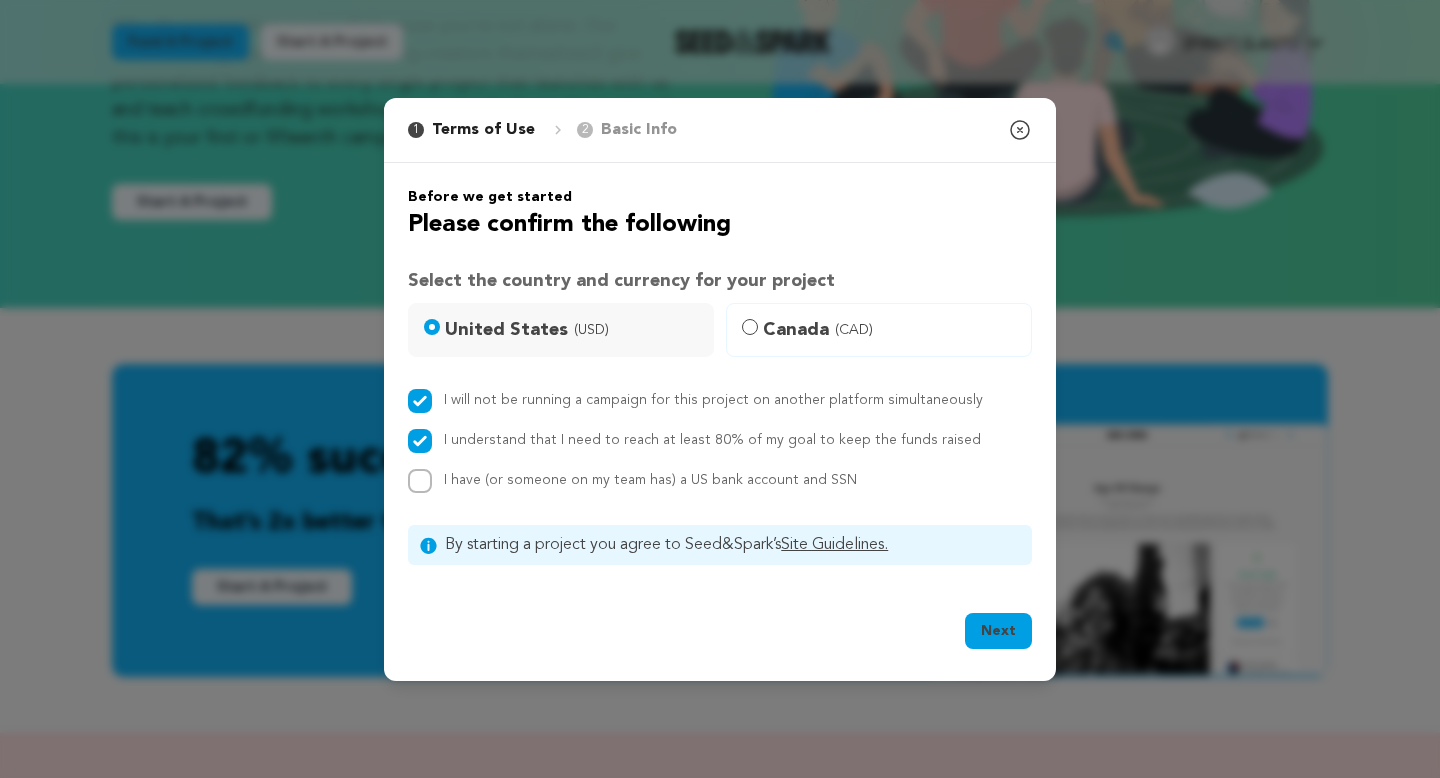 click on "Before we get started
Please confirm the following
Select the country and currency for your project
United States
(USD)
Canada
(CAD)
I will not be running a campaign for this project on another platform
simultaneously
I understand that I need to reach at least 80% of my goal to keep the
funds raised
I have (or someone on my team has) a US bank account and SSN" at bounding box center [720, 376] 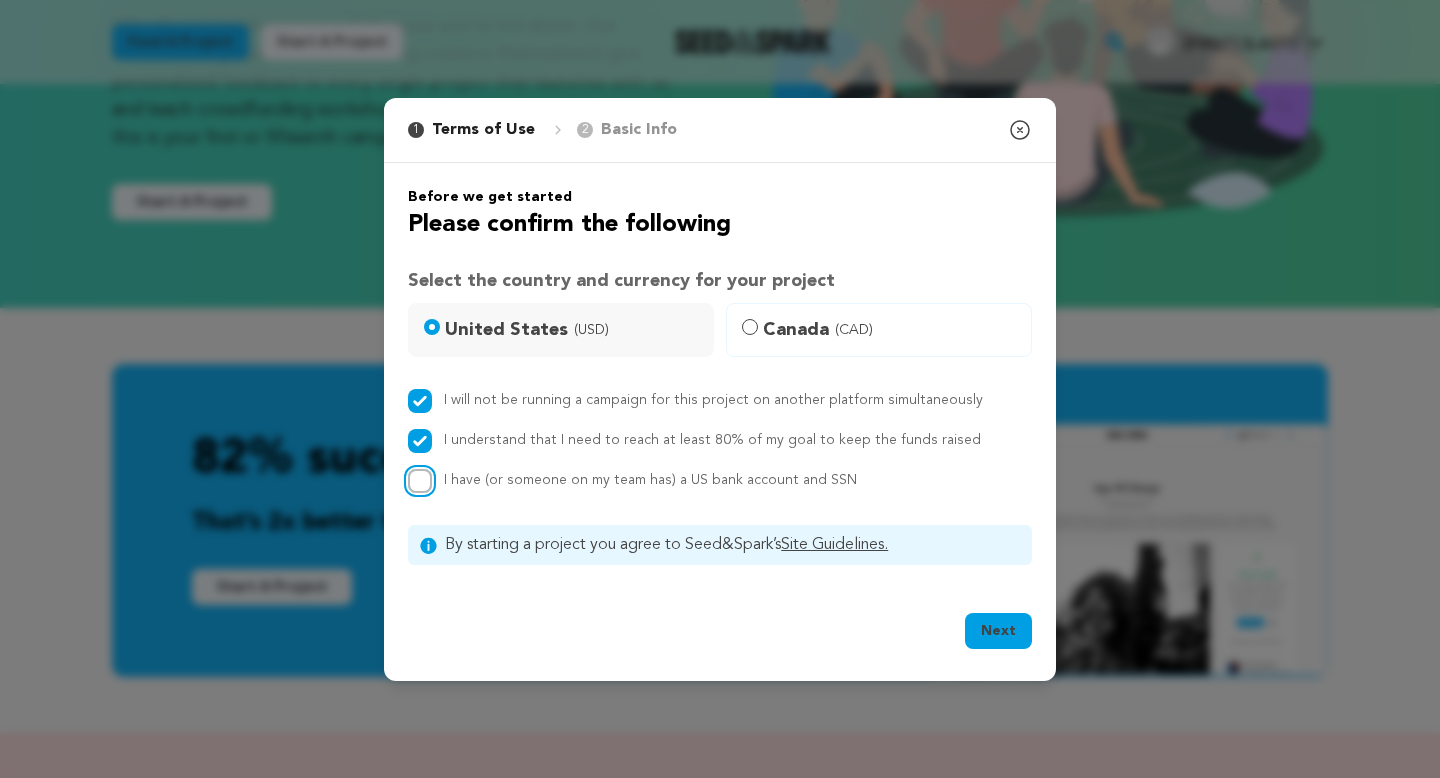click on "I have (or someone on my team has) a US bank account and SSN" at bounding box center [420, 481] 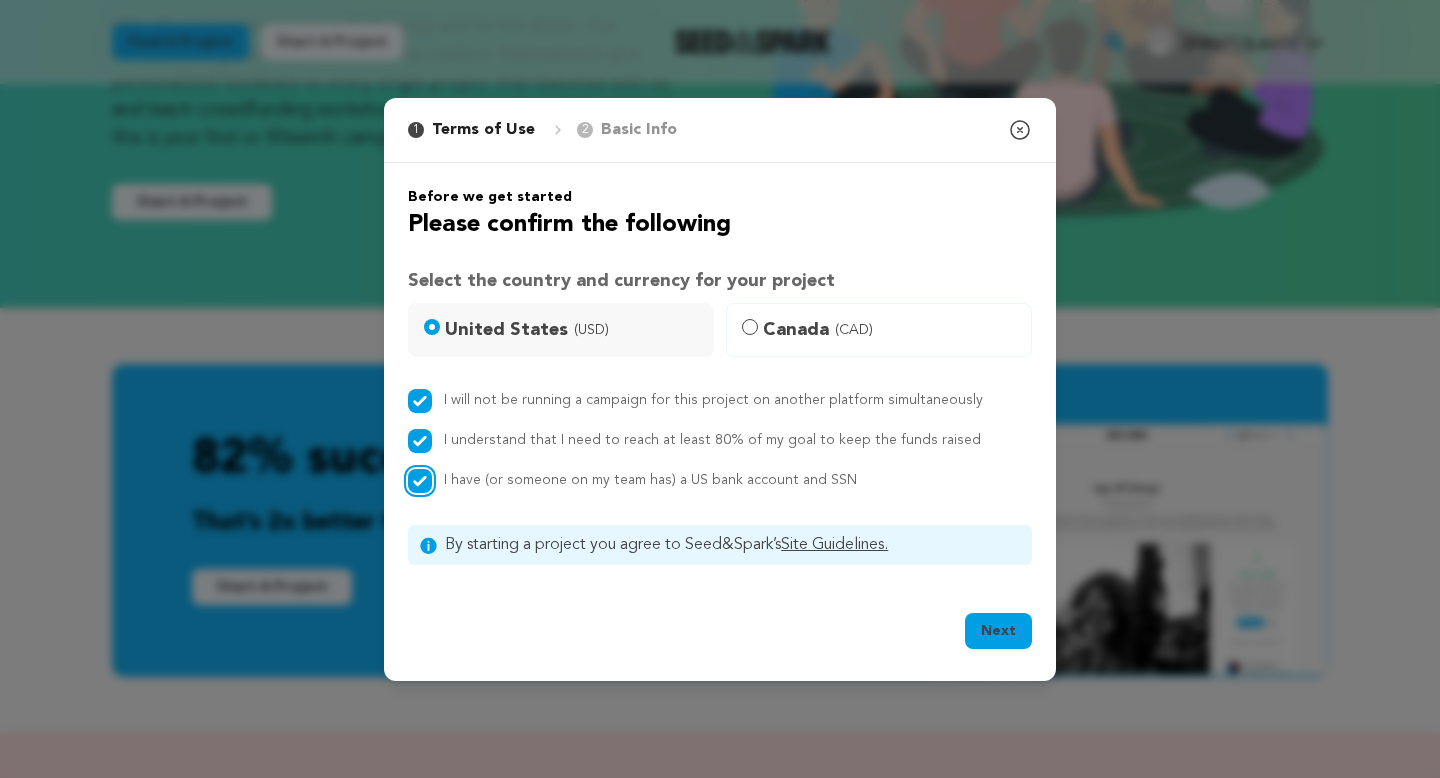 click on "Next
Ok, Got it" at bounding box center (720, 635) 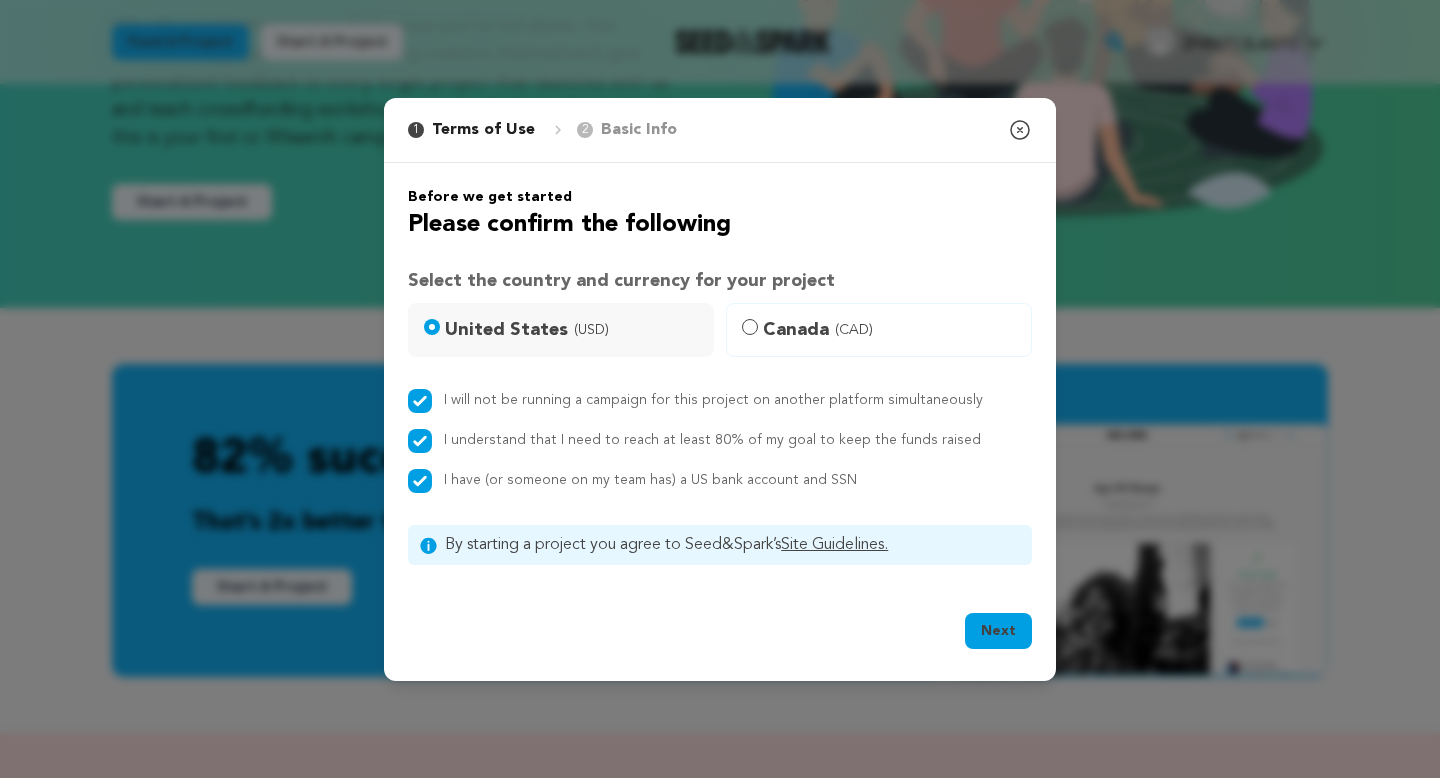 click on "Next" at bounding box center [998, 631] 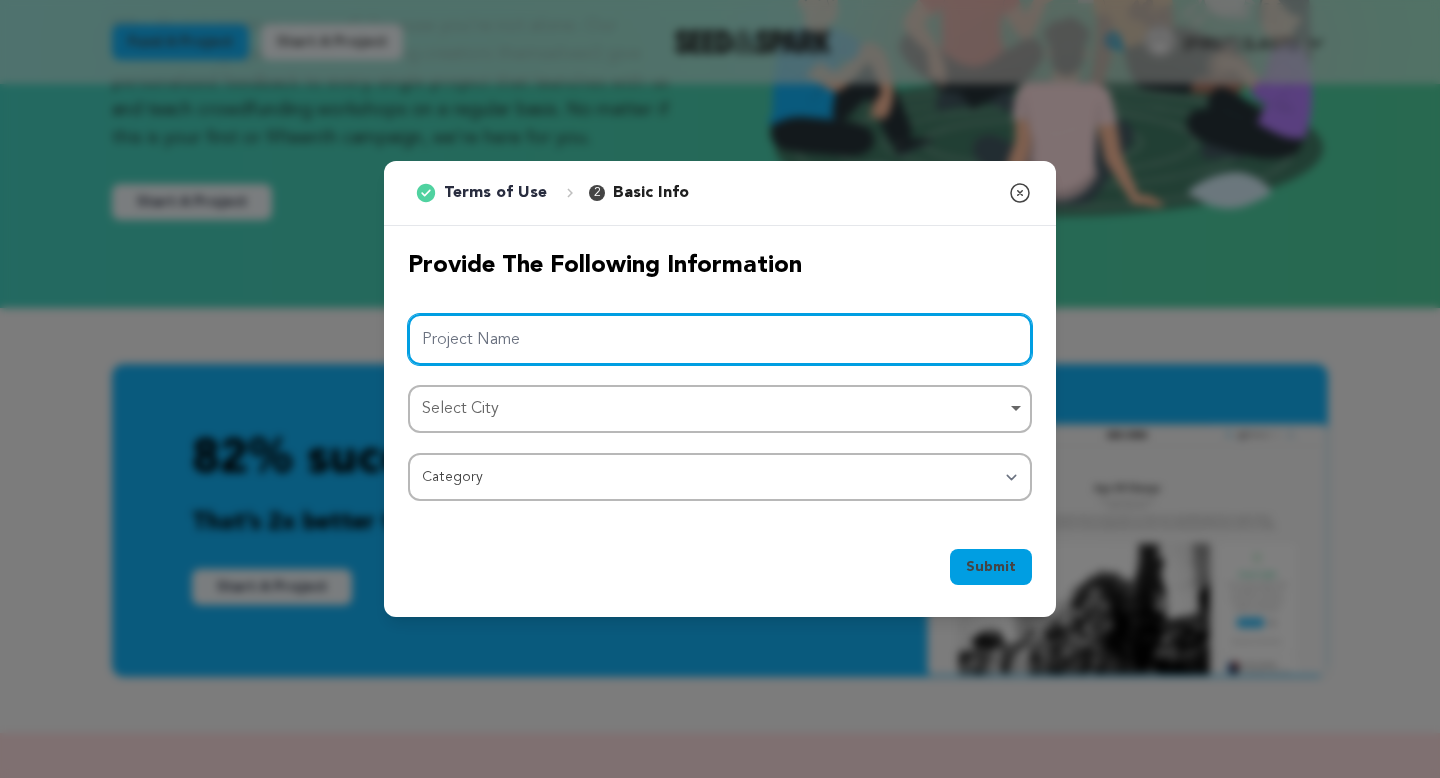 click on "Project Name" at bounding box center (720, 339) 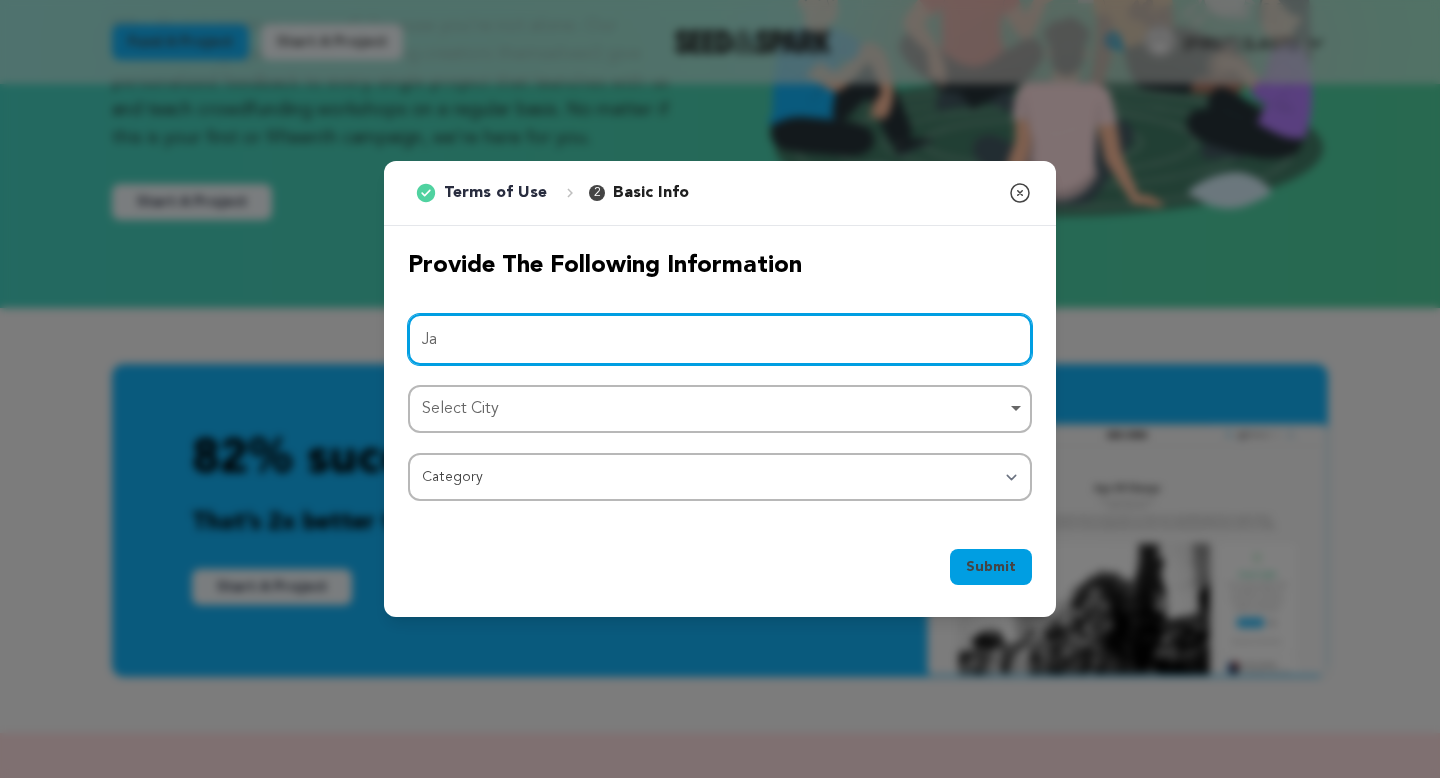 type on "J" 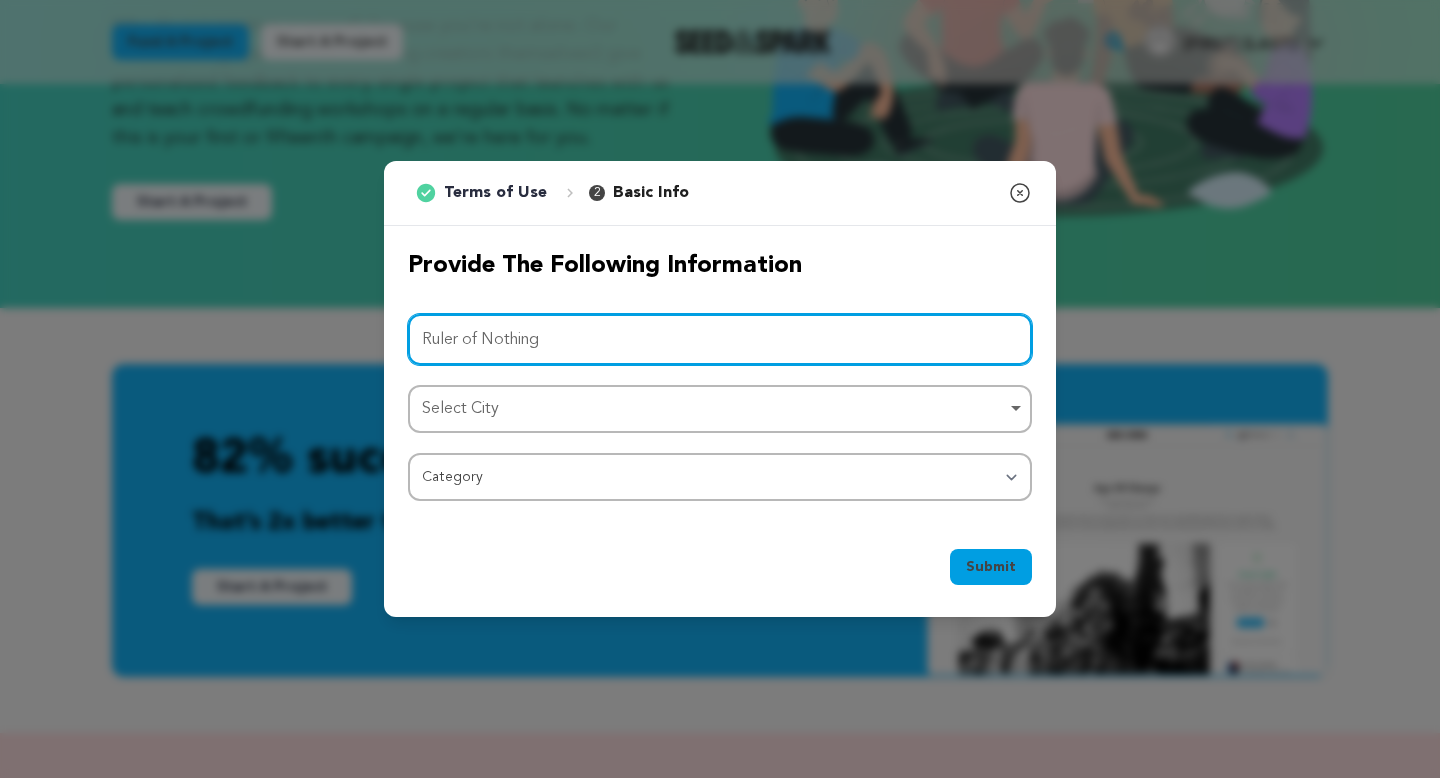 click on "Select City Remove item" at bounding box center (714, 409) 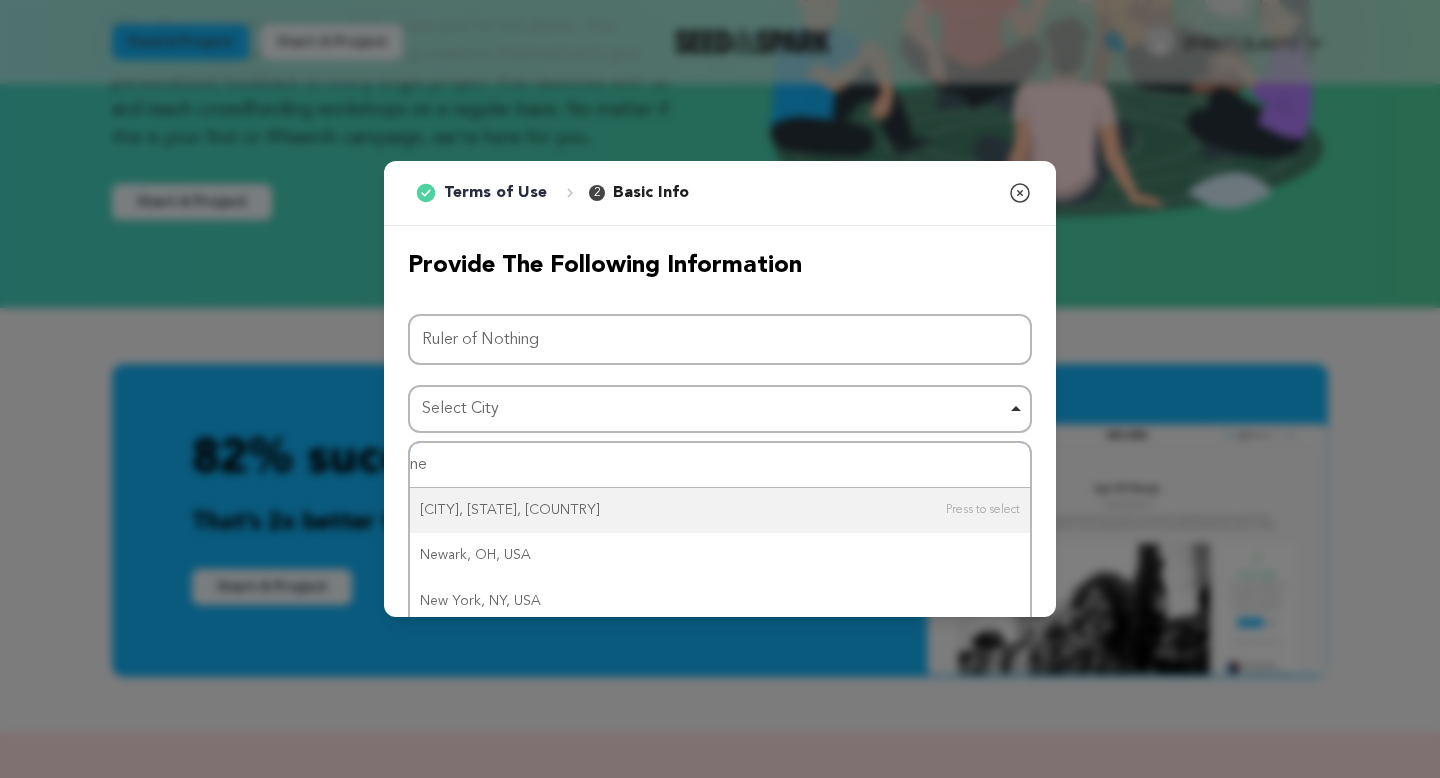 type on "n" 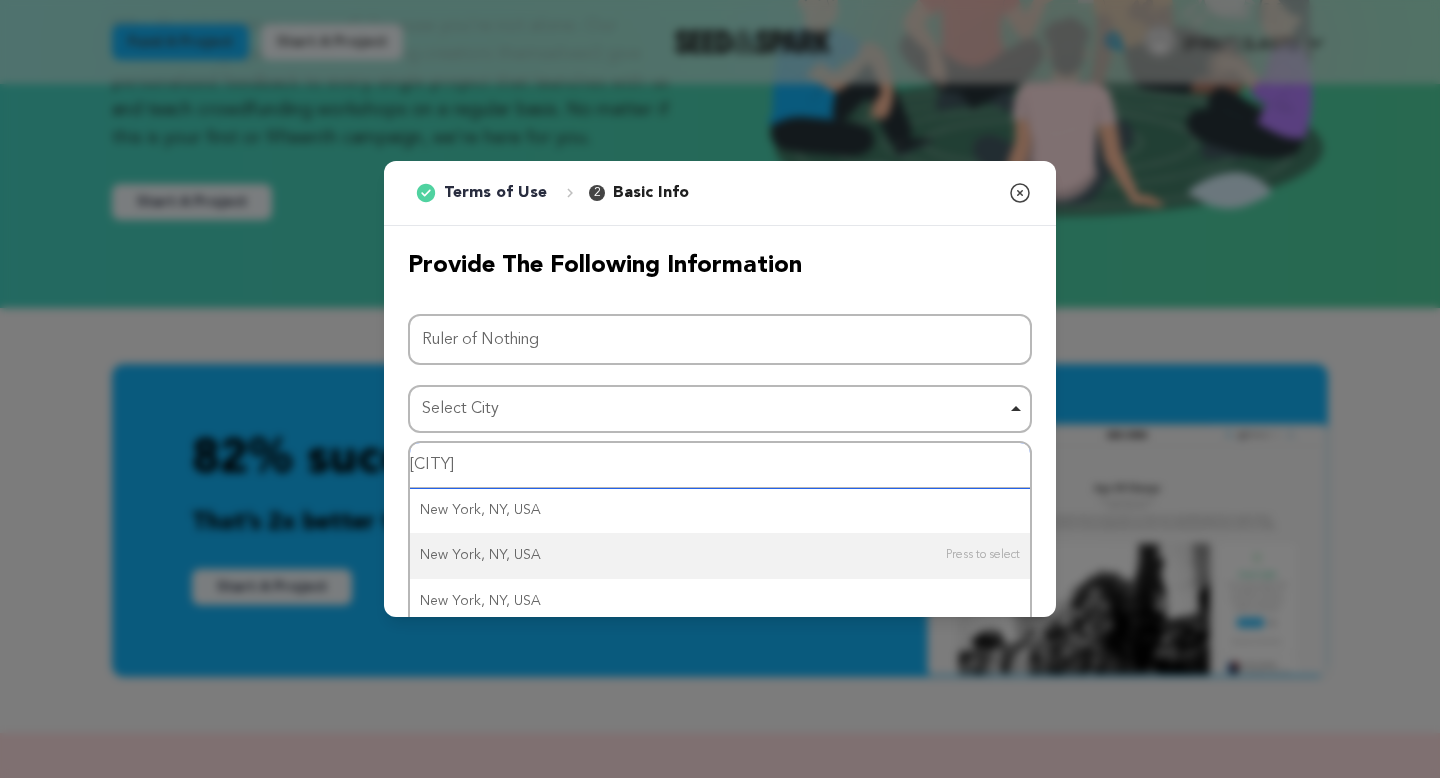 type on "new york" 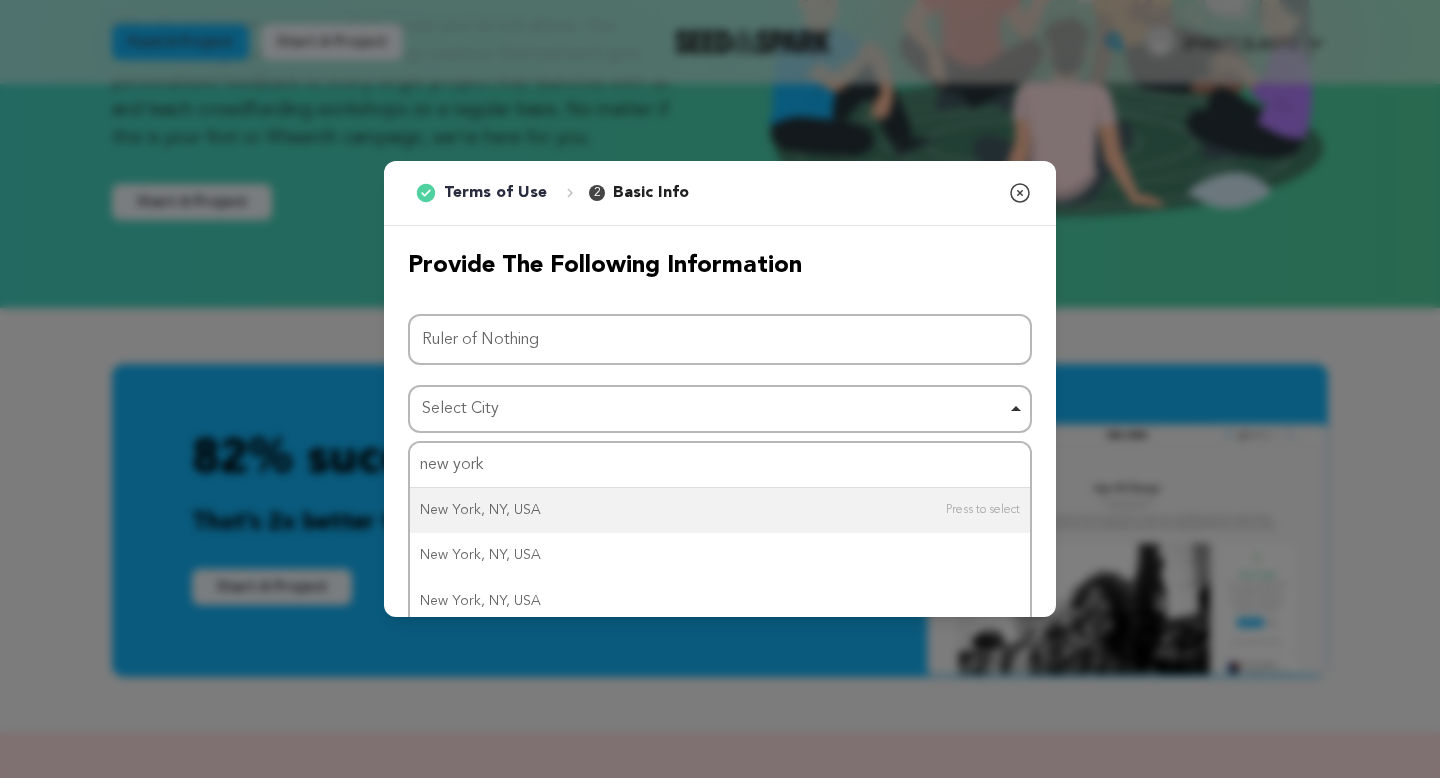 type 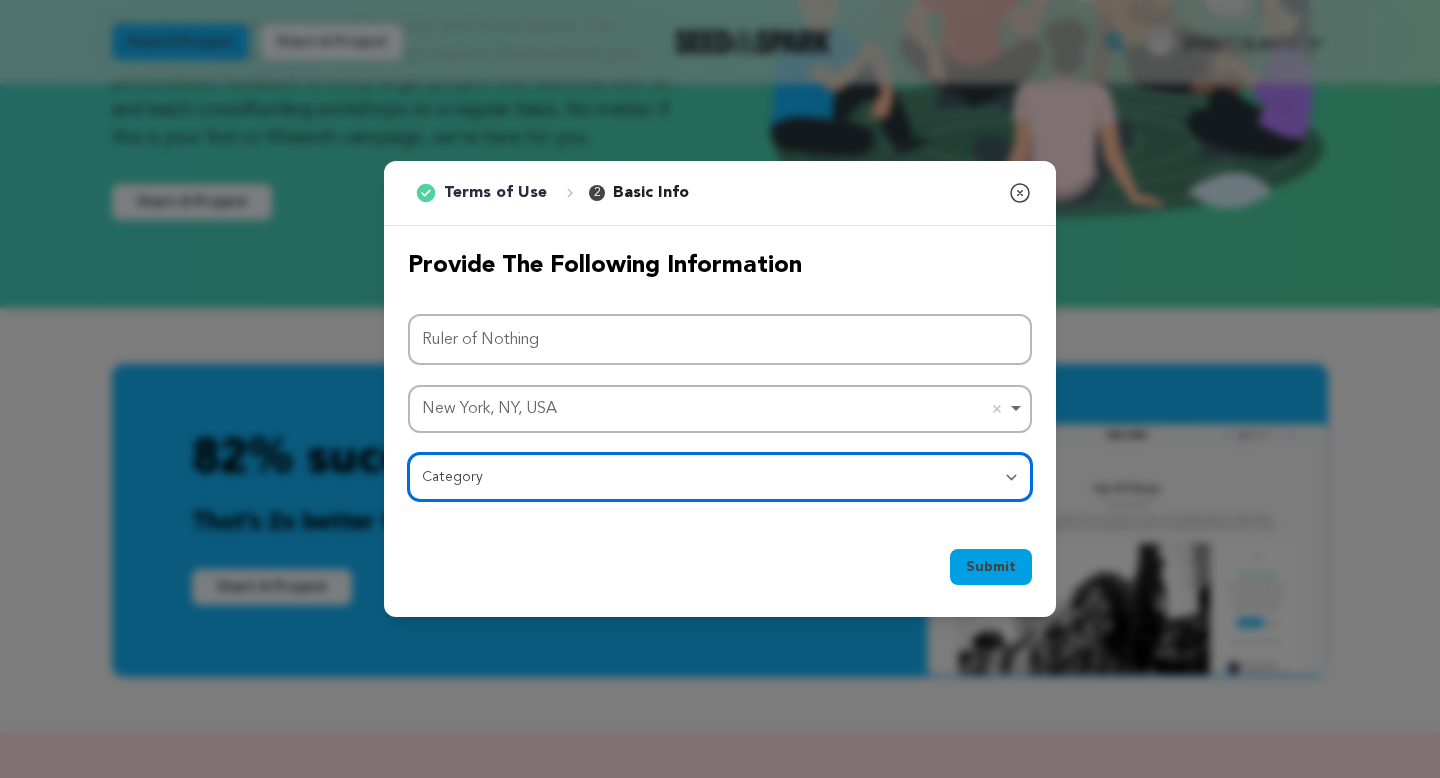click on "Category
Film Feature
Film Short
Series
Film Festival
Company
Music Video
VR Experience
Comics
Artist Residency
Art & Photography
Collective
Dance
Games
Music
Radio & Podcasts
Orgs & Companies
Writing & Publishing
Venue & Spaces
Theatre" at bounding box center [720, 477] 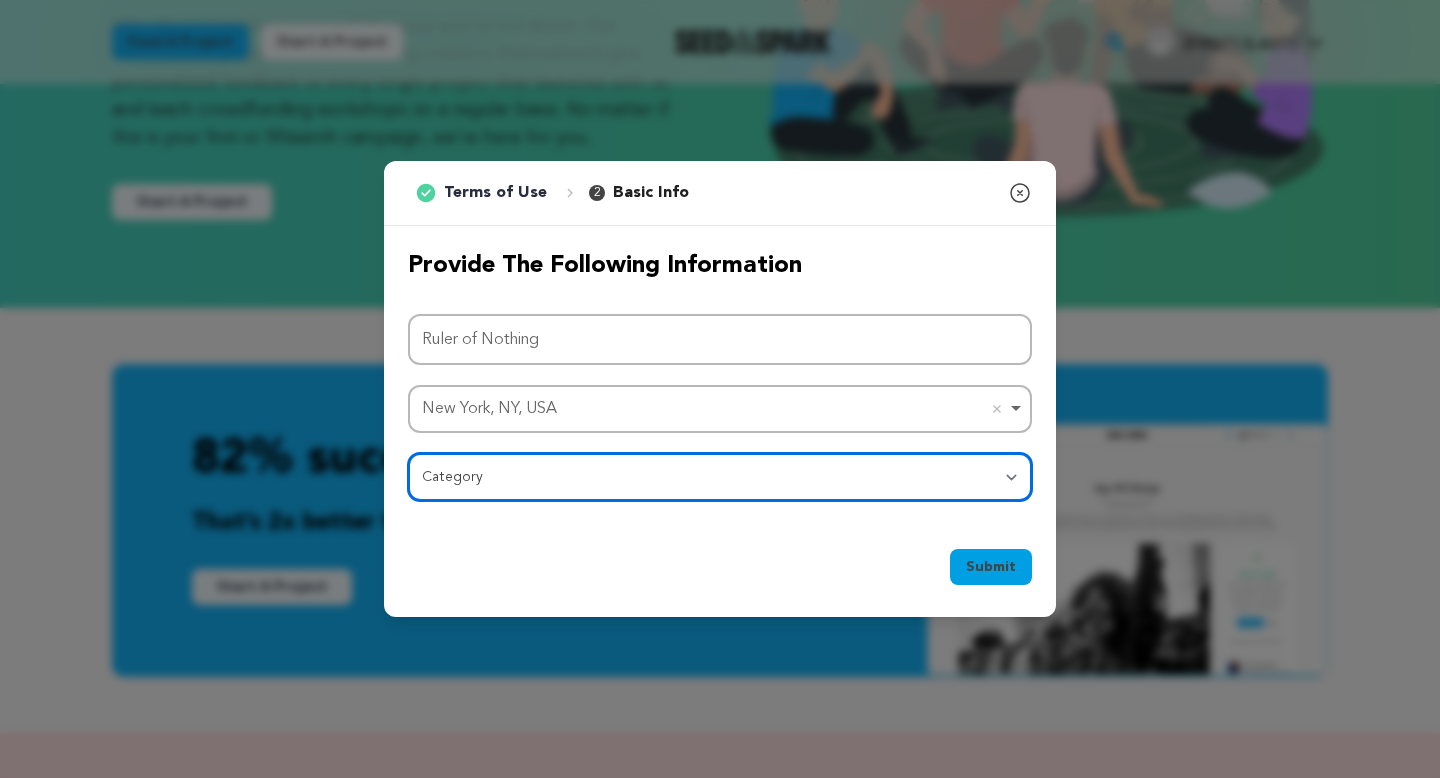 select on "383" 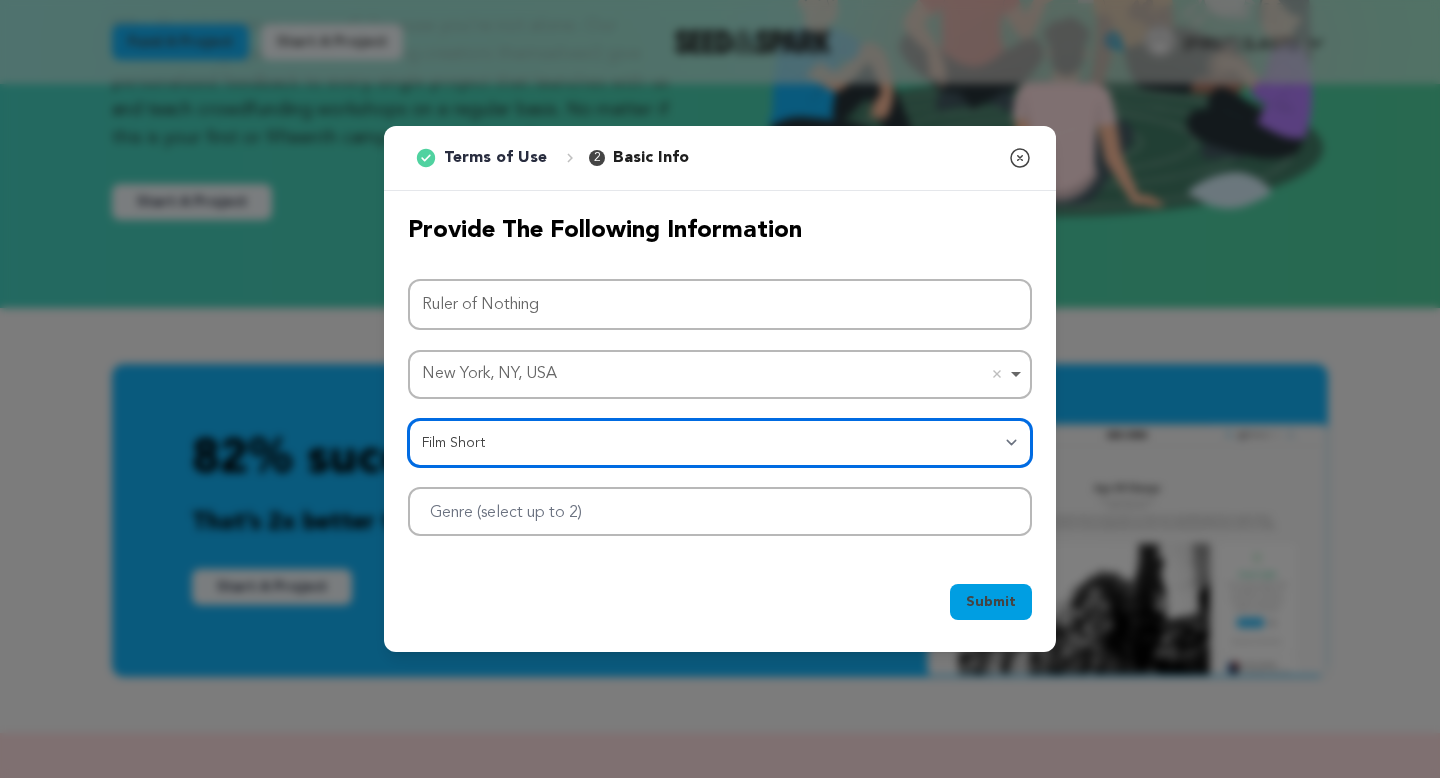 click at bounding box center [720, 511] 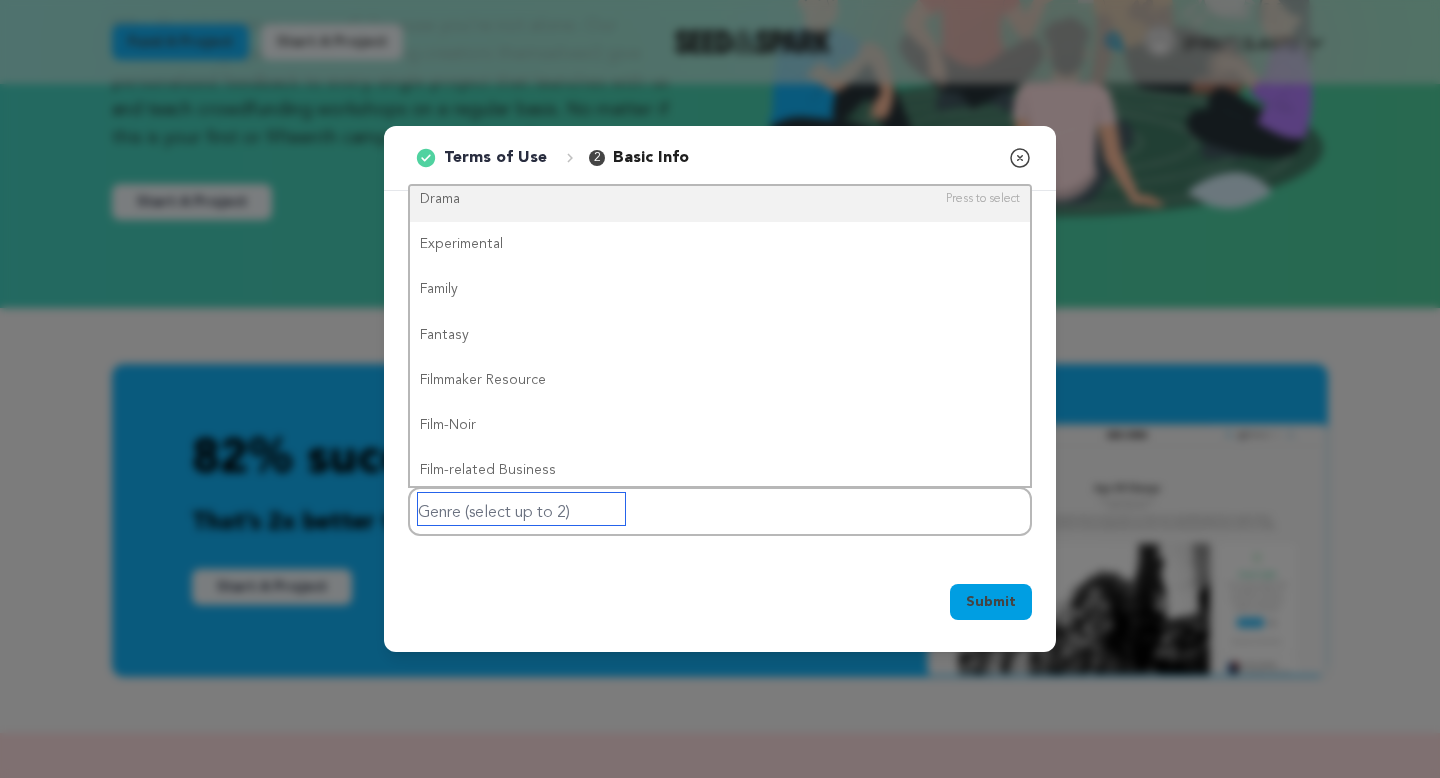 scroll, scrollTop: 353, scrollLeft: 0, axis: vertical 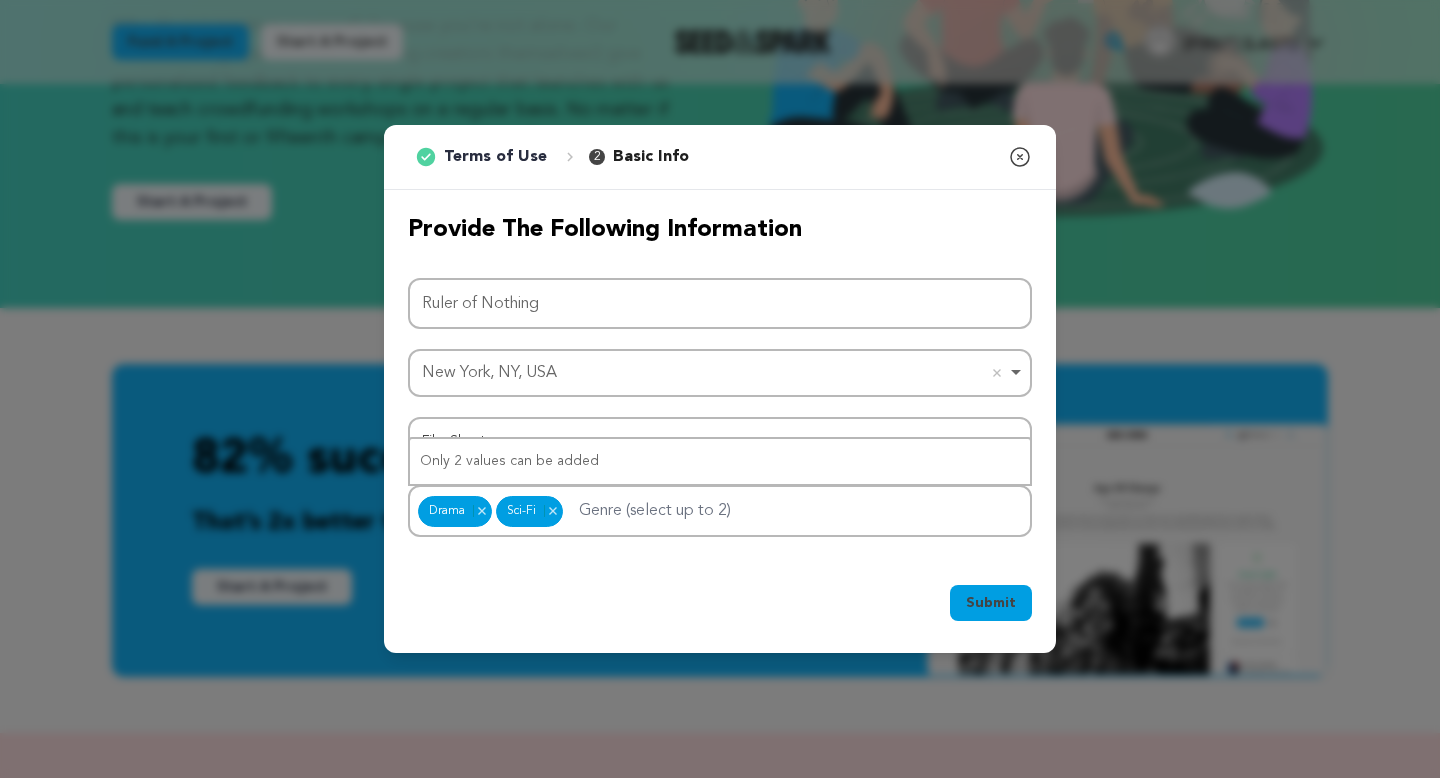 click on "Submit" at bounding box center (991, 603) 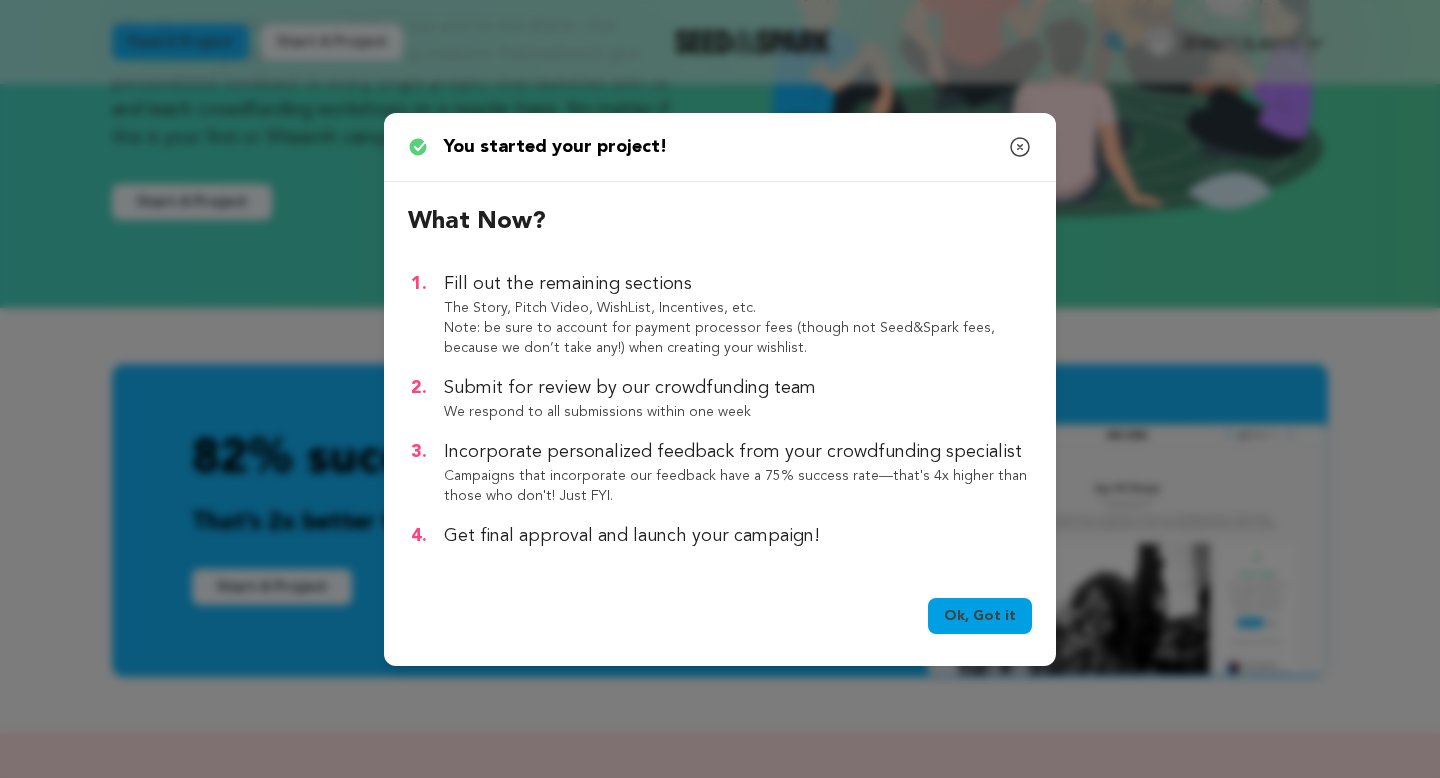 click on "Ok, Got it" at bounding box center [980, 616] 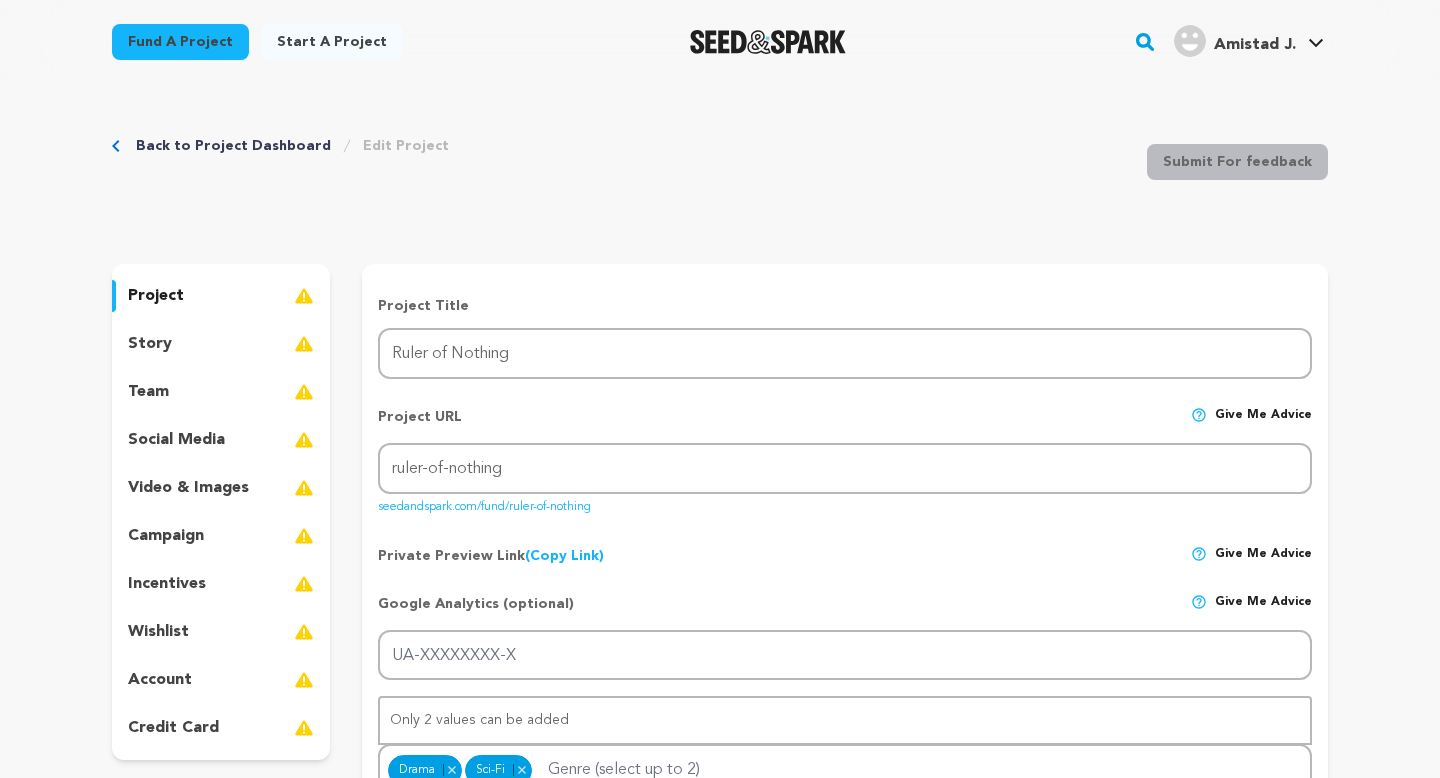 scroll, scrollTop: 0, scrollLeft: 0, axis: both 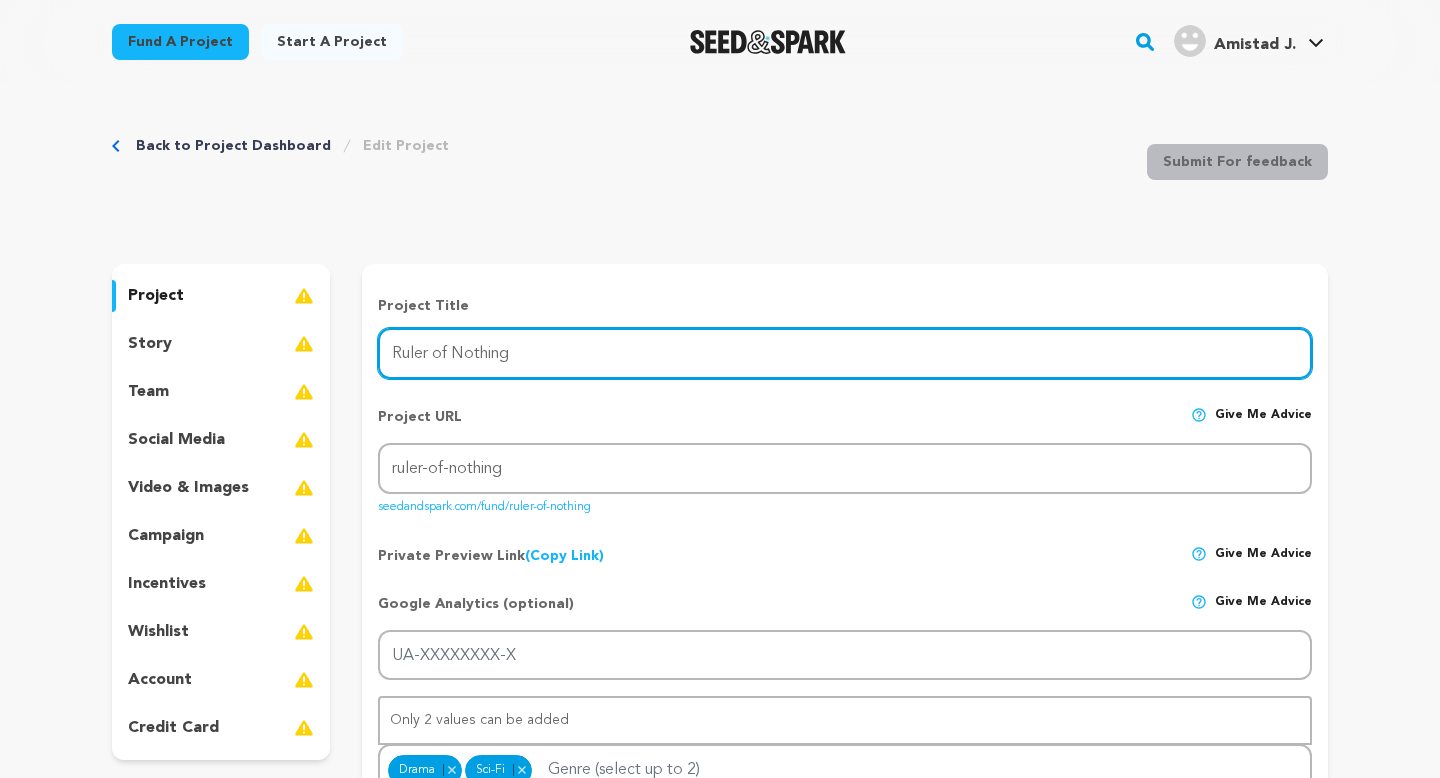 click on "Ruler of Nothing" at bounding box center (845, 353) 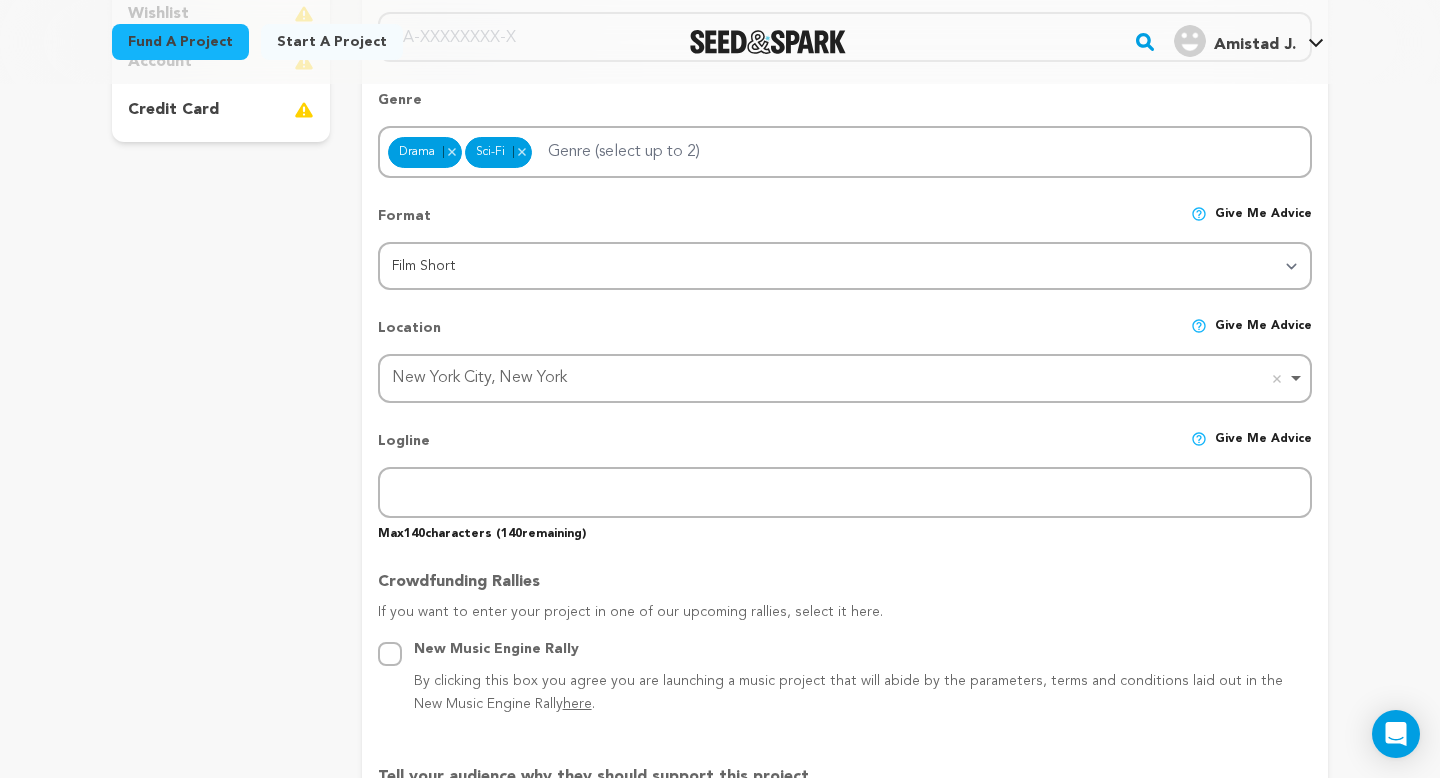 scroll, scrollTop: 626, scrollLeft: 0, axis: vertical 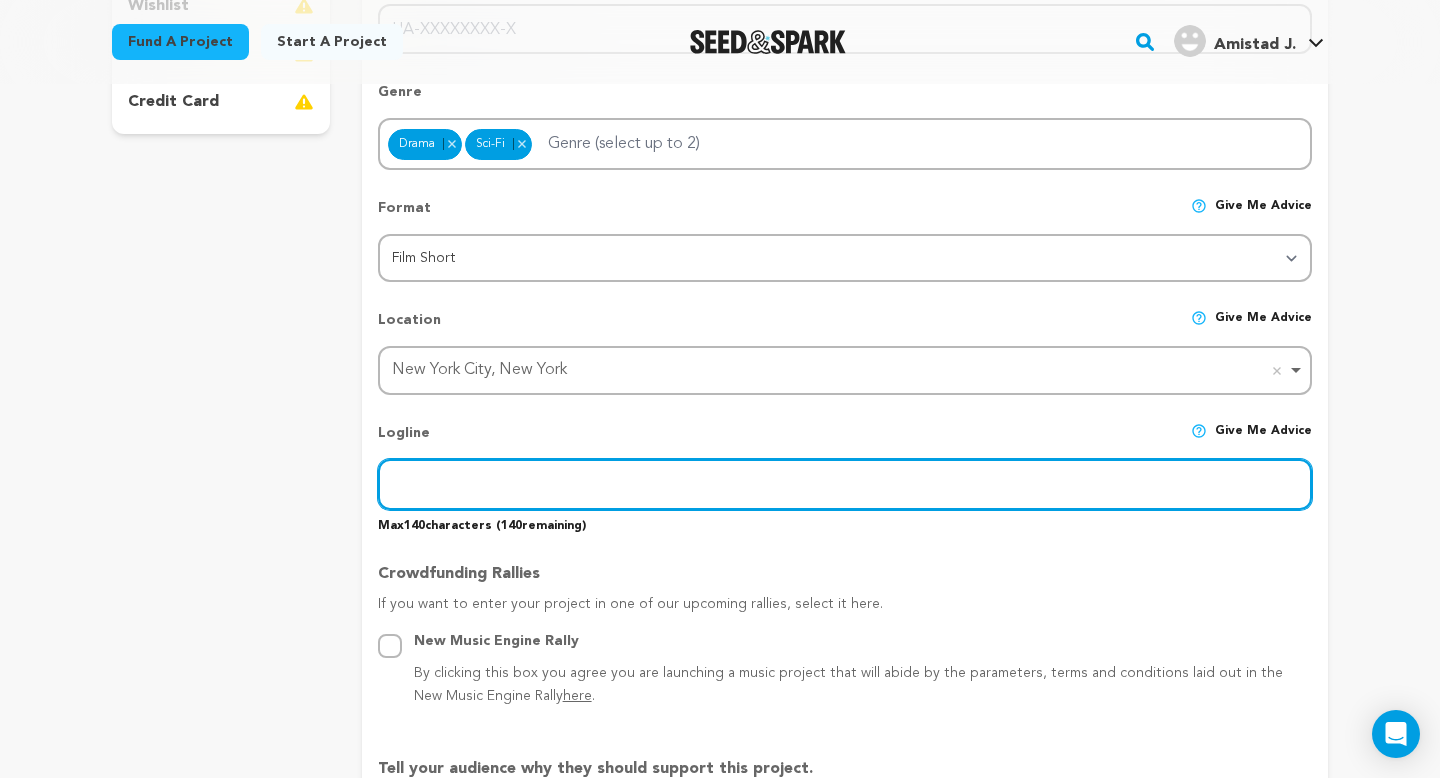 click at bounding box center (845, 484) 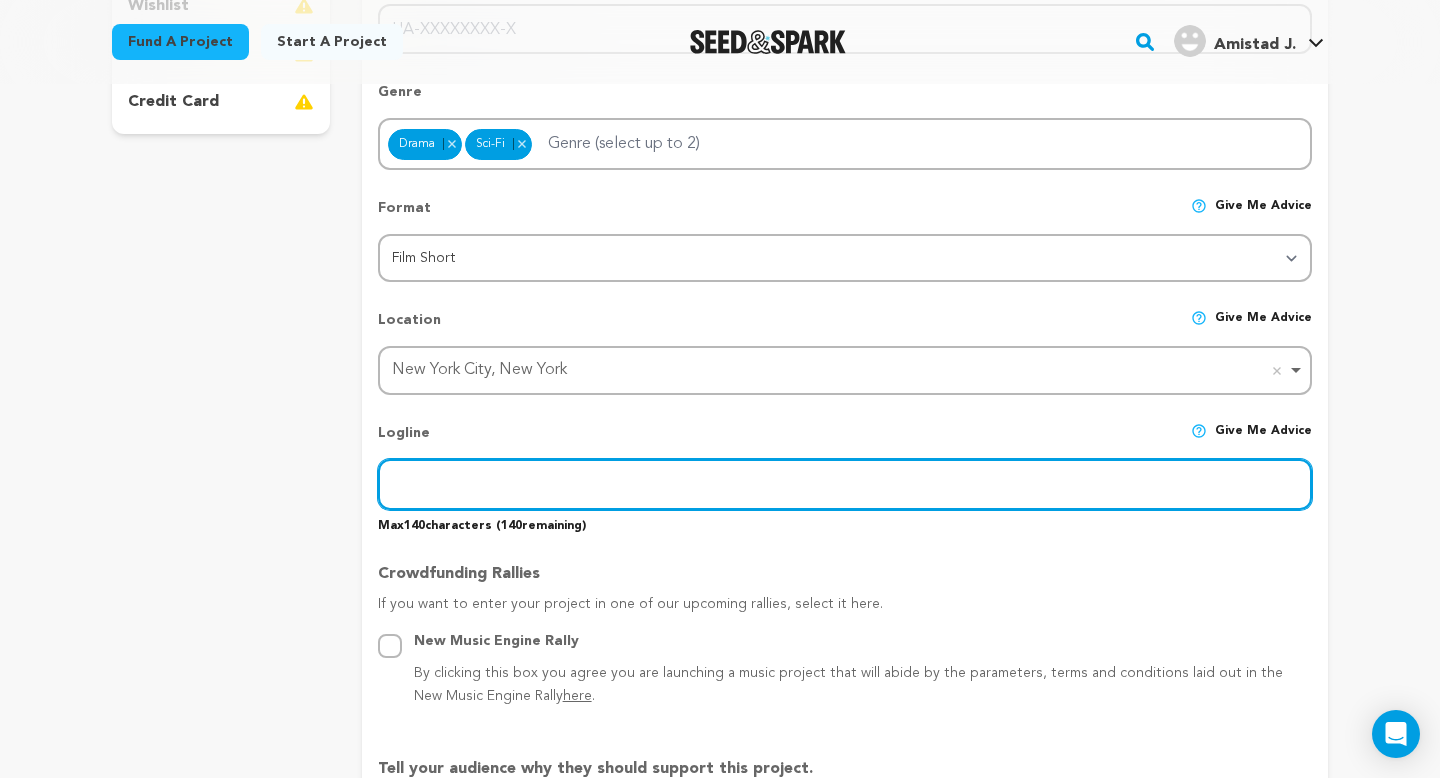 paste on "Do you hear the clock stop when you reach the end?" 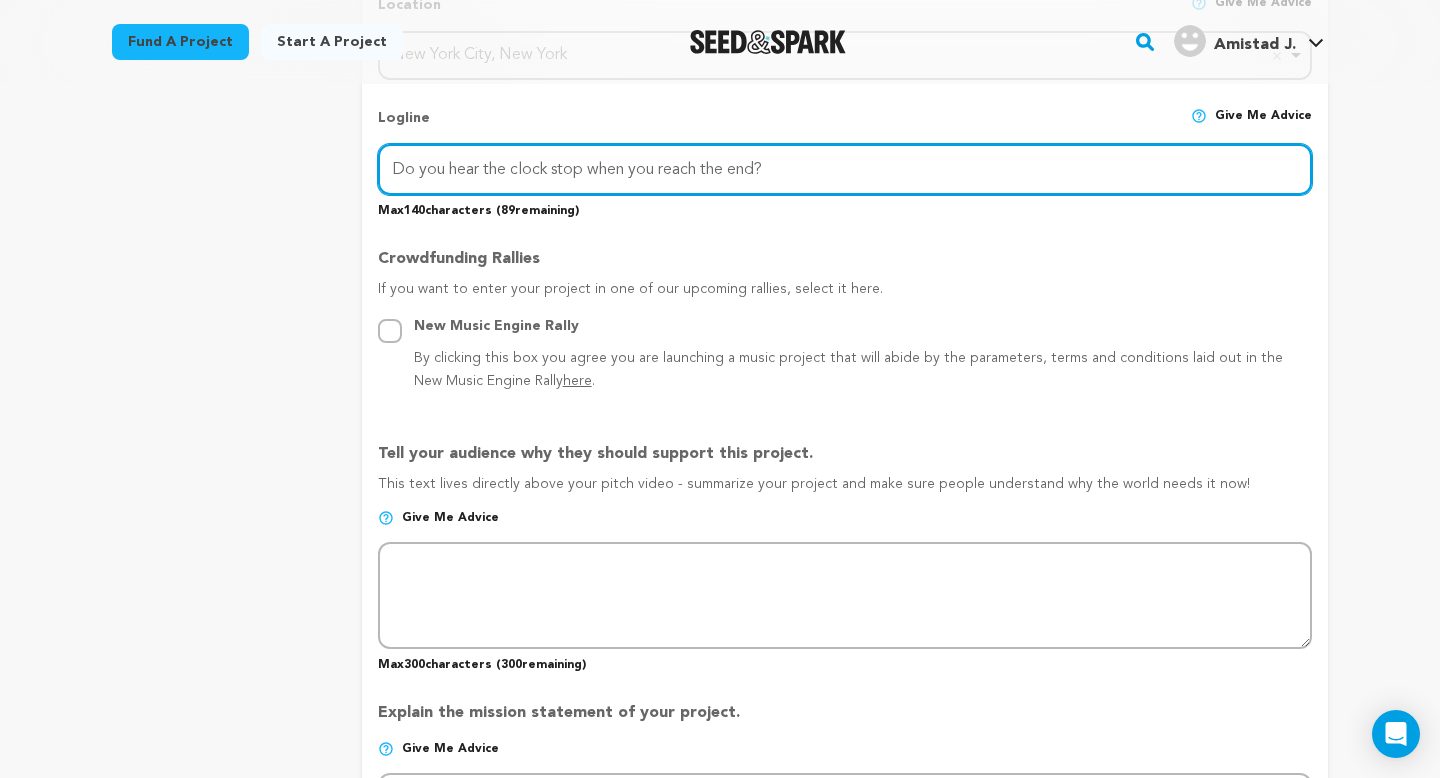 scroll, scrollTop: 944, scrollLeft: 0, axis: vertical 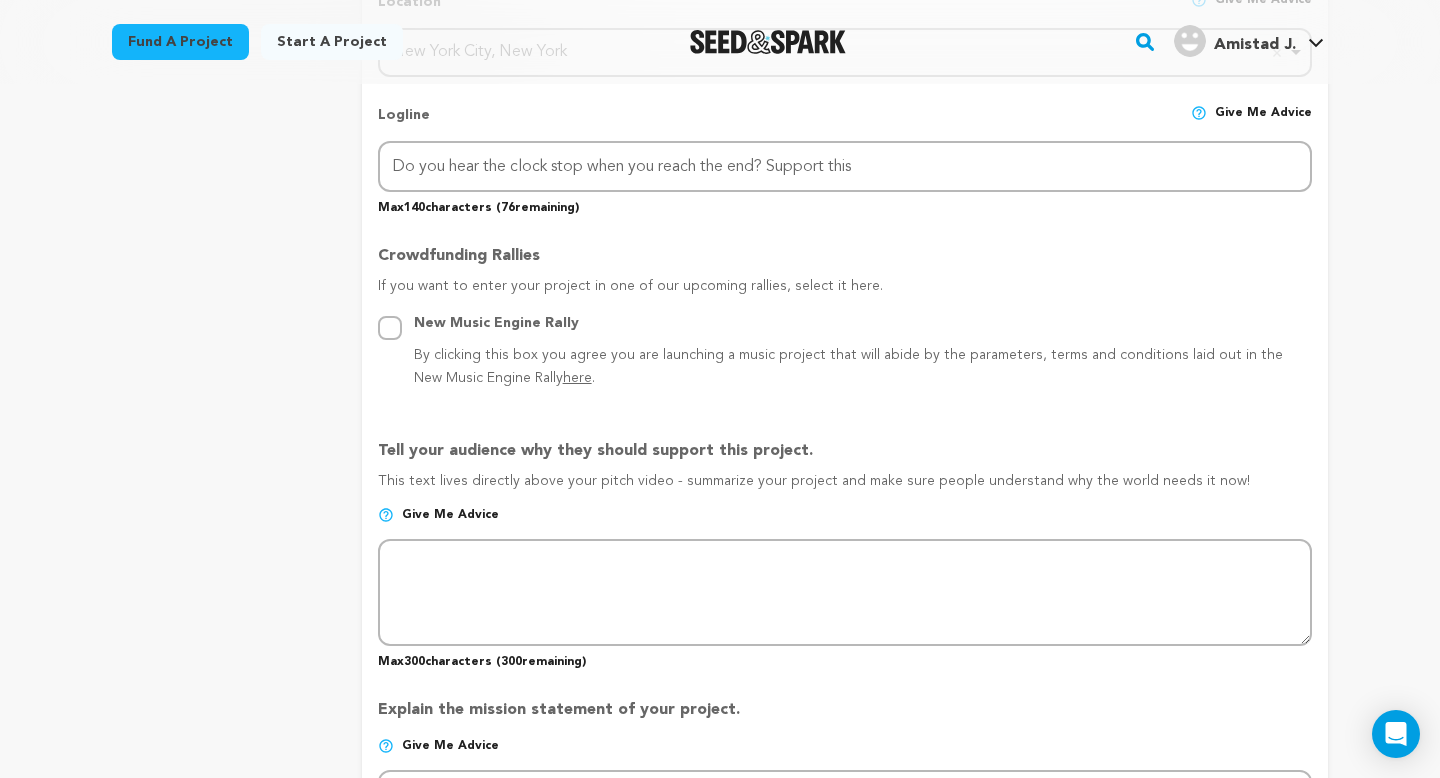 click on "Back to Project Dashboard
Edit Project
Submit For feedback
Submit For feedback
project" at bounding box center [720, 772] 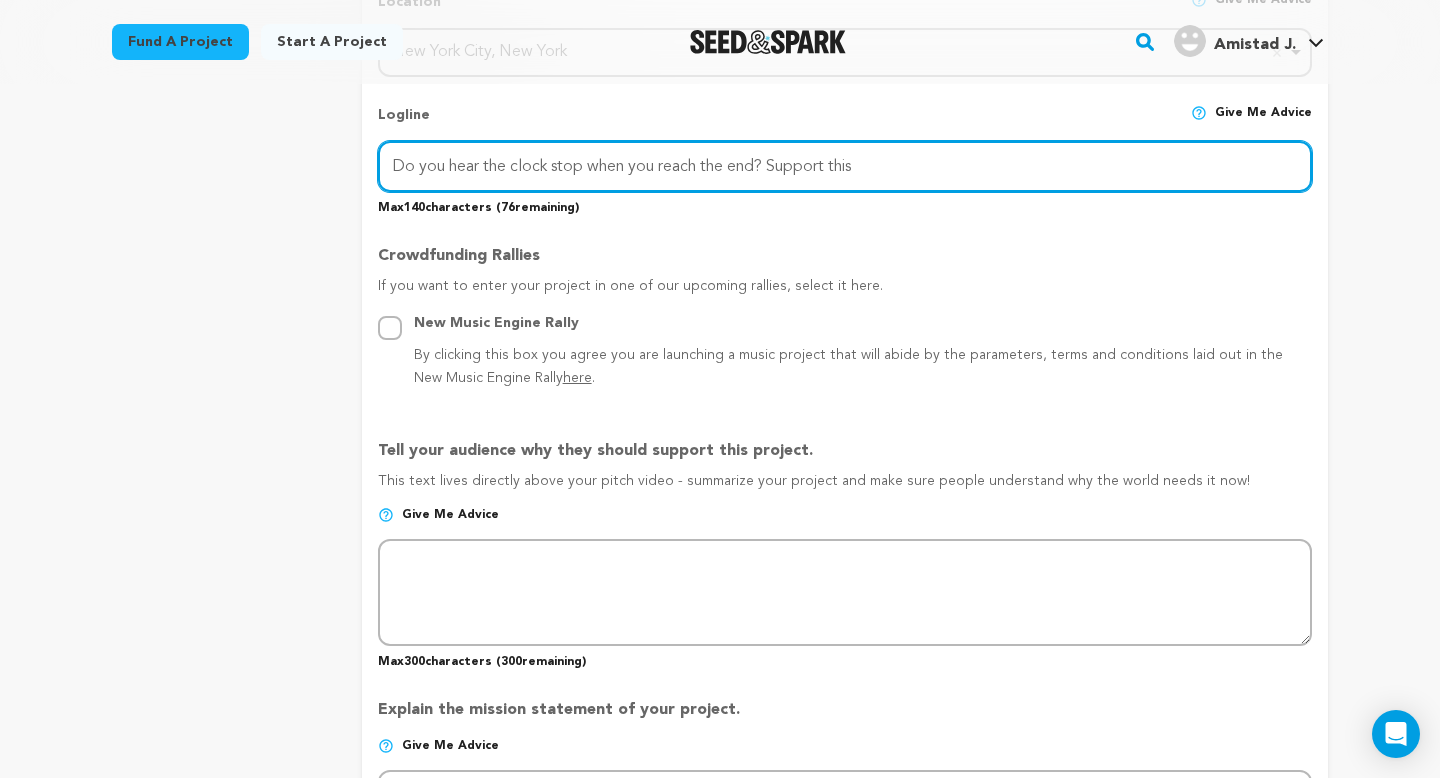 click on "Do you hear the clock stop when you reach the end? Support this" at bounding box center [845, 166] 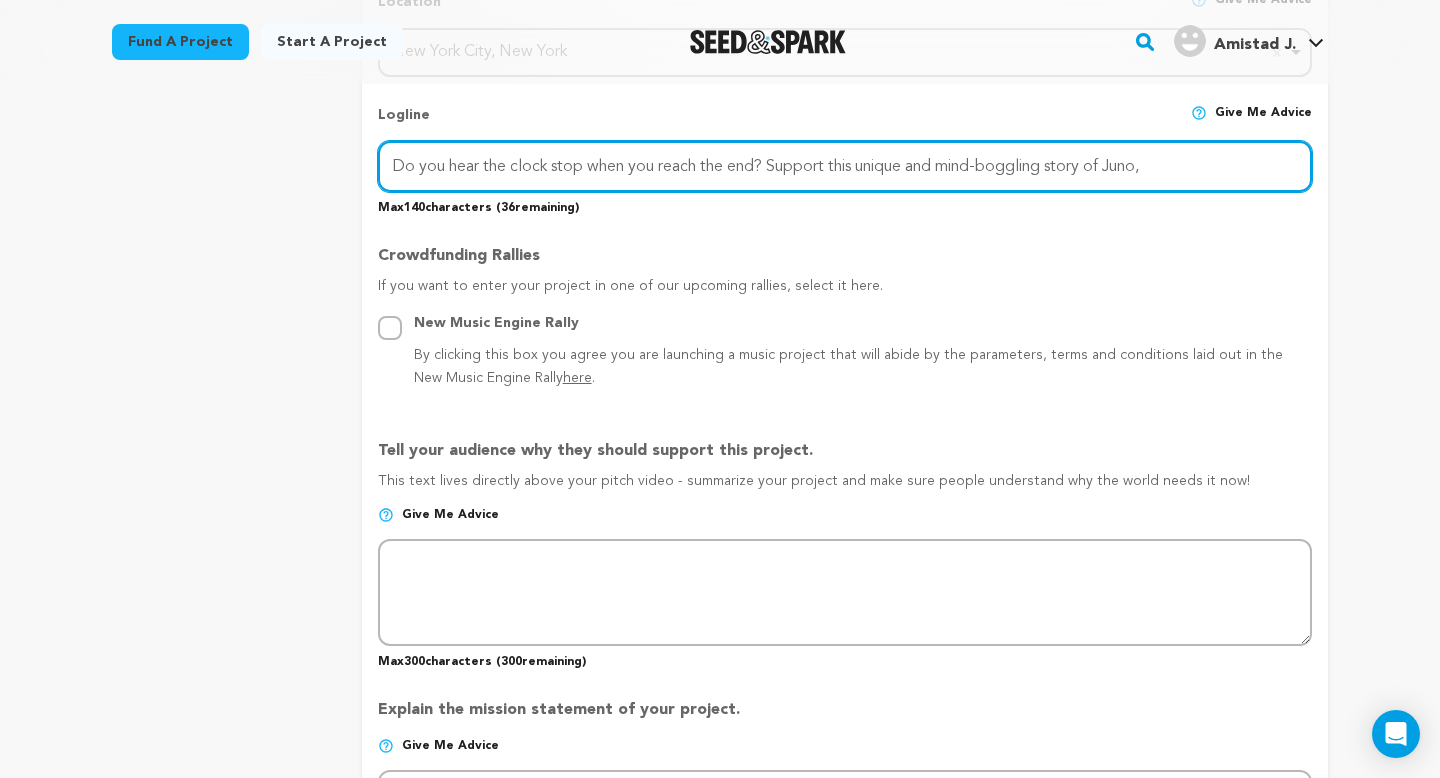 click on "Do you hear the clock stop when you reach the end? Support this unique and mind-boggling story of Juno," at bounding box center [845, 166] 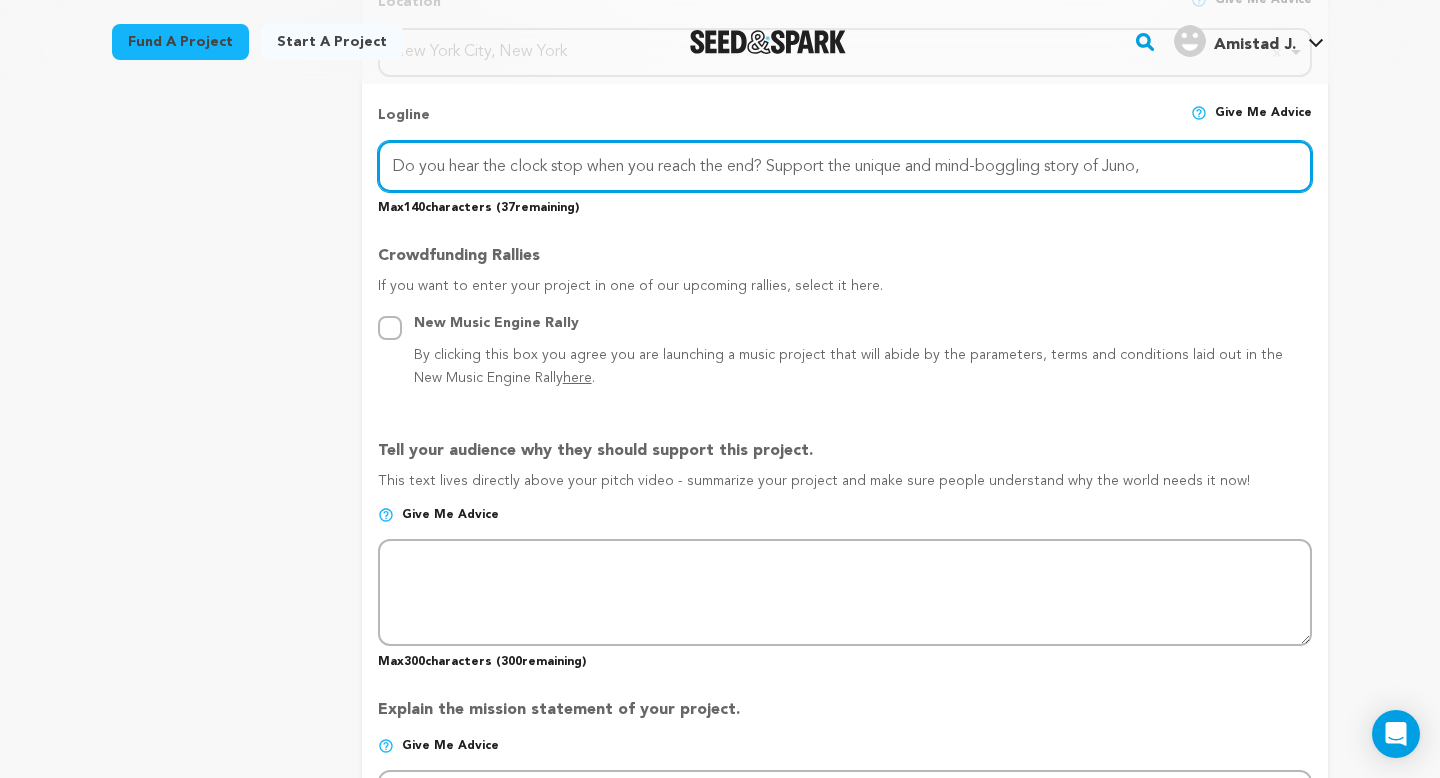 click on "Do you hear the clock stop when you reach the end? Support the unique and mind-boggling story of Juno," at bounding box center (845, 166) 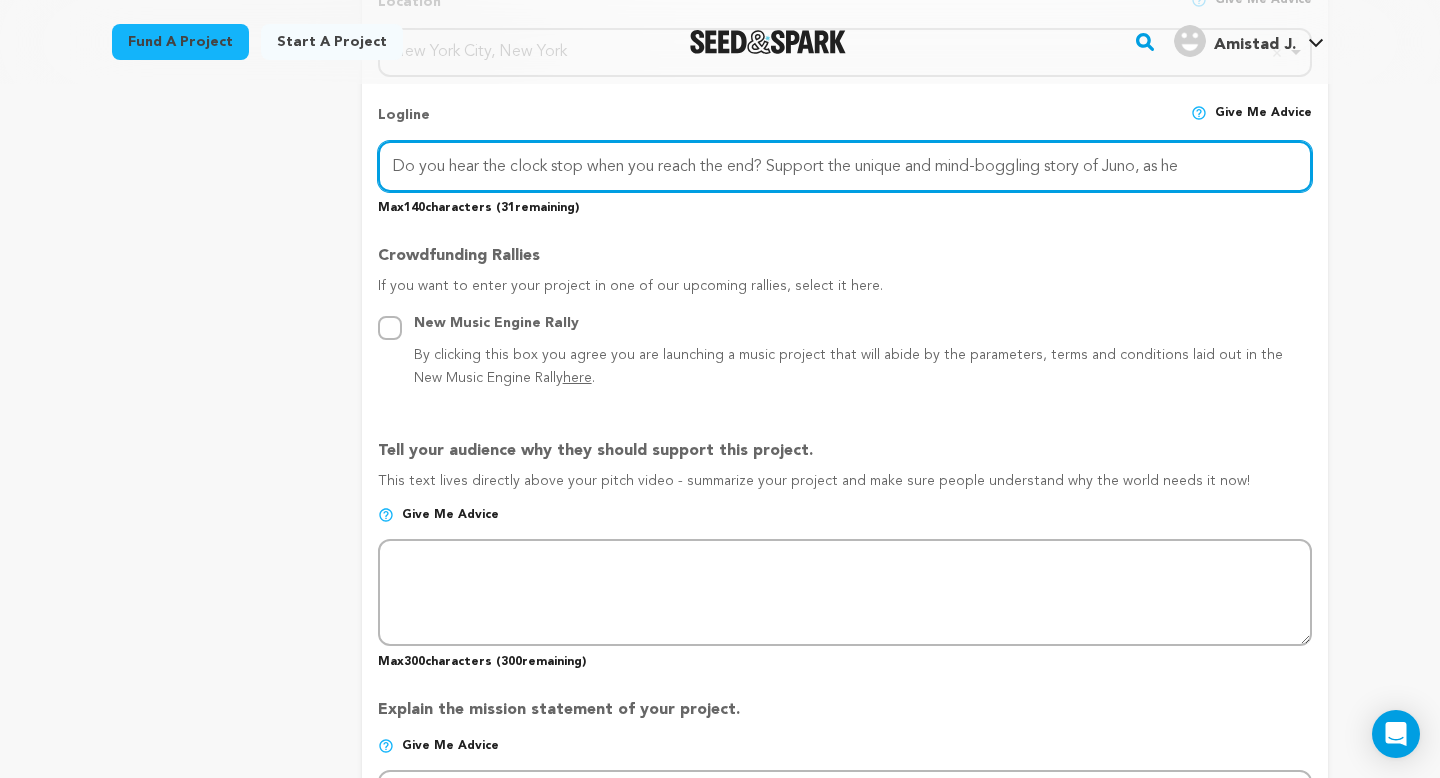 click on "Do you hear the clock stop when you reach the end? Support the unique and mind-boggling story of Juno, as he" at bounding box center (845, 166) 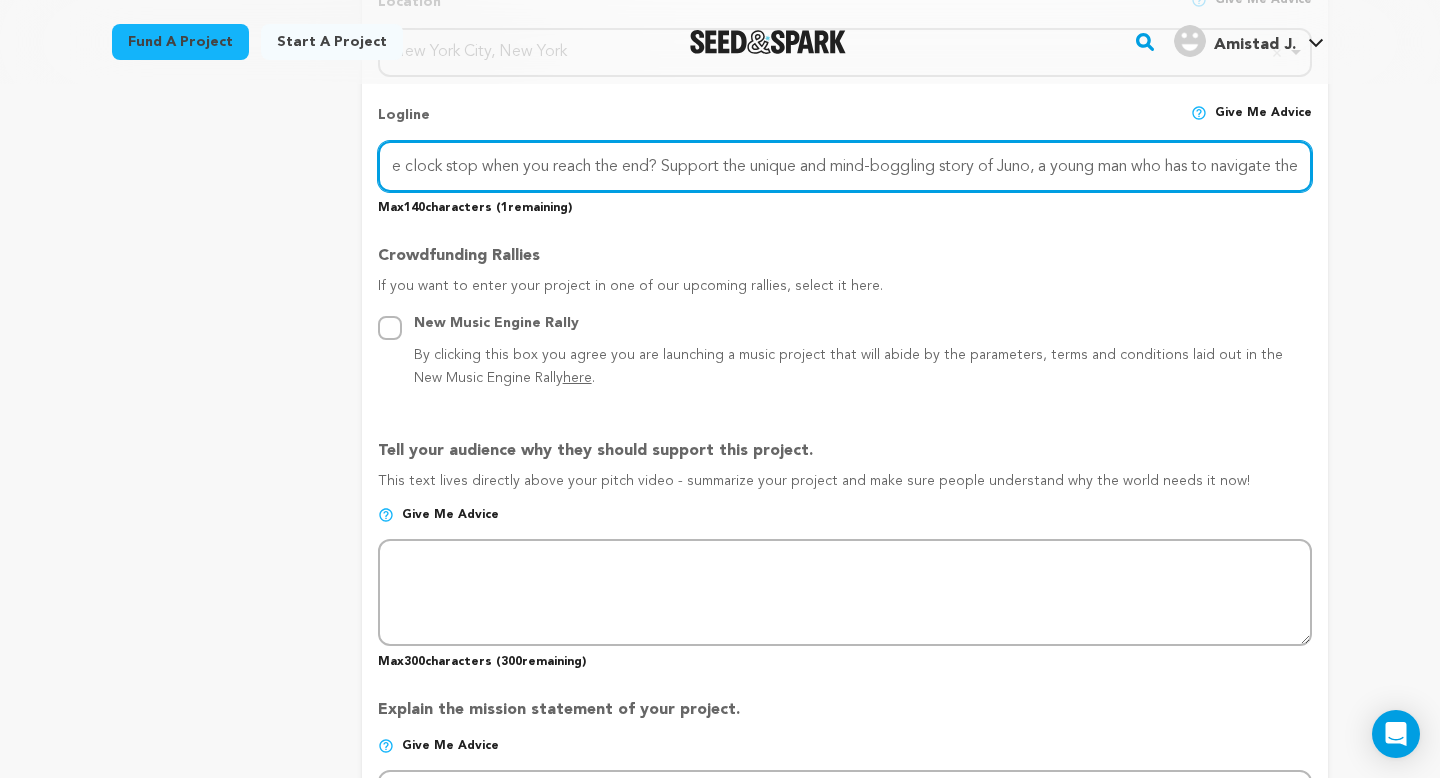 scroll, scrollTop: 0, scrollLeft: 133, axis: horizontal 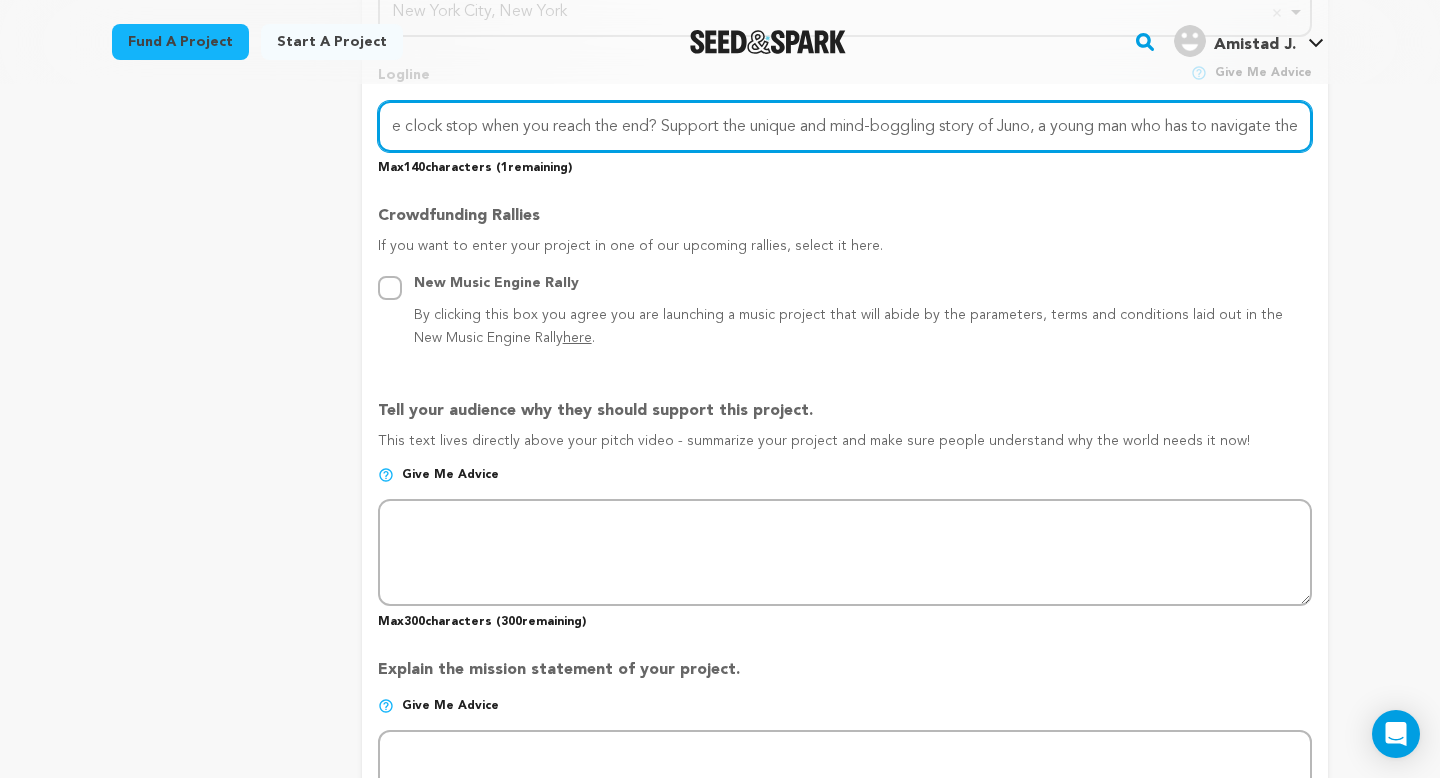 drag, startPoint x: 637, startPoint y: 123, endPoint x: 1308, endPoint y: 147, distance: 671.4291 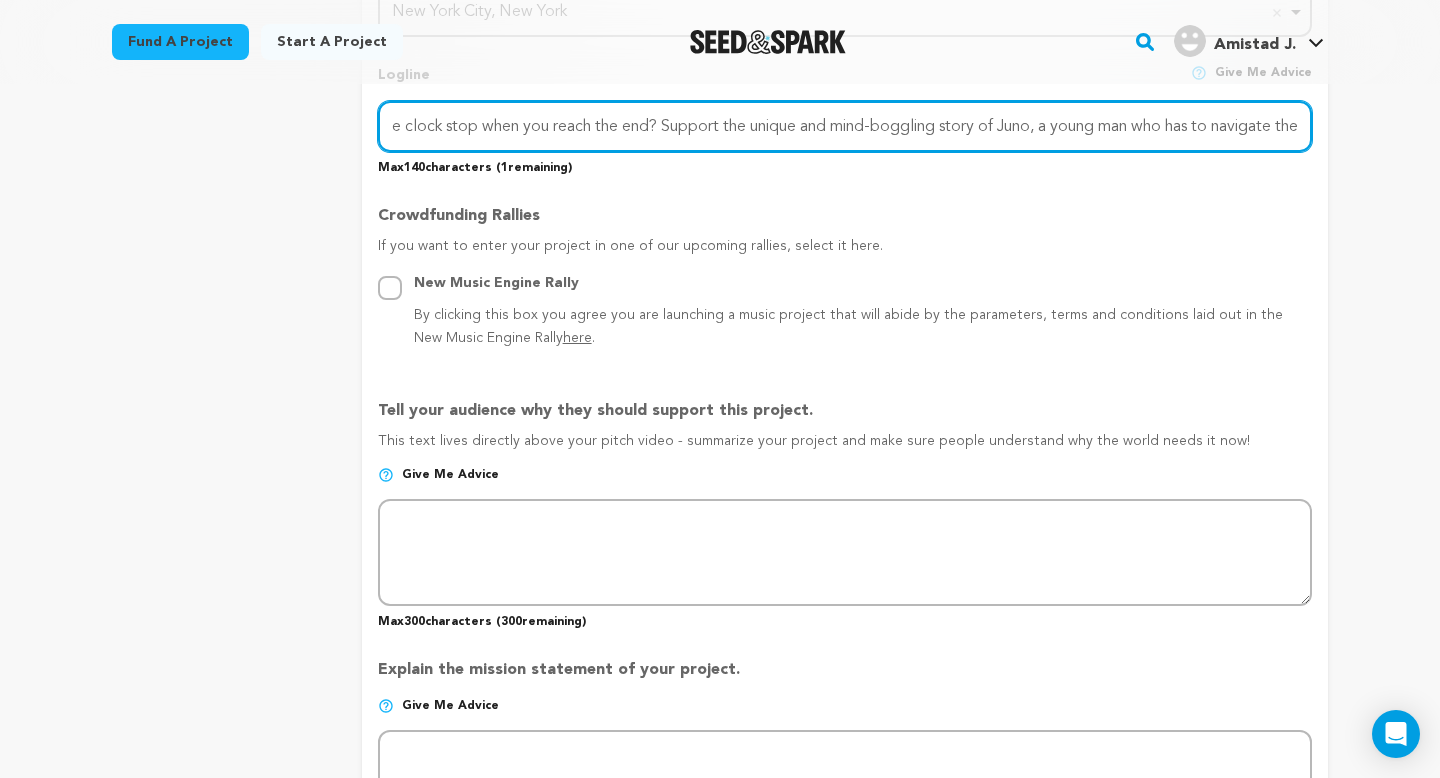 click on "Do you hear the clock stop when you reach the end? Support the unique and mind-boggling story of Juno, a young man who has to navigate the" at bounding box center (845, 126) 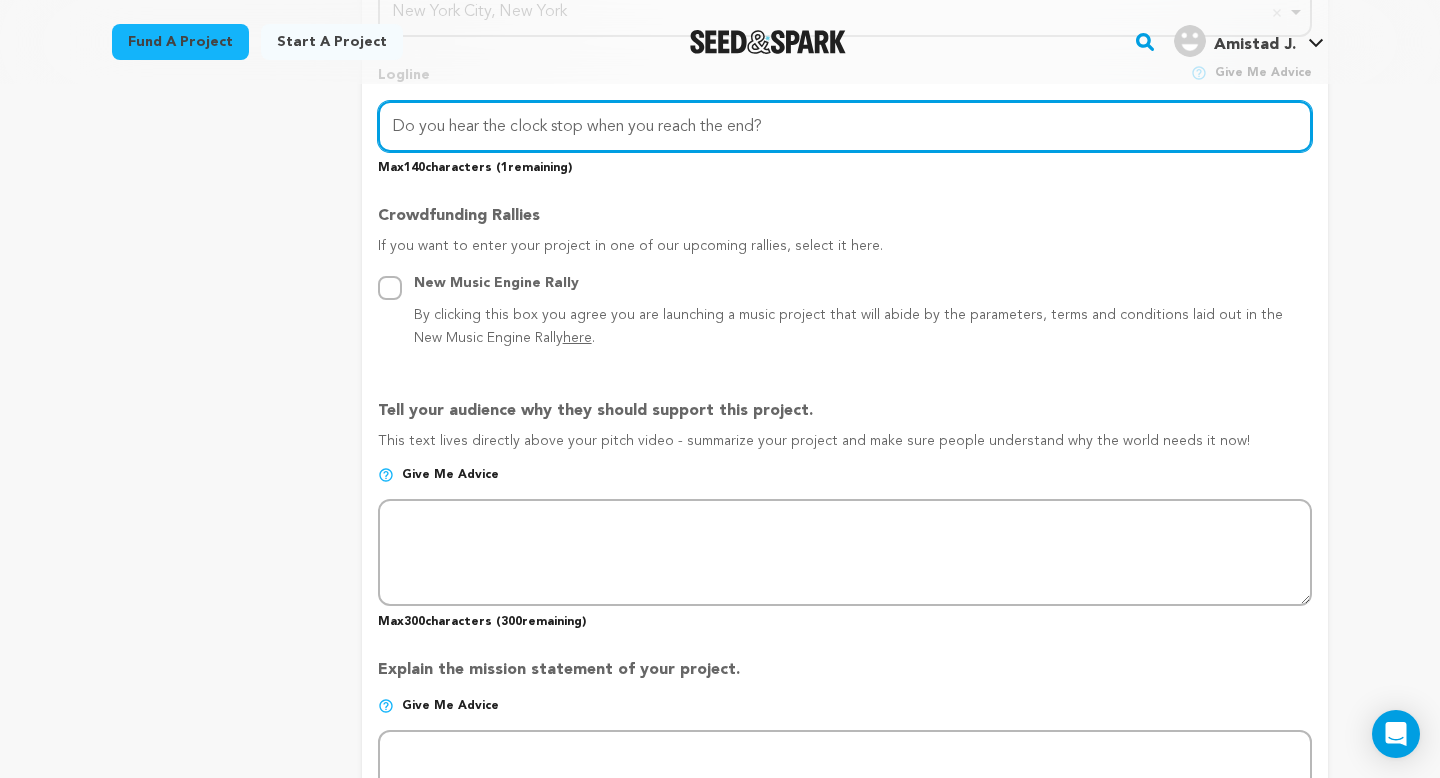 scroll, scrollTop: 0, scrollLeft: 0, axis: both 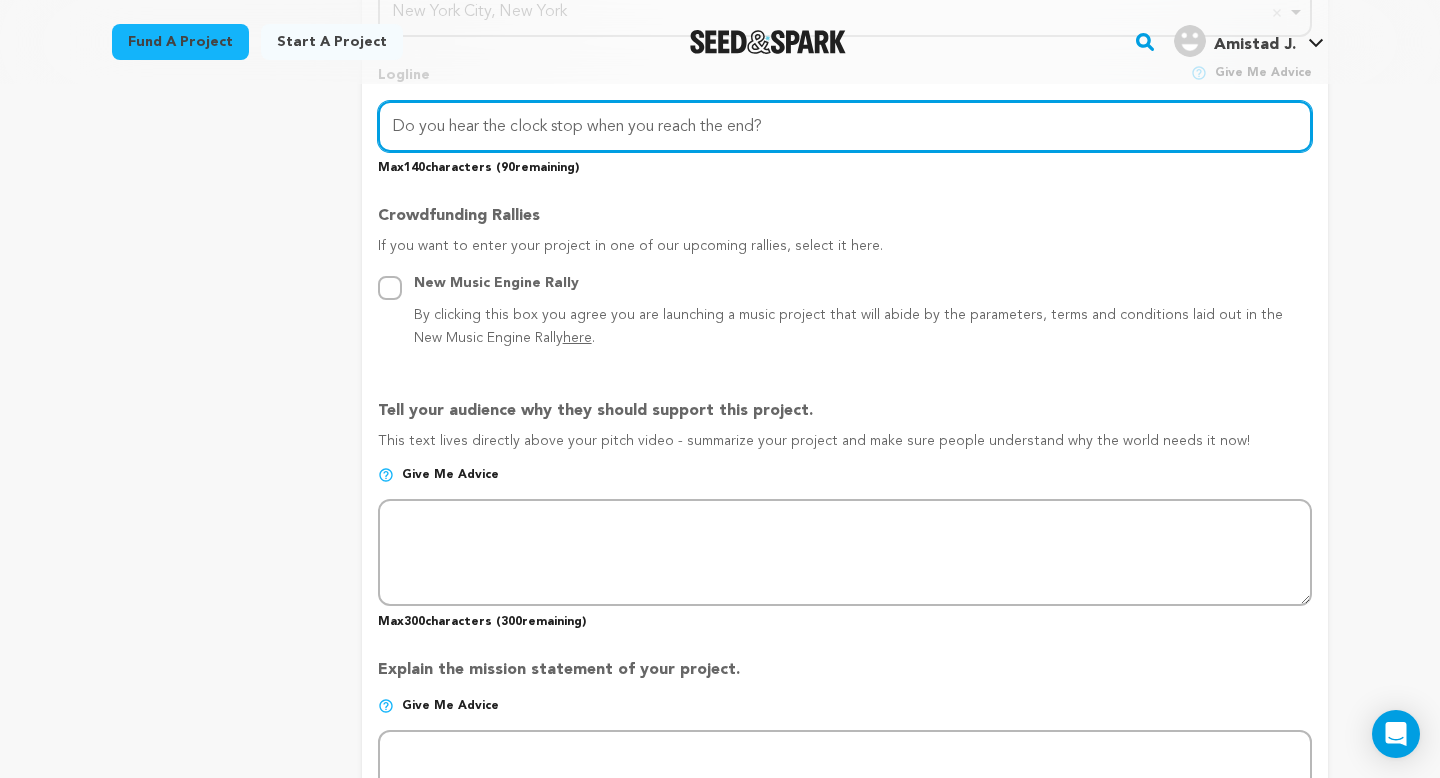 type on "Do you hear the clock stop when you reach the end?" 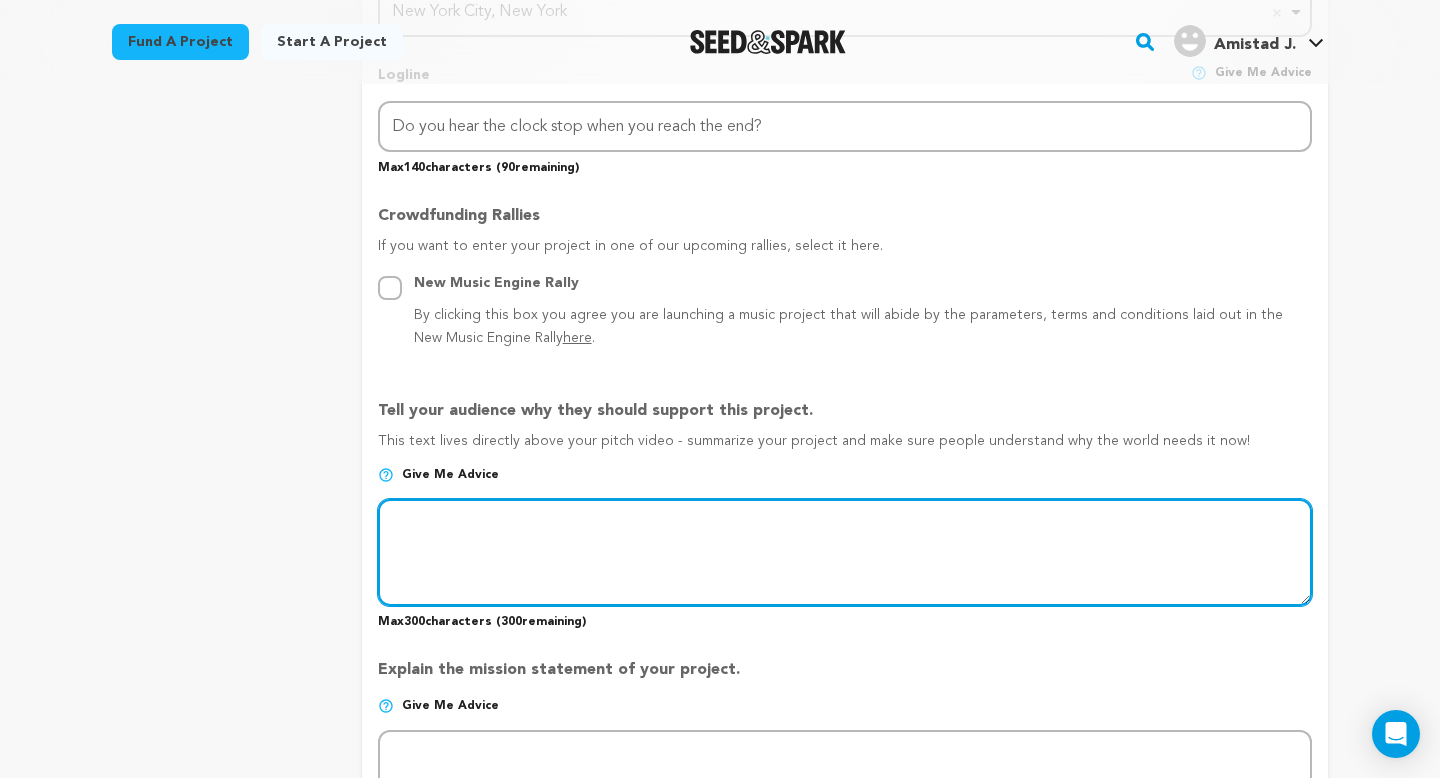 click at bounding box center (845, 552) 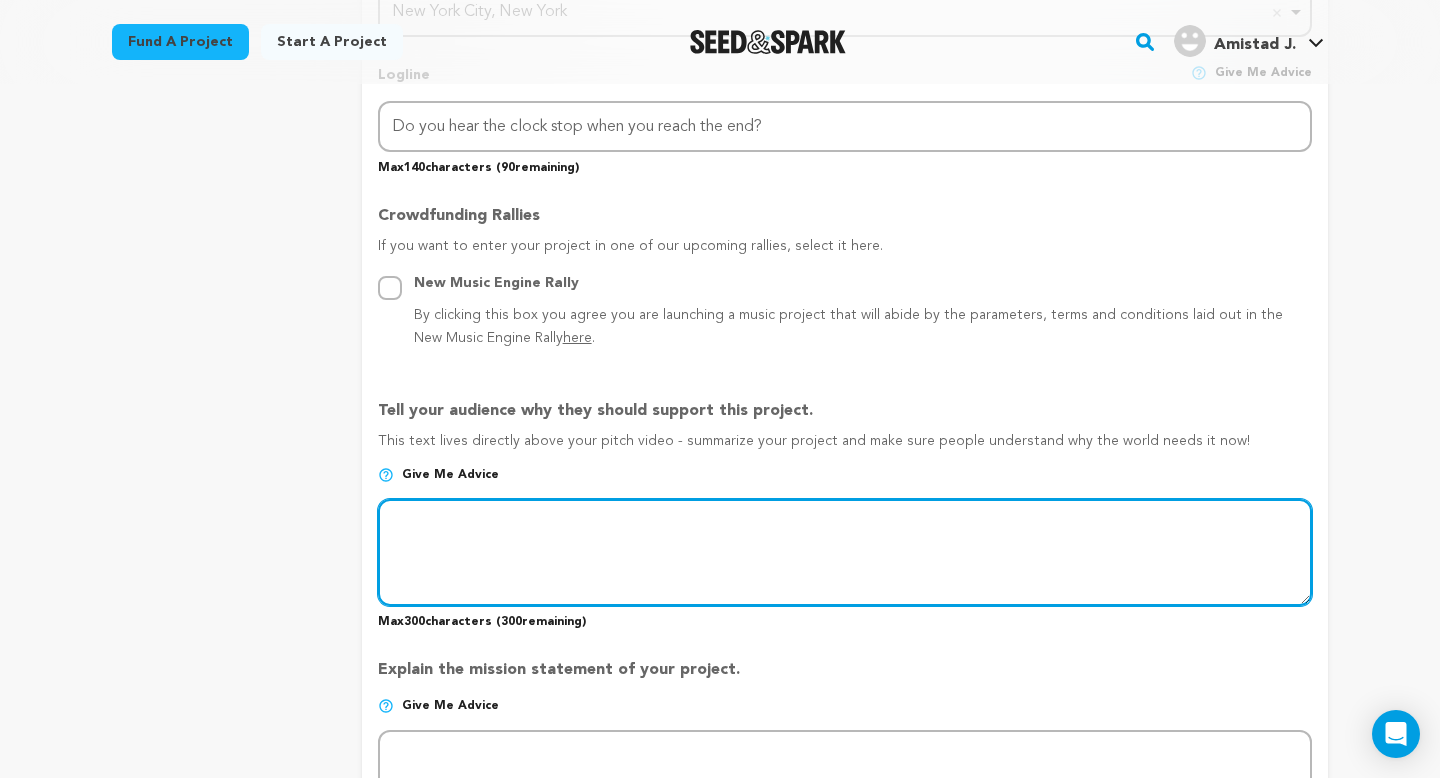 paste on "Support the unique and mind-boggling story of Juno, a young man who has to navigate the" 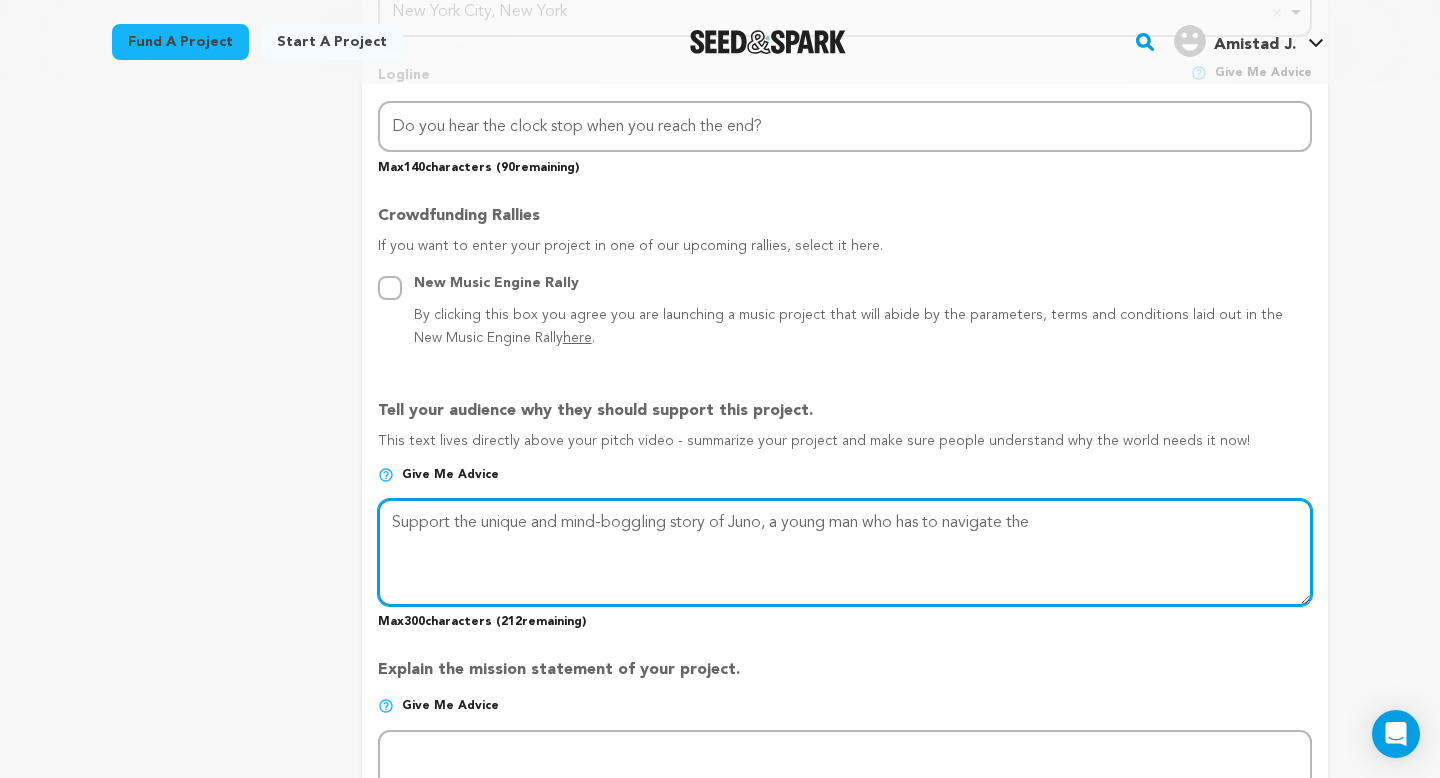 click at bounding box center (845, 552) 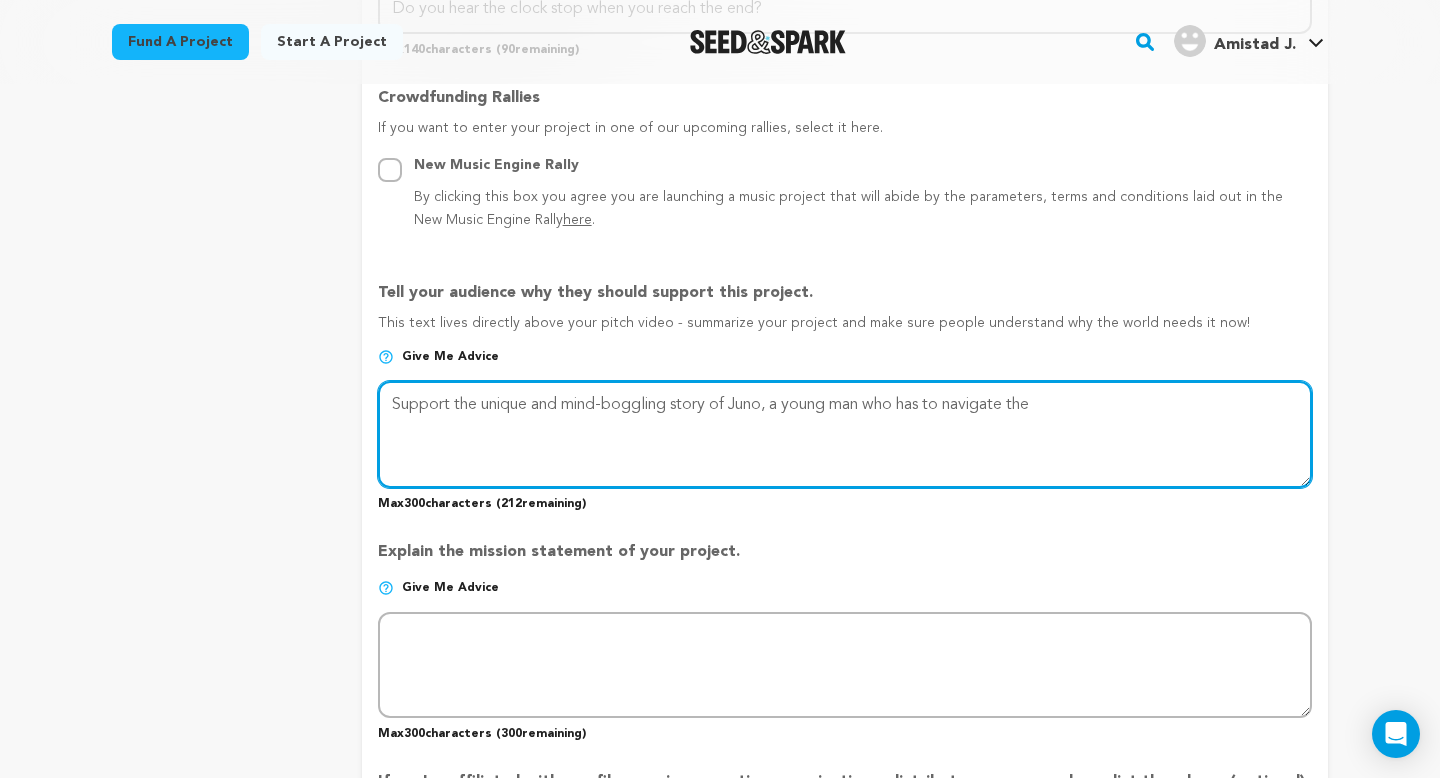 scroll, scrollTop: 1109, scrollLeft: 0, axis: vertical 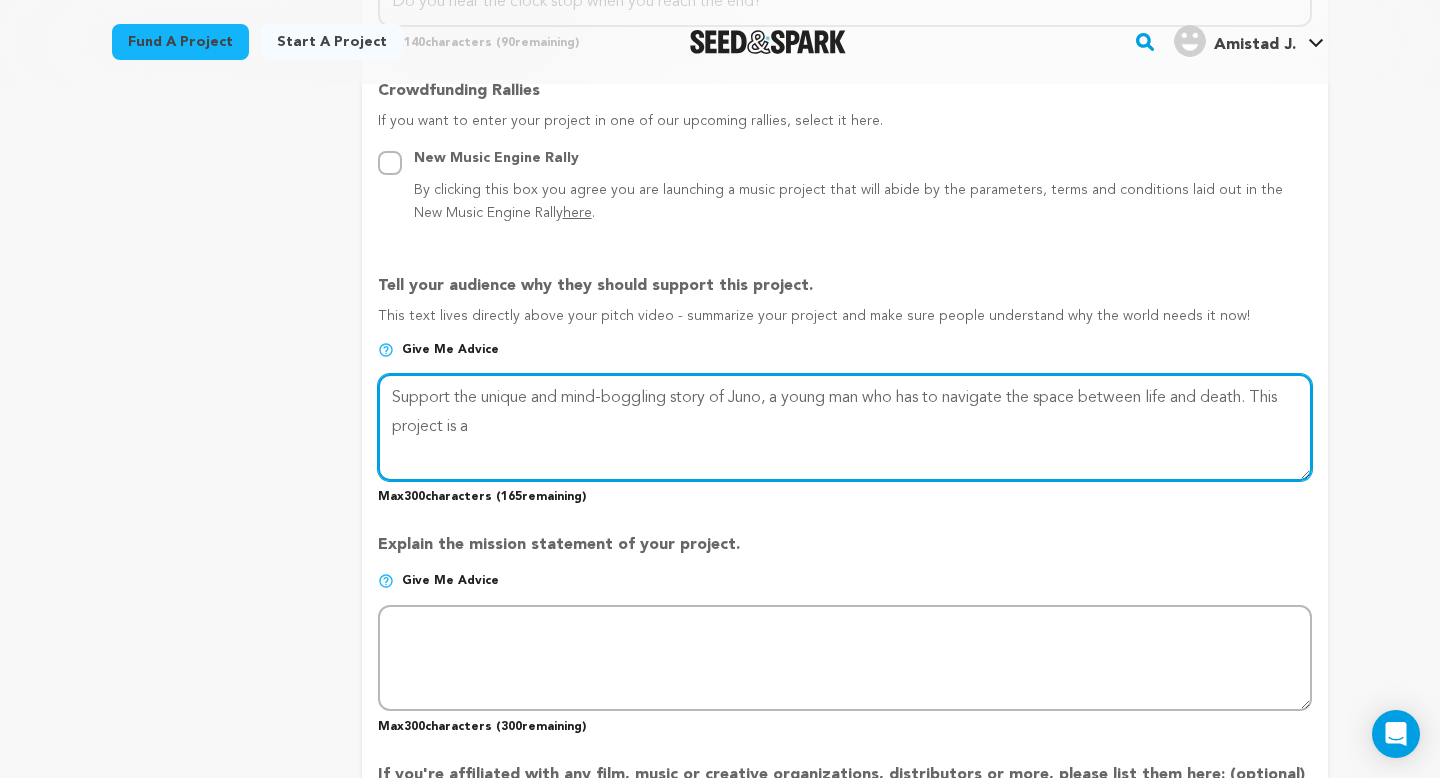 type on "Support the unique and mind-boggling story of Juno, a young man who has to navigate the space between life and death. This project is a" 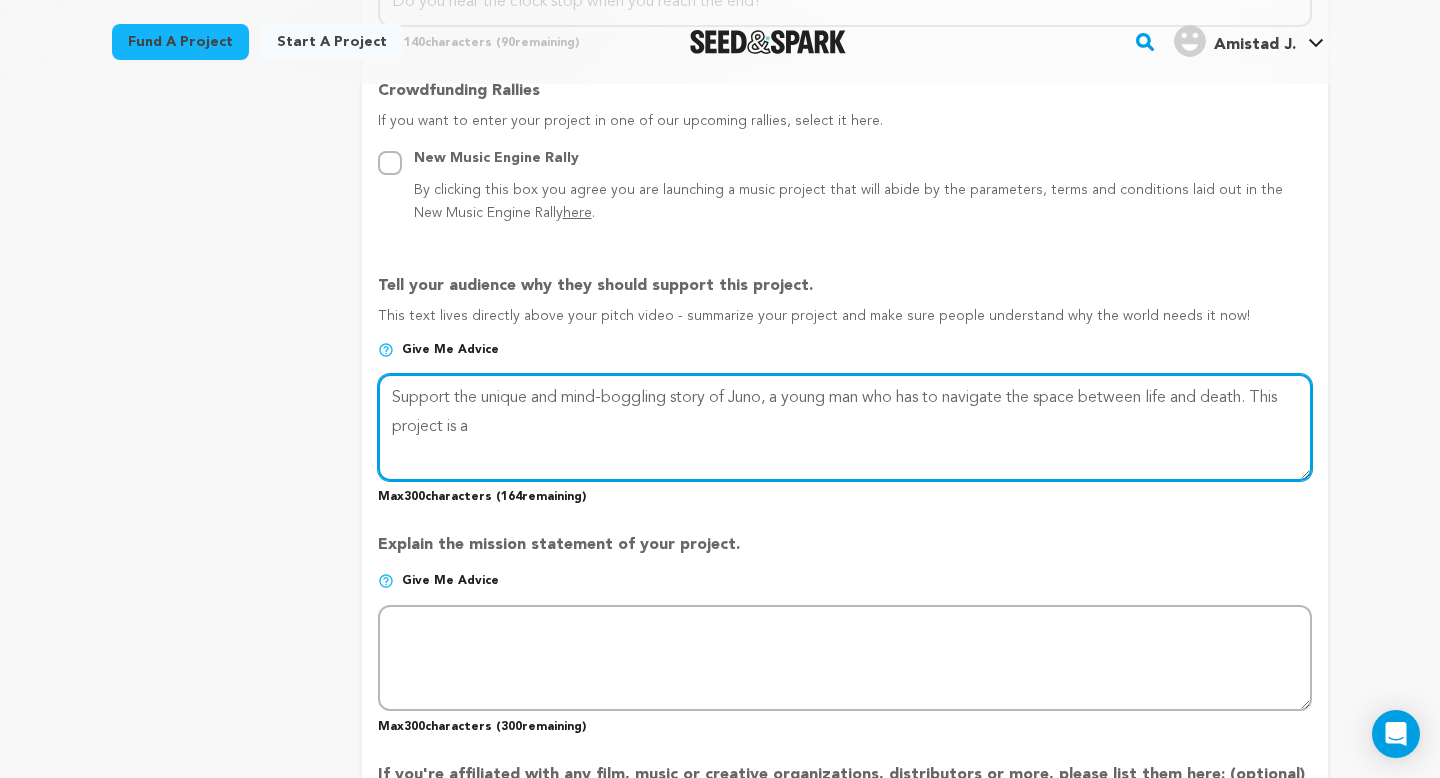 click at bounding box center [845, 427] 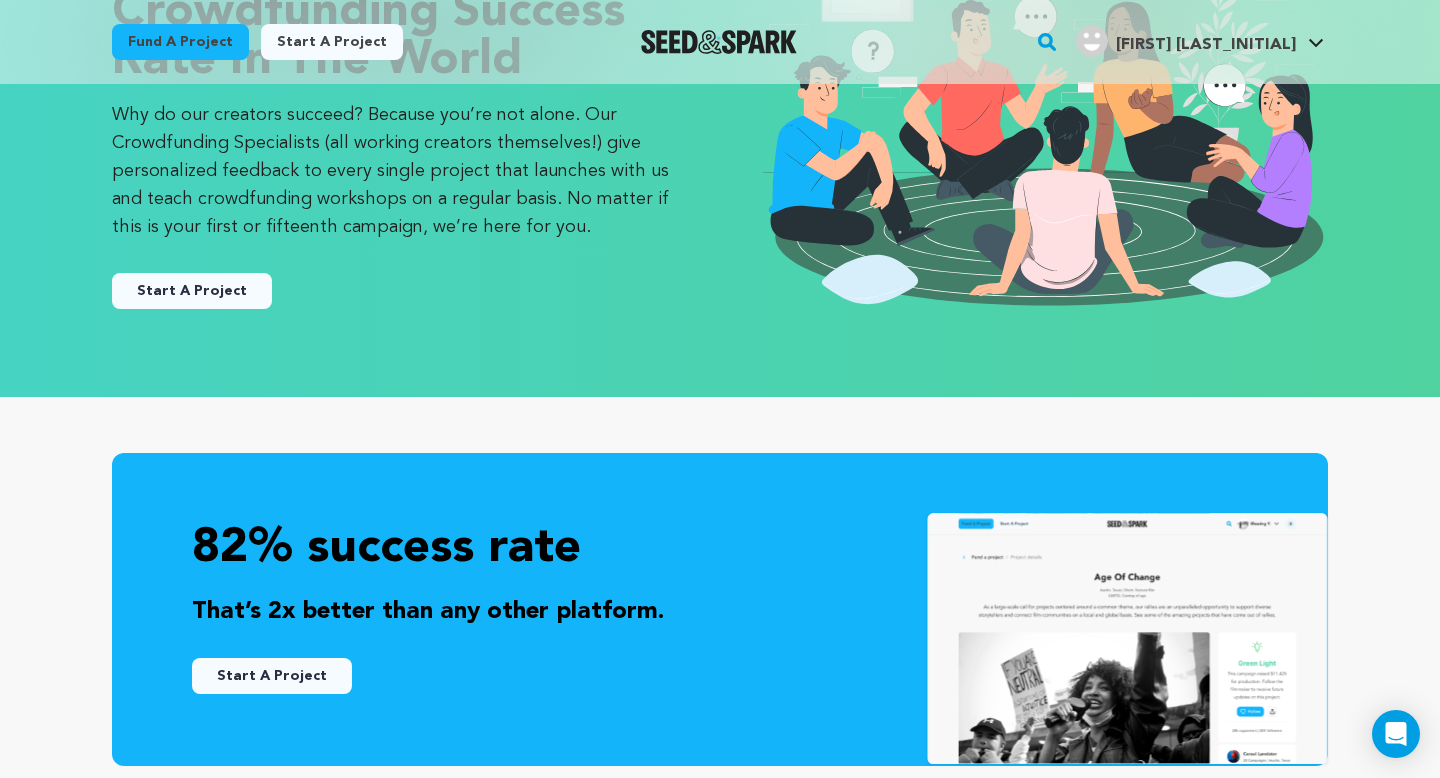 scroll, scrollTop: 0, scrollLeft: 0, axis: both 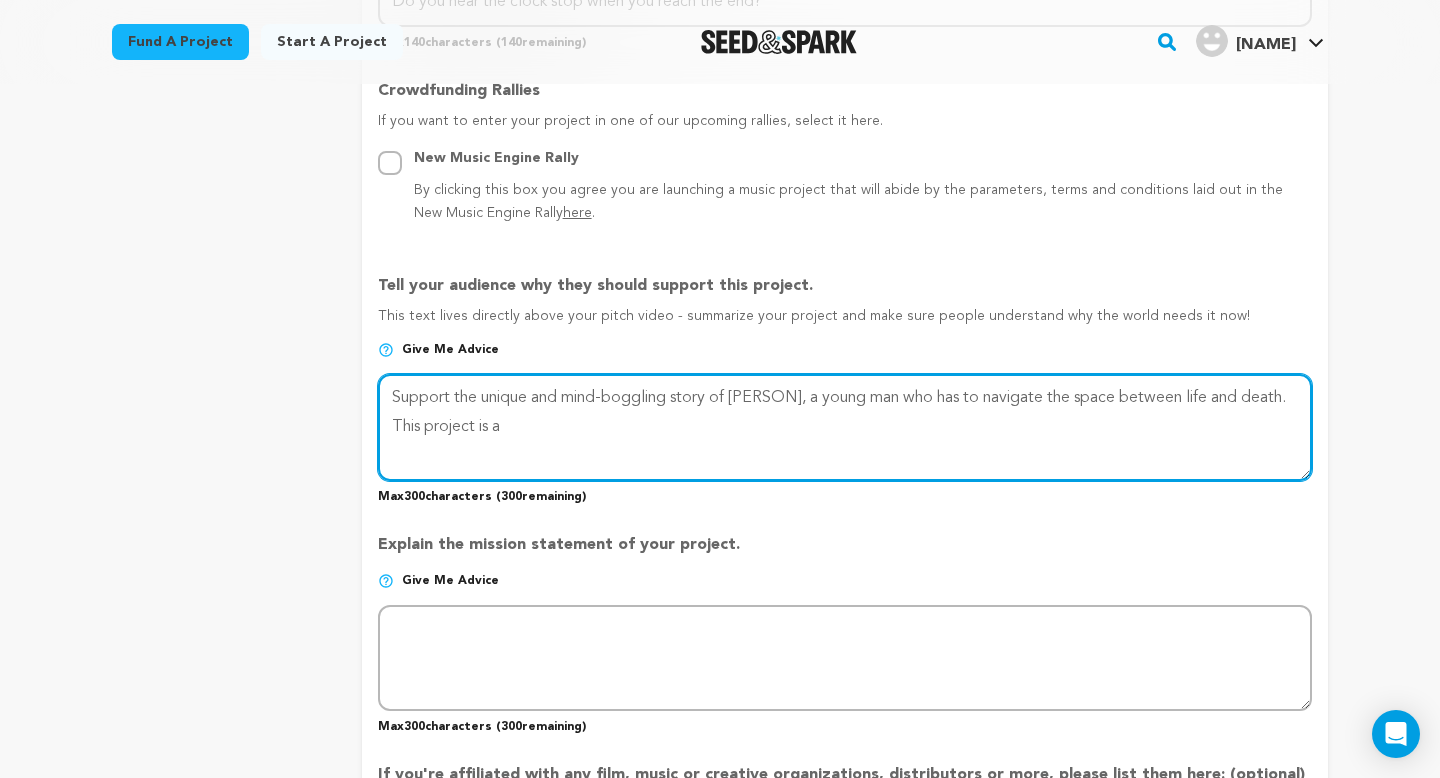 click at bounding box center (845, 427) 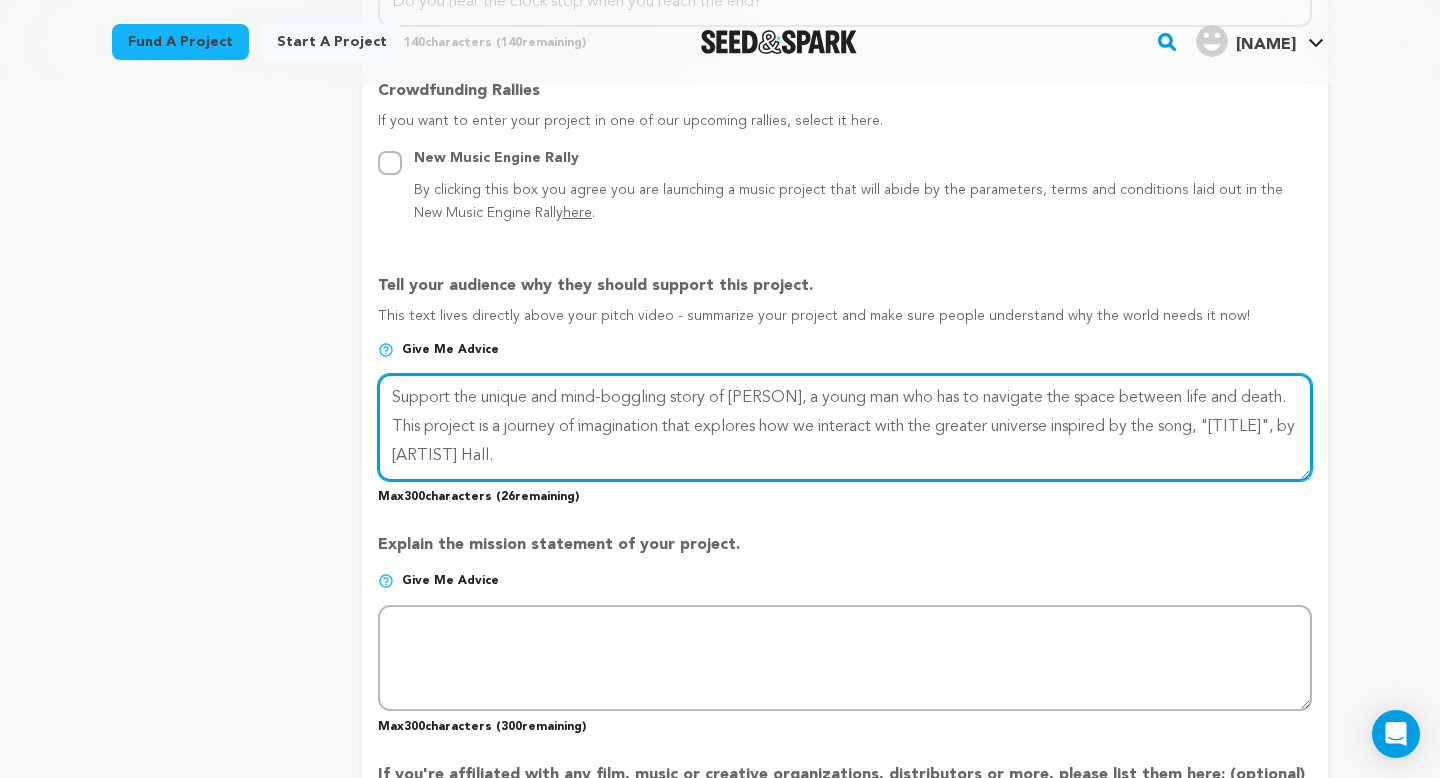 click at bounding box center [845, 427] 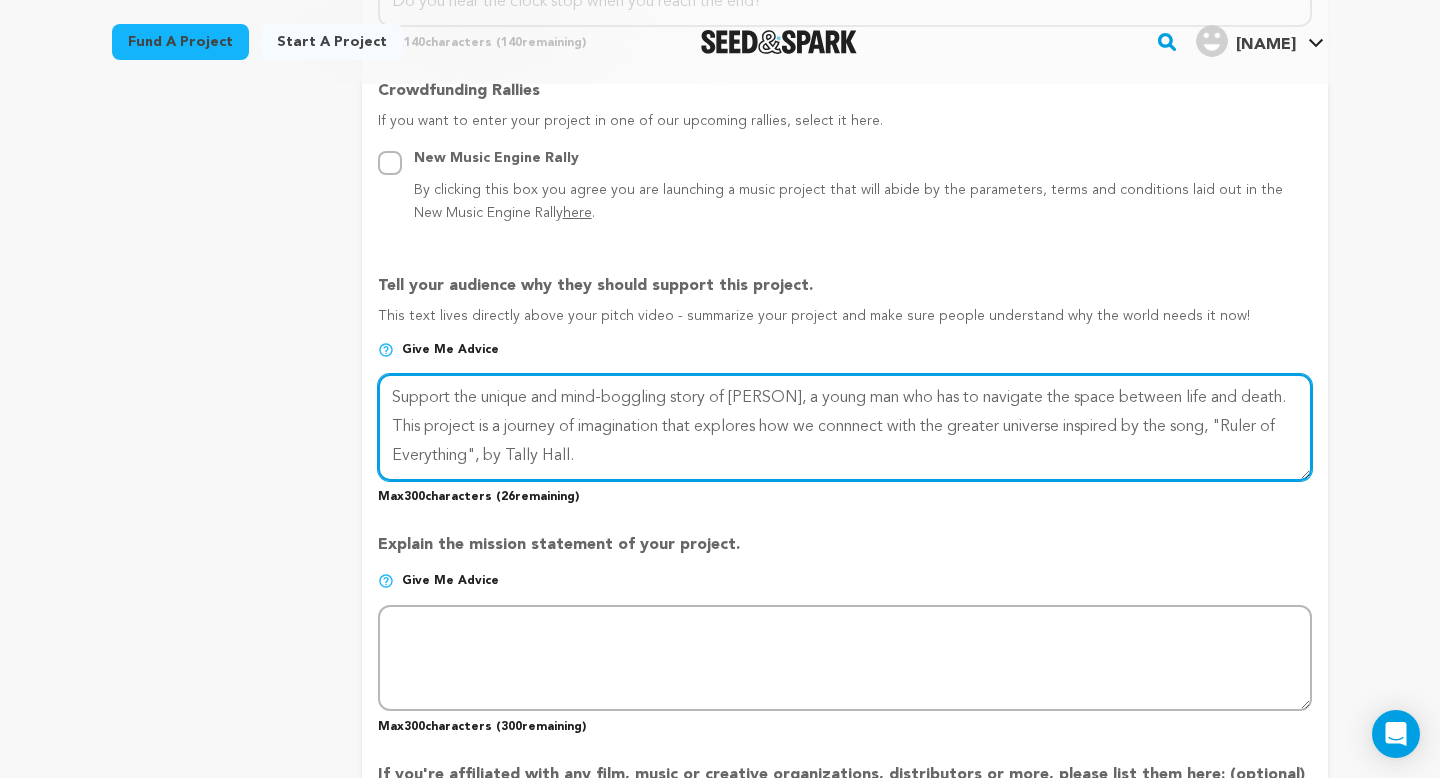 click at bounding box center [845, 427] 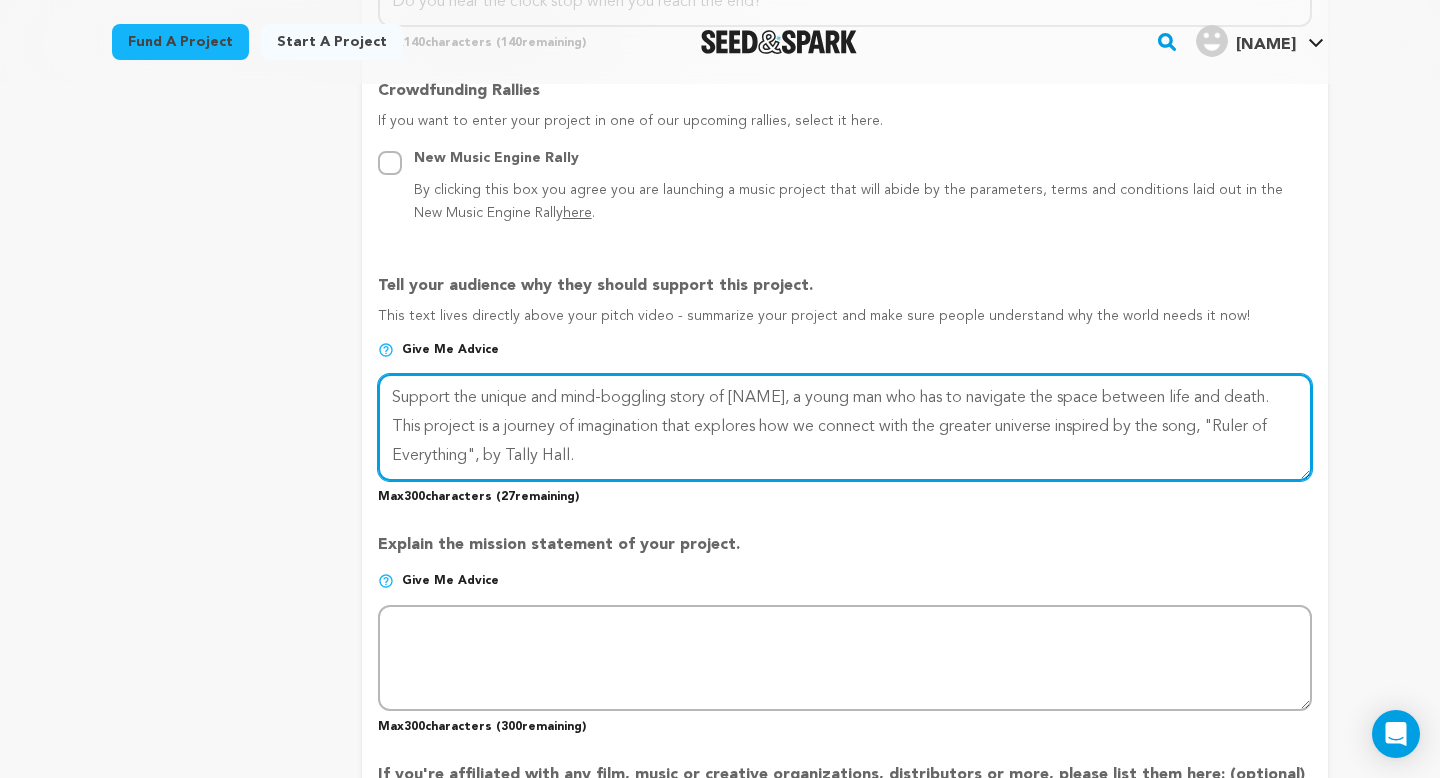 click at bounding box center [845, 427] 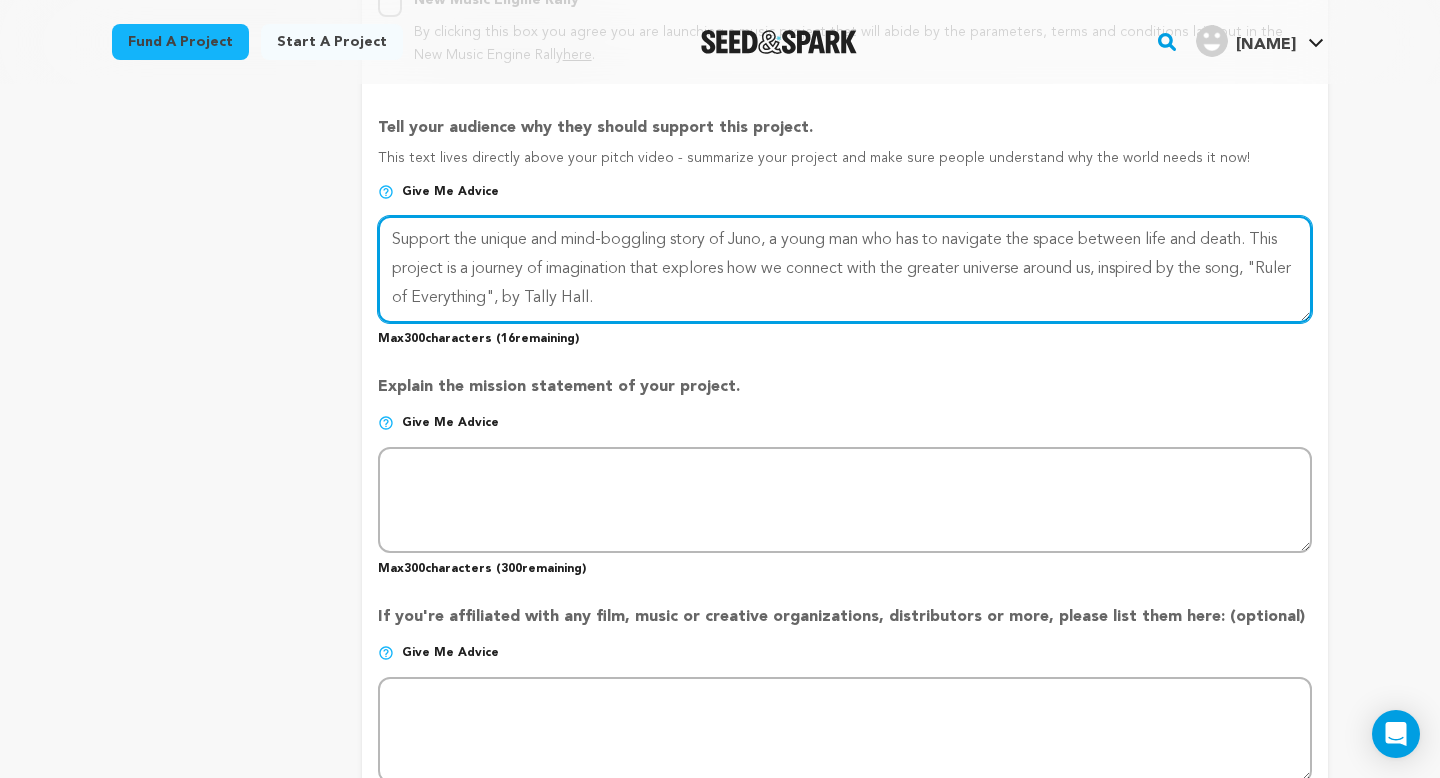 scroll, scrollTop: 1268, scrollLeft: 0, axis: vertical 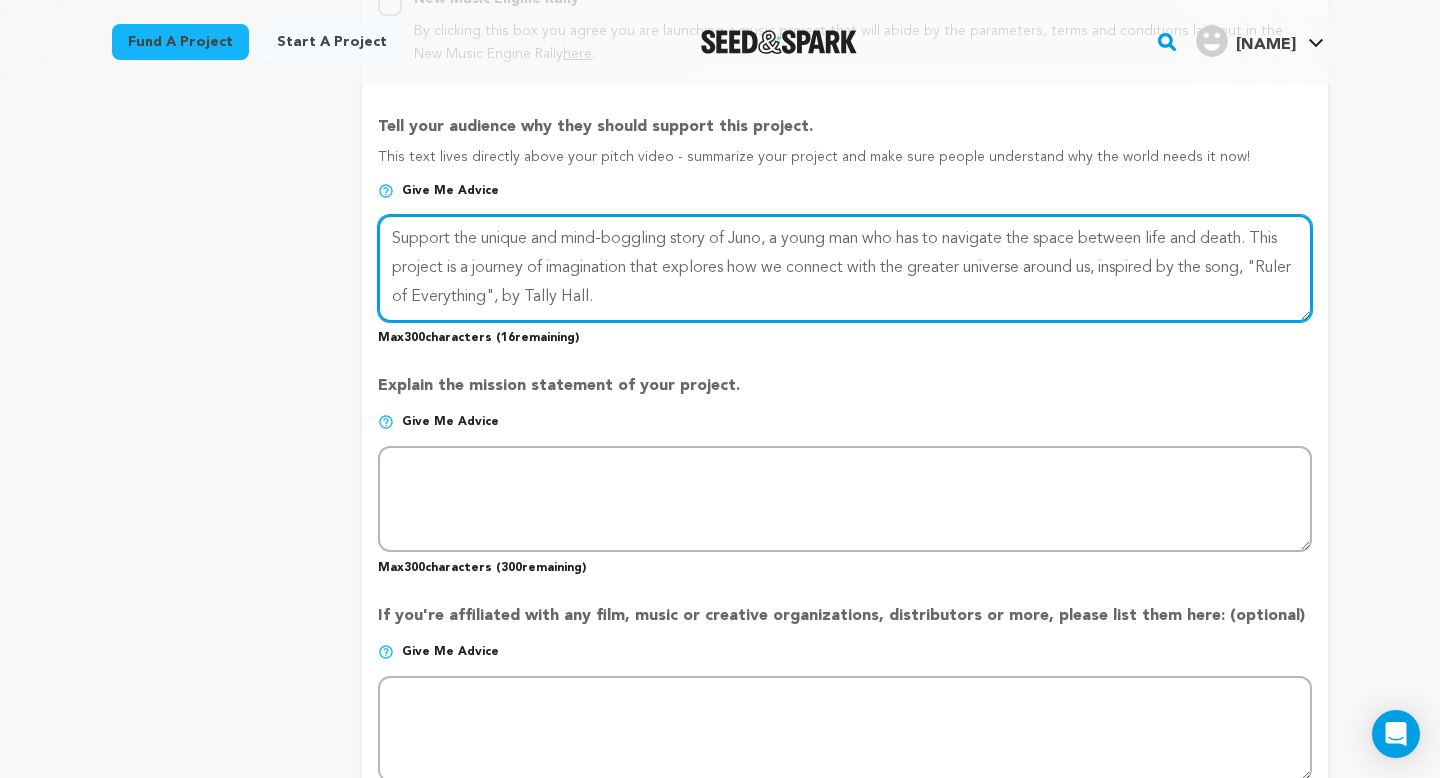 type on "Support the unique and mind-boggling story of Juno, a young man who has to navigate the space between life and death. This project is a journey of imagination that explores how we connect with the greater universe around us, inspired by the song, "Ruler of Everything", by Tally Hall." 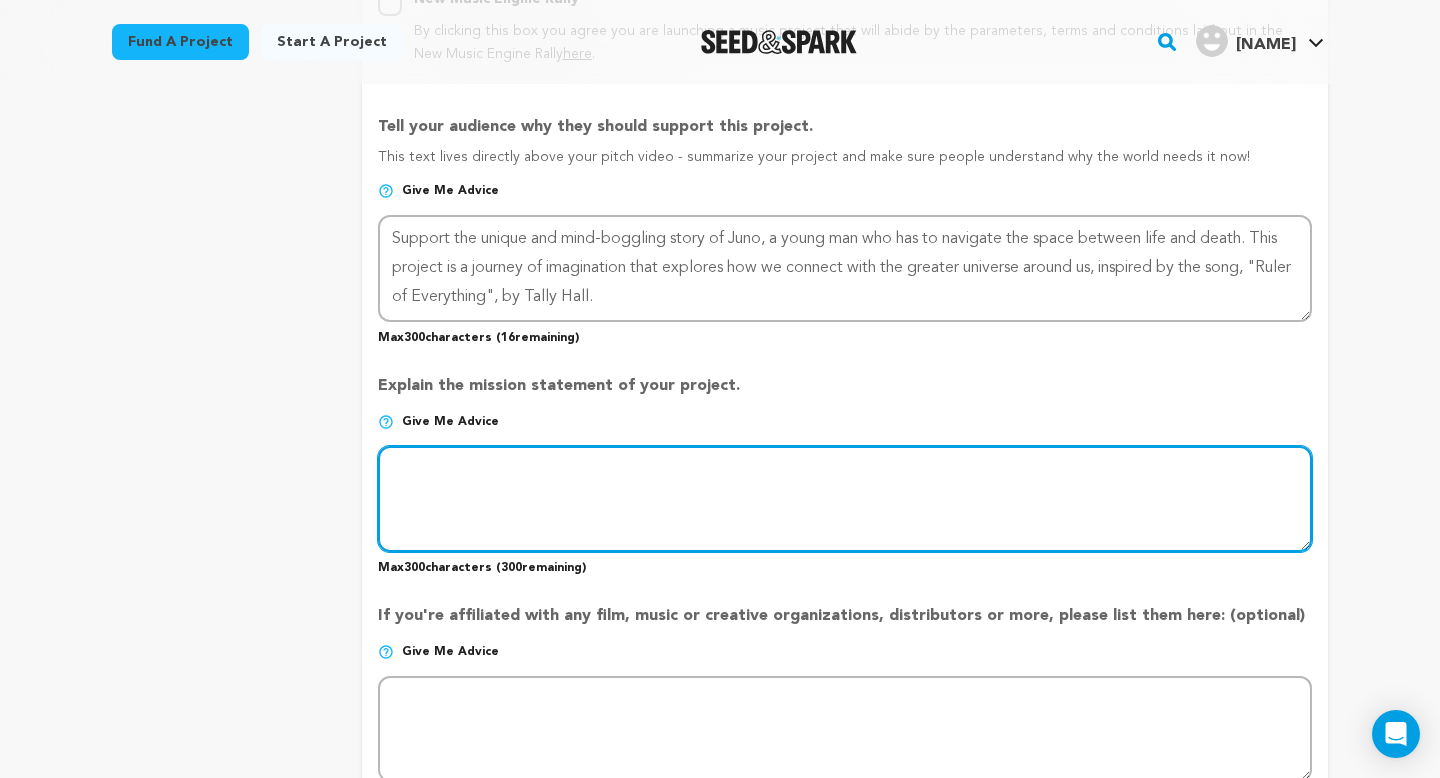 click at bounding box center (845, 499) 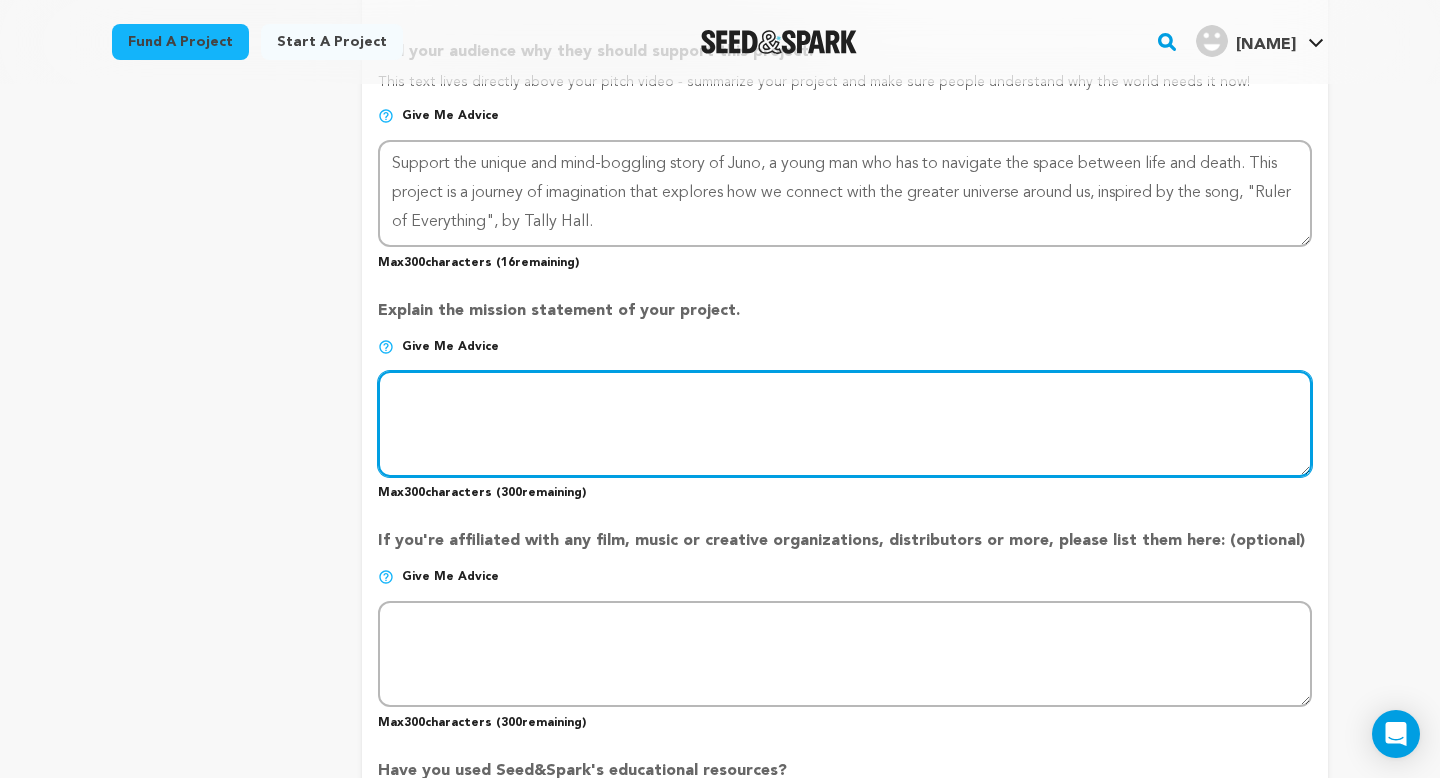 scroll, scrollTop: 1340, scrollLeft: 0, axis: vertical 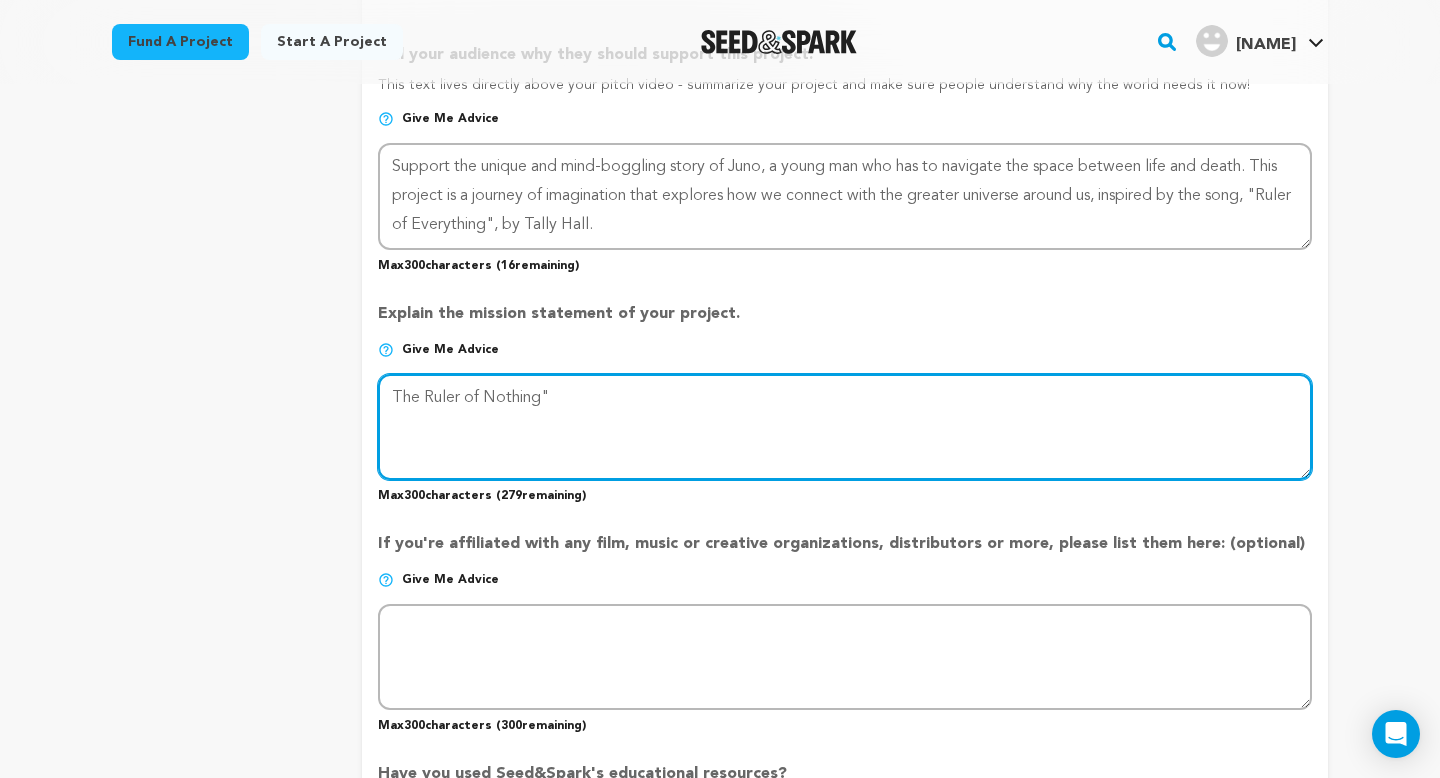 click at bounding box center [845, 427] 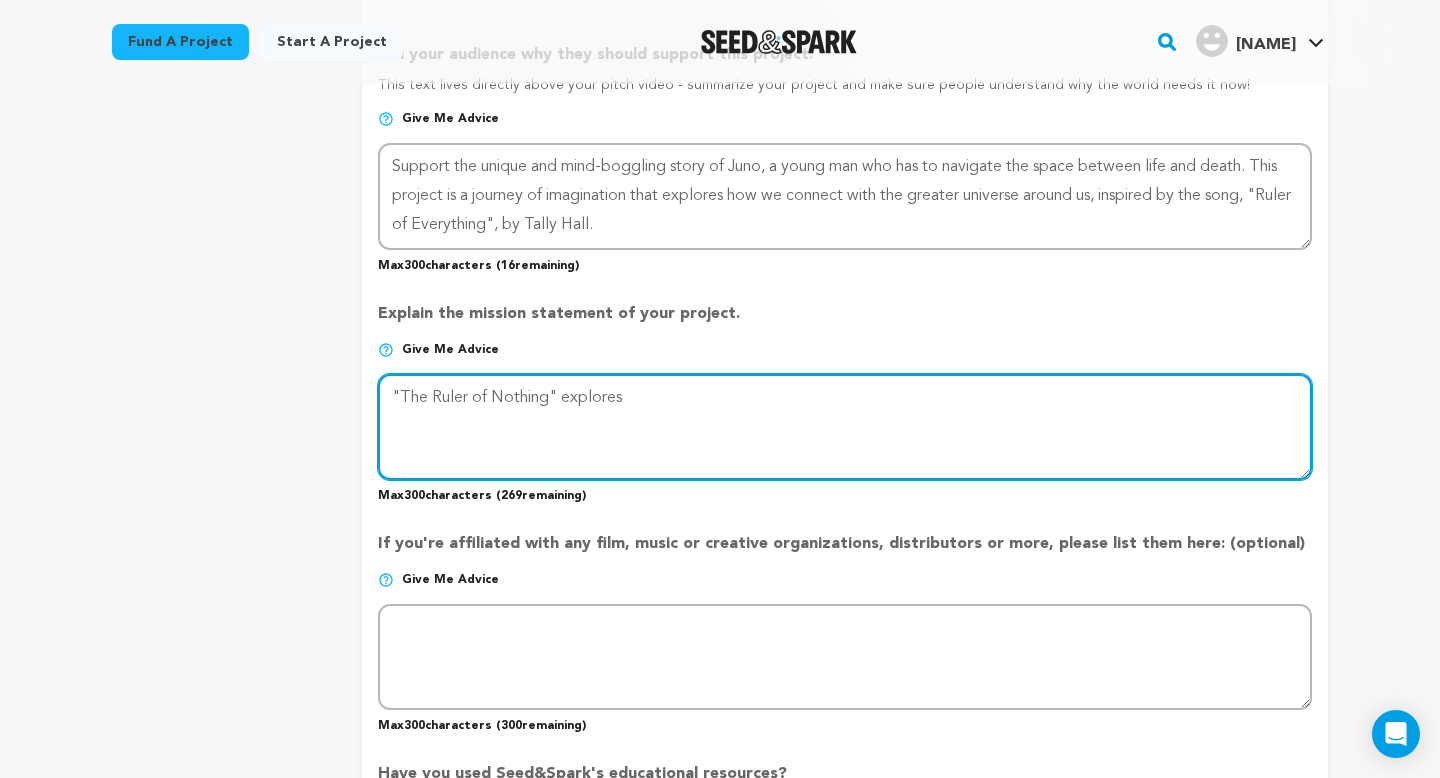 click at bounding box center (845, 427) 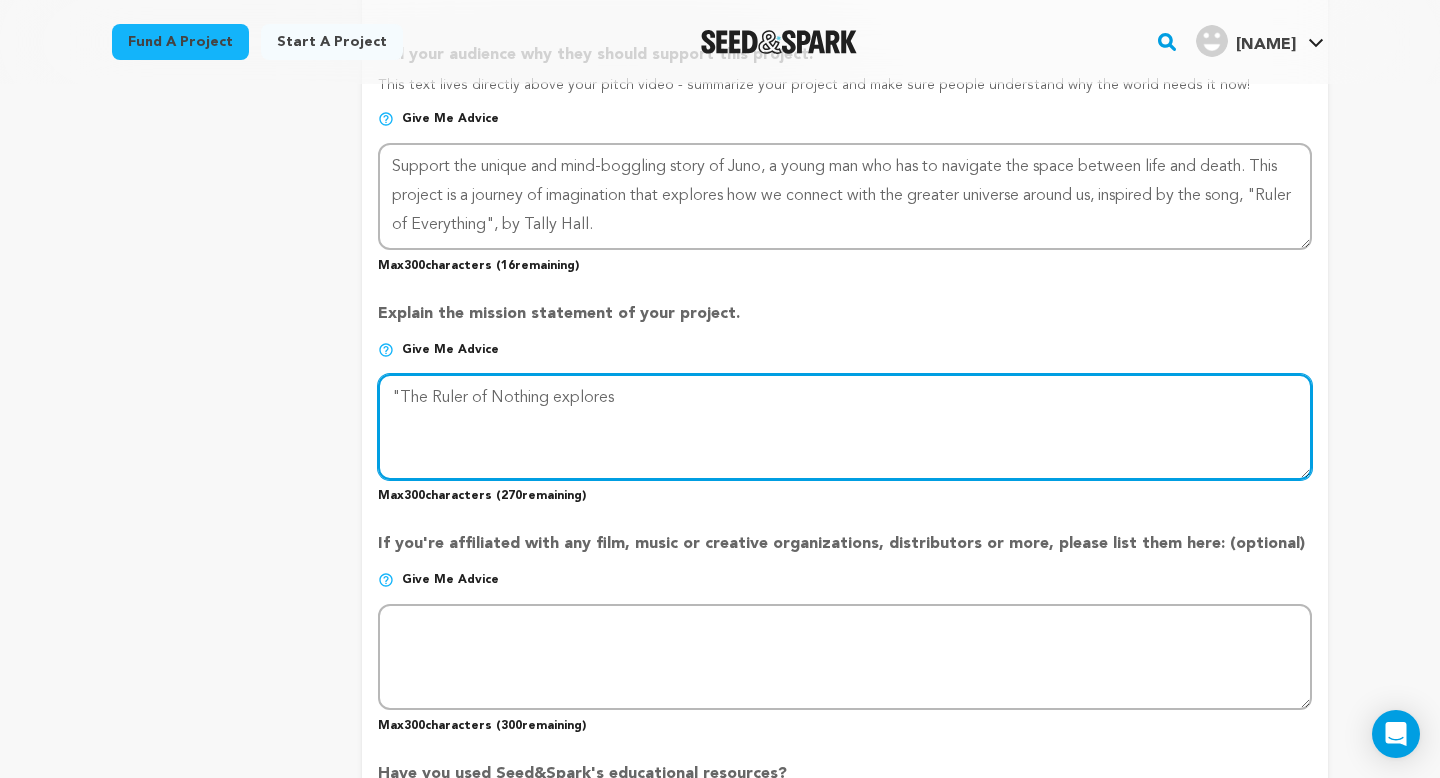 click at bounding box center [845, 427] 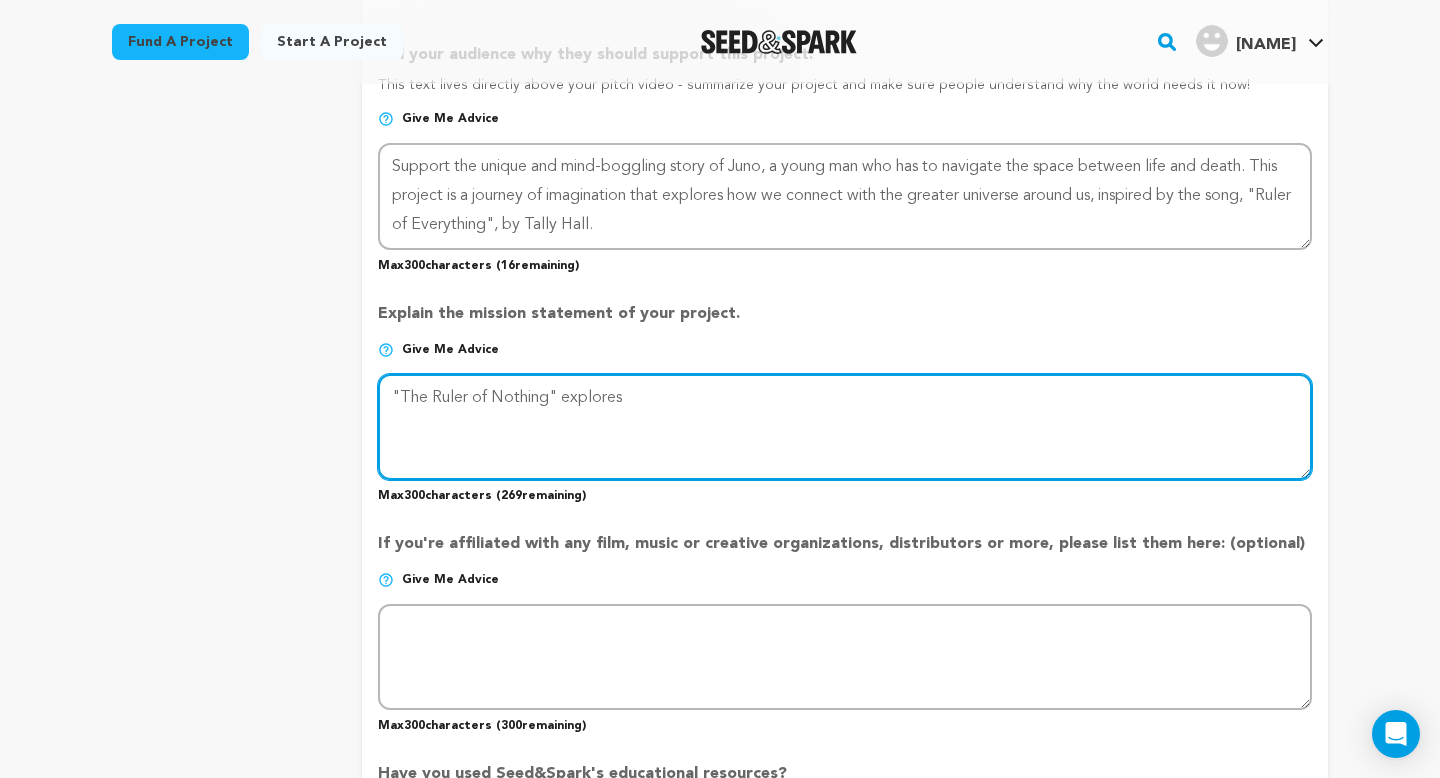 click at bounding box center (845, 427) 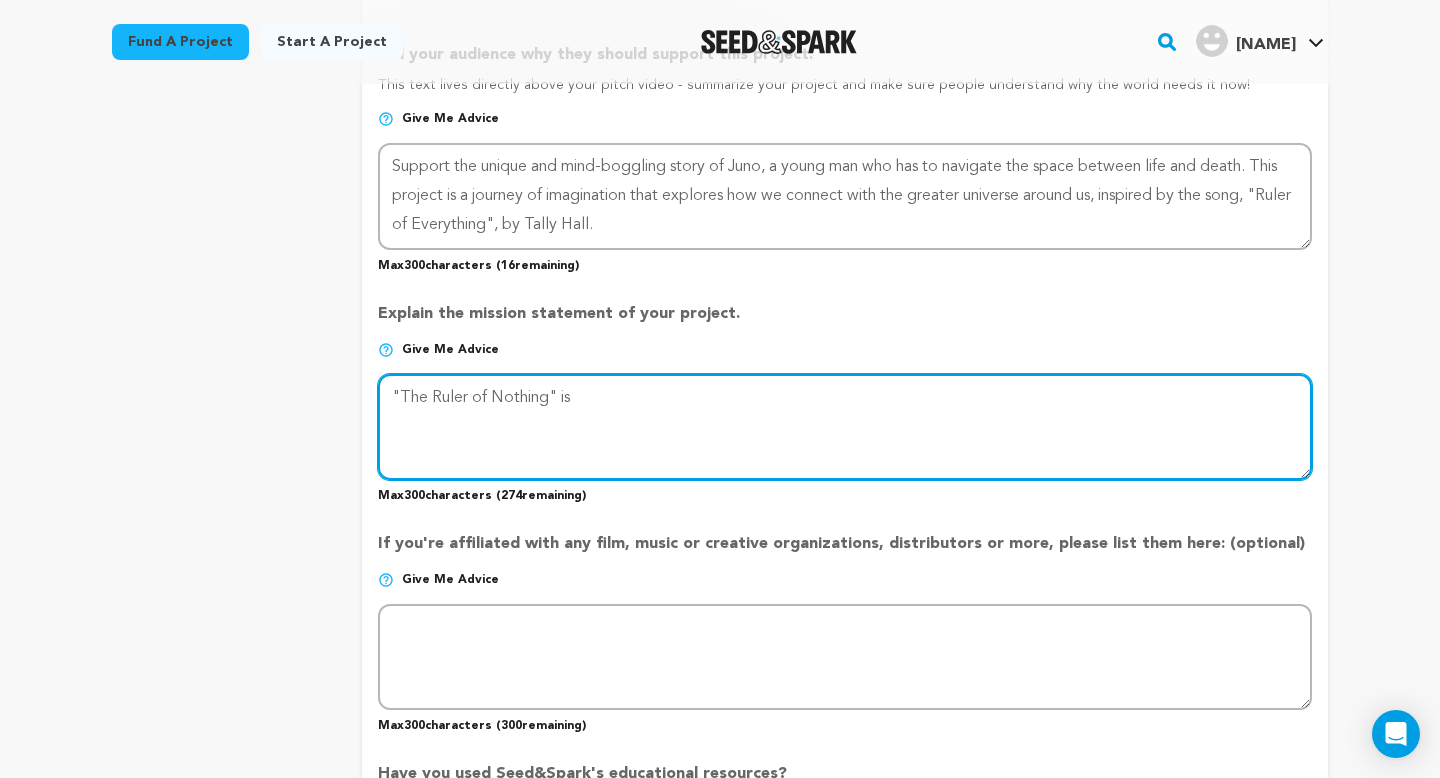 click at bounding box center (845, 427) 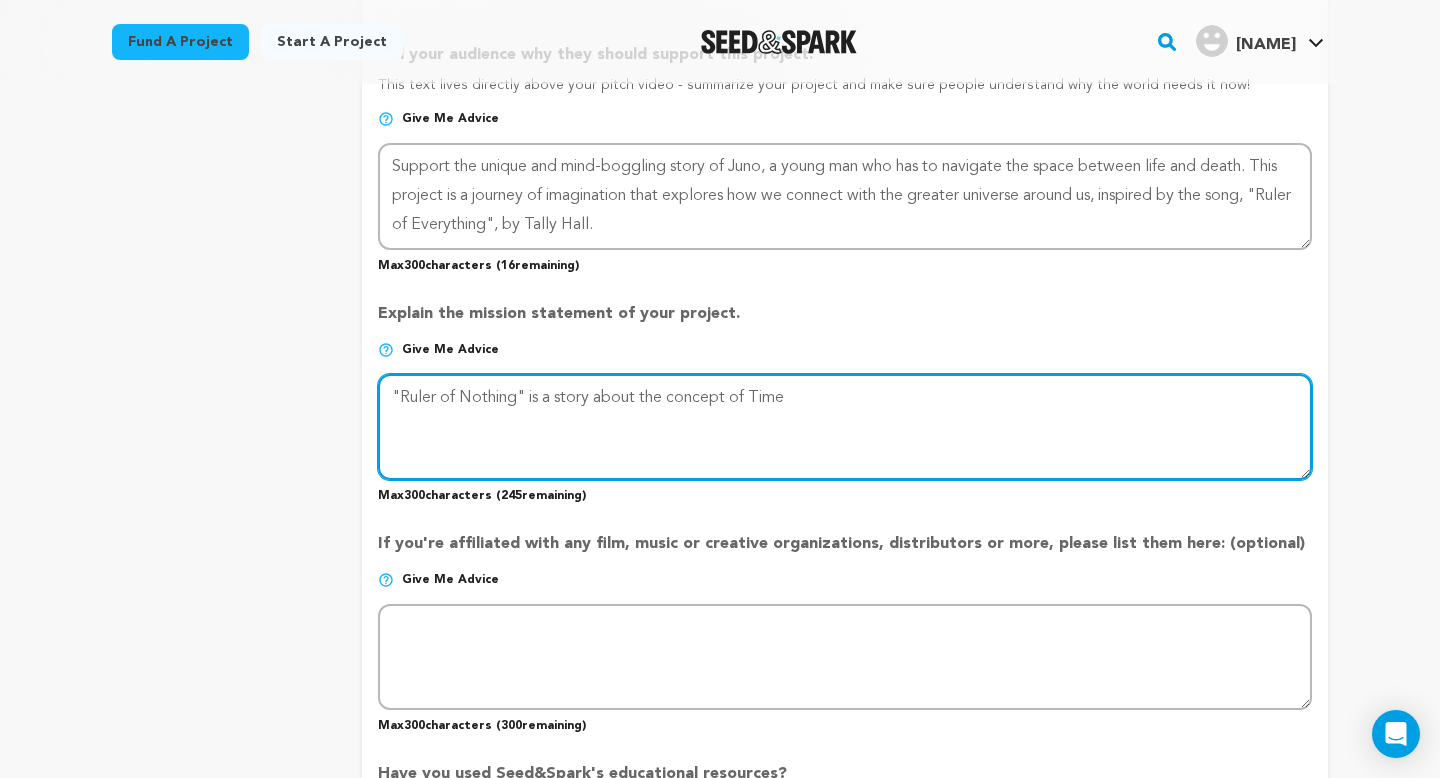 paste on "This script is a surreal, character-driven exploration of mortality, consciousness, and the human struggle to grasp the unknowable. Through the journey of Juno — a soul trapped on a metaphysical subway suspended between life and death — the stor" 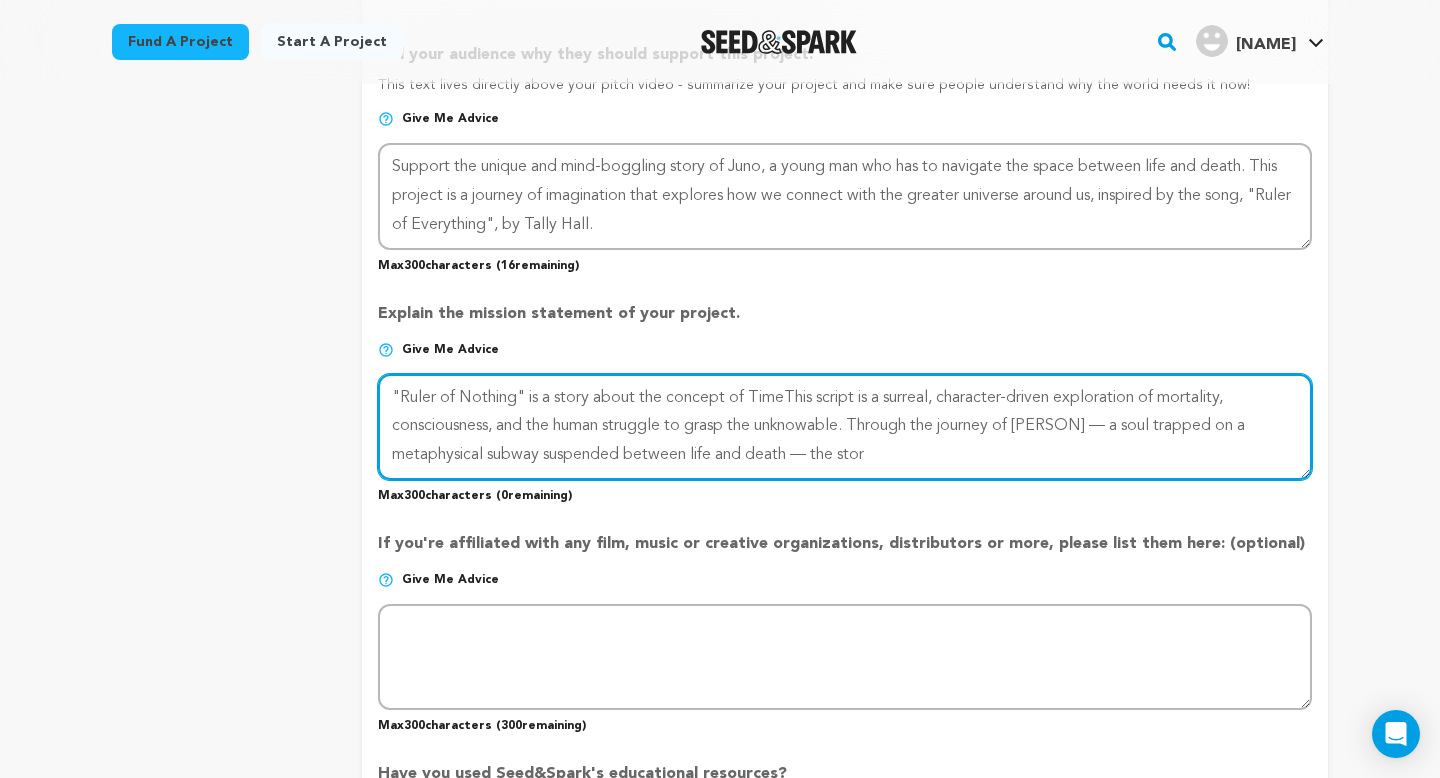 drag, startPoint x: 558, startPoint y: 396, endPoint x: 885, endPoint y: 404, distance: 327.09784 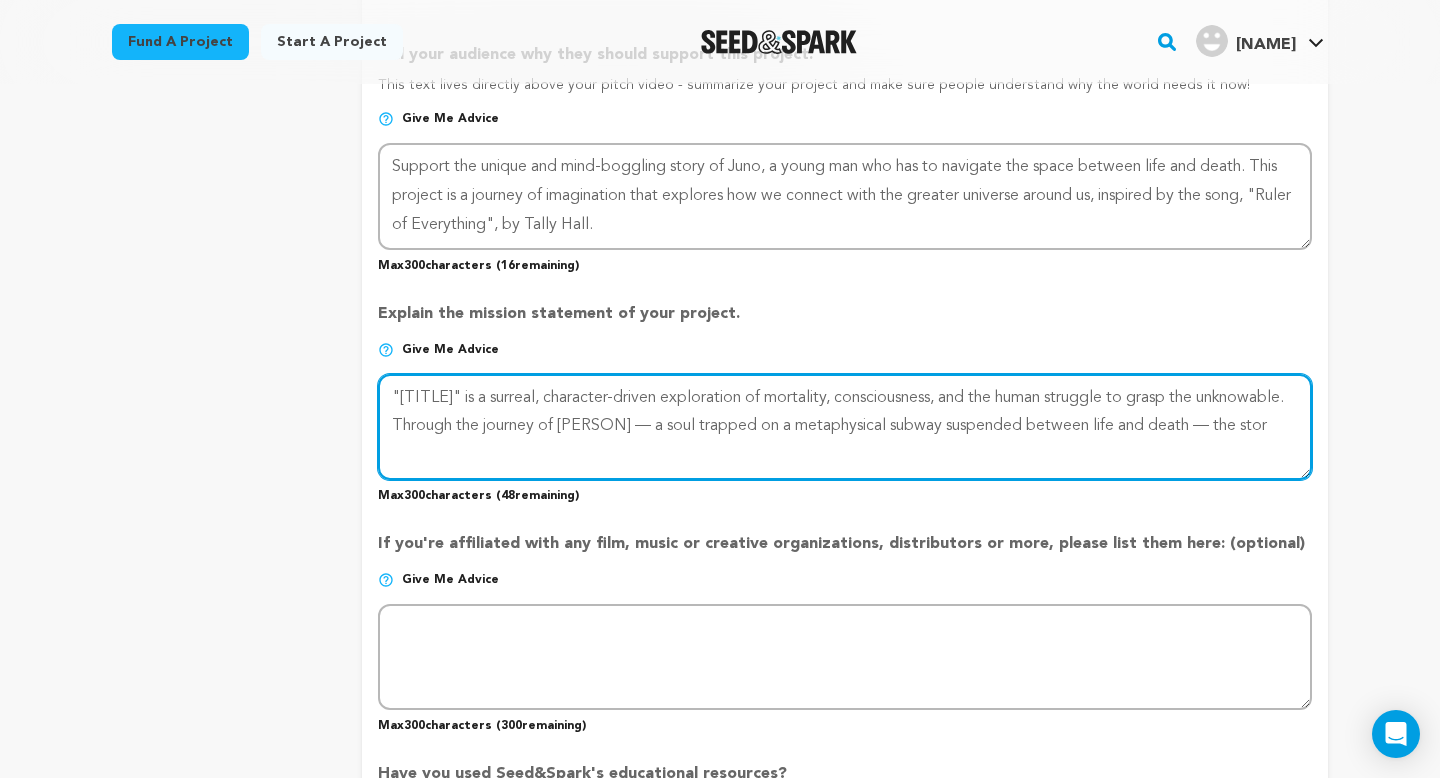drag, startPoint x: 612, startPoint y: 397, endPoint x: 734, endPoint y: 408, distance: 122.494896 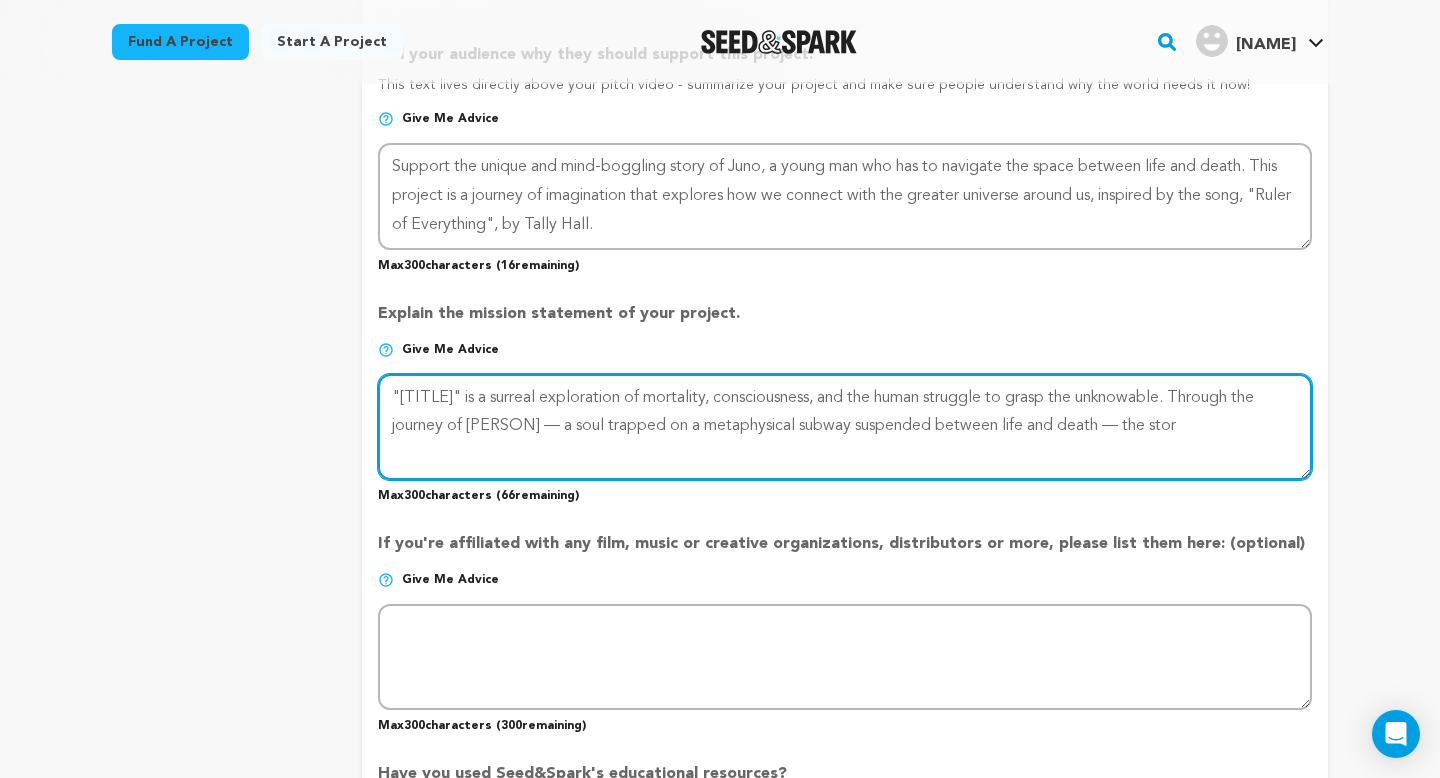 drag, startPoint x: 610, startPoint y: 394, endPoint x: 1360, endPoint y: 422, distance: 750.52246 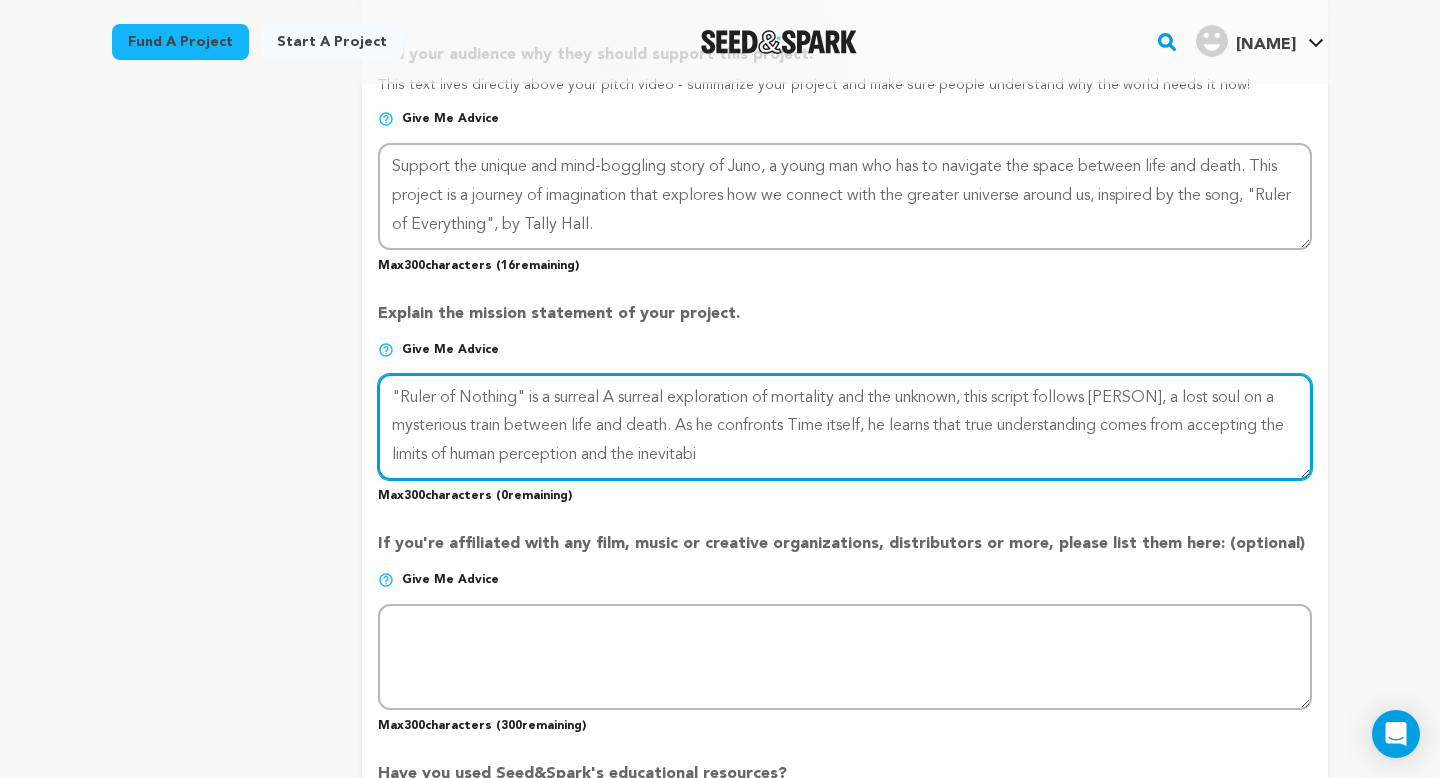 drag, startPoint x: 612, startPoint y: 394, endPoint x: 679, endPoint y: 395, distance: 67.00746 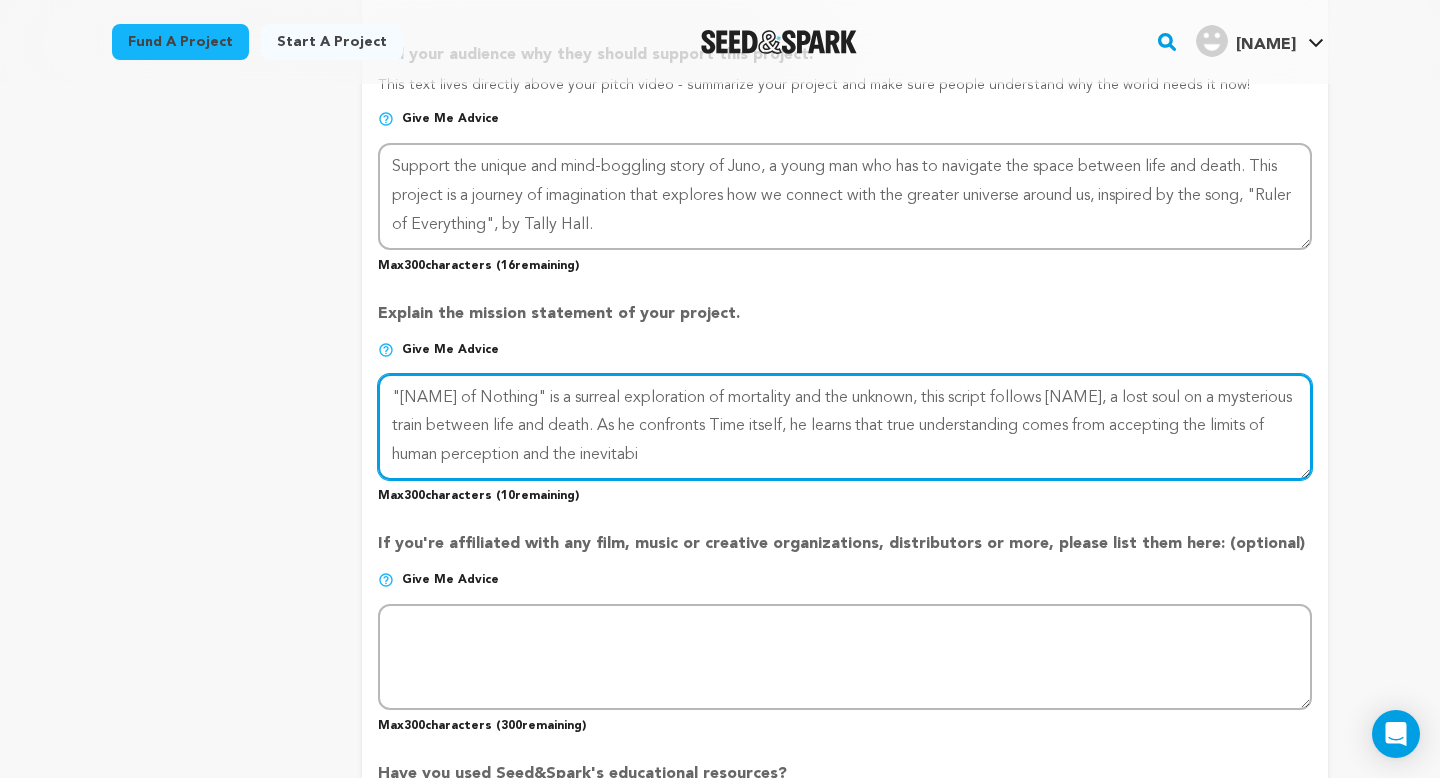 click at bounding box center [845, 427] 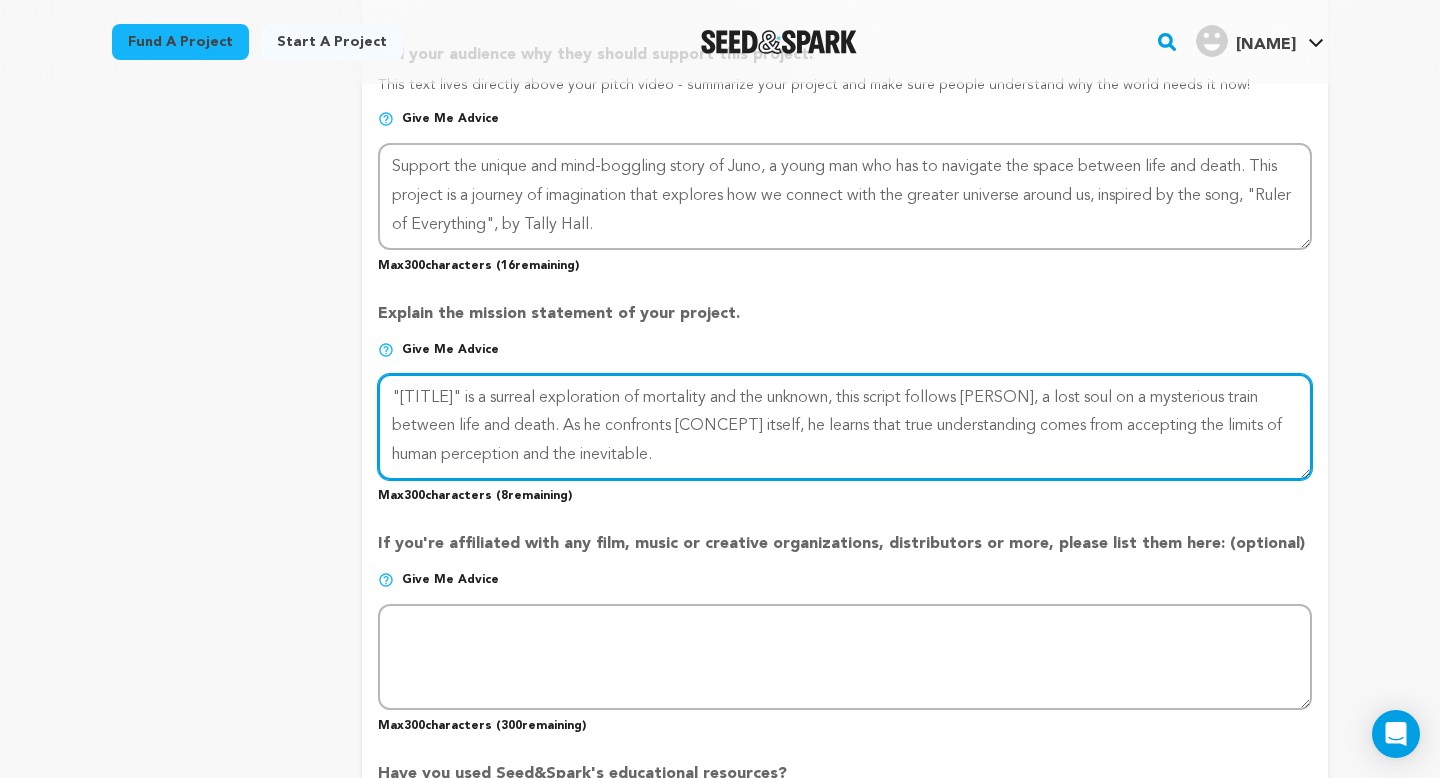 click at bounding box center [845, 427] 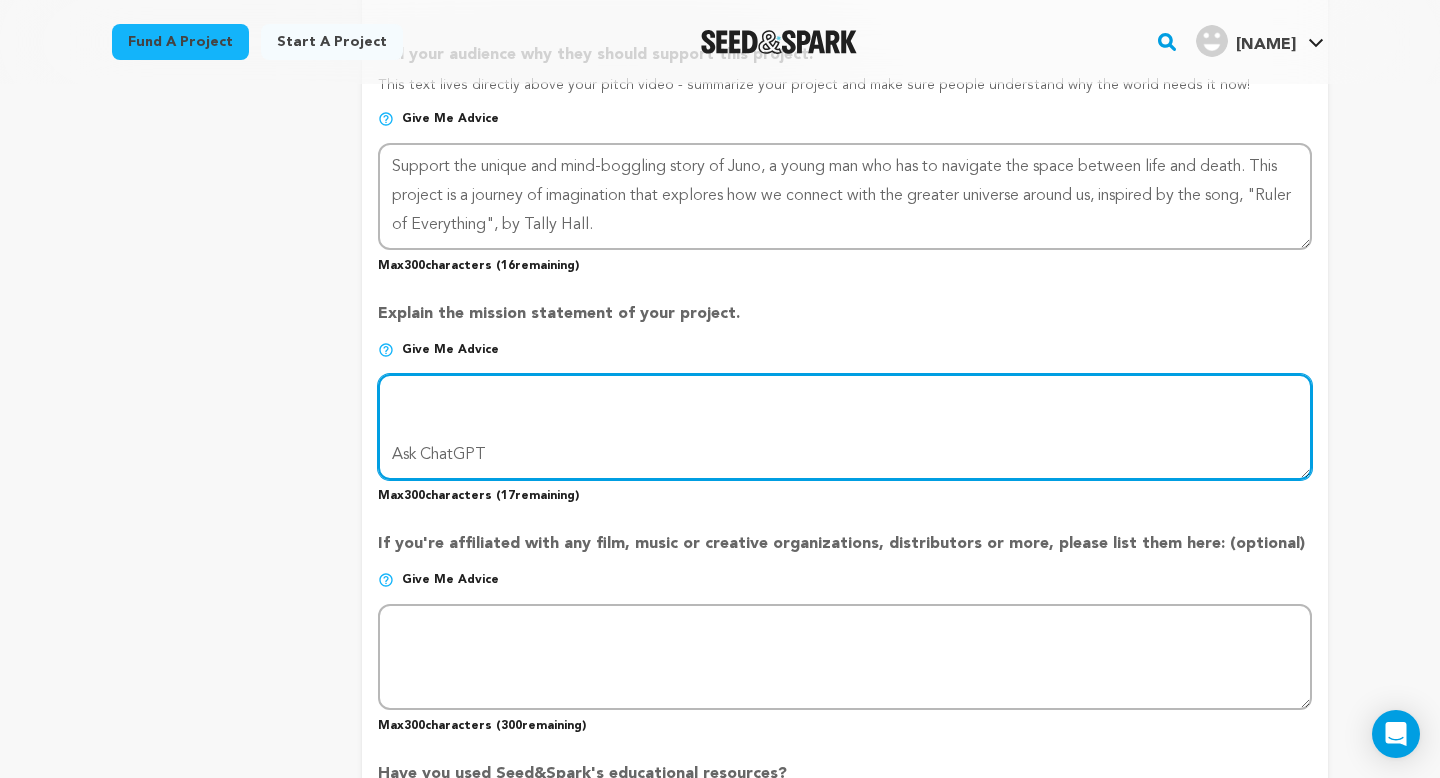 scroll, scrollTop: 172, scrollLeft: 0, axis: vertical 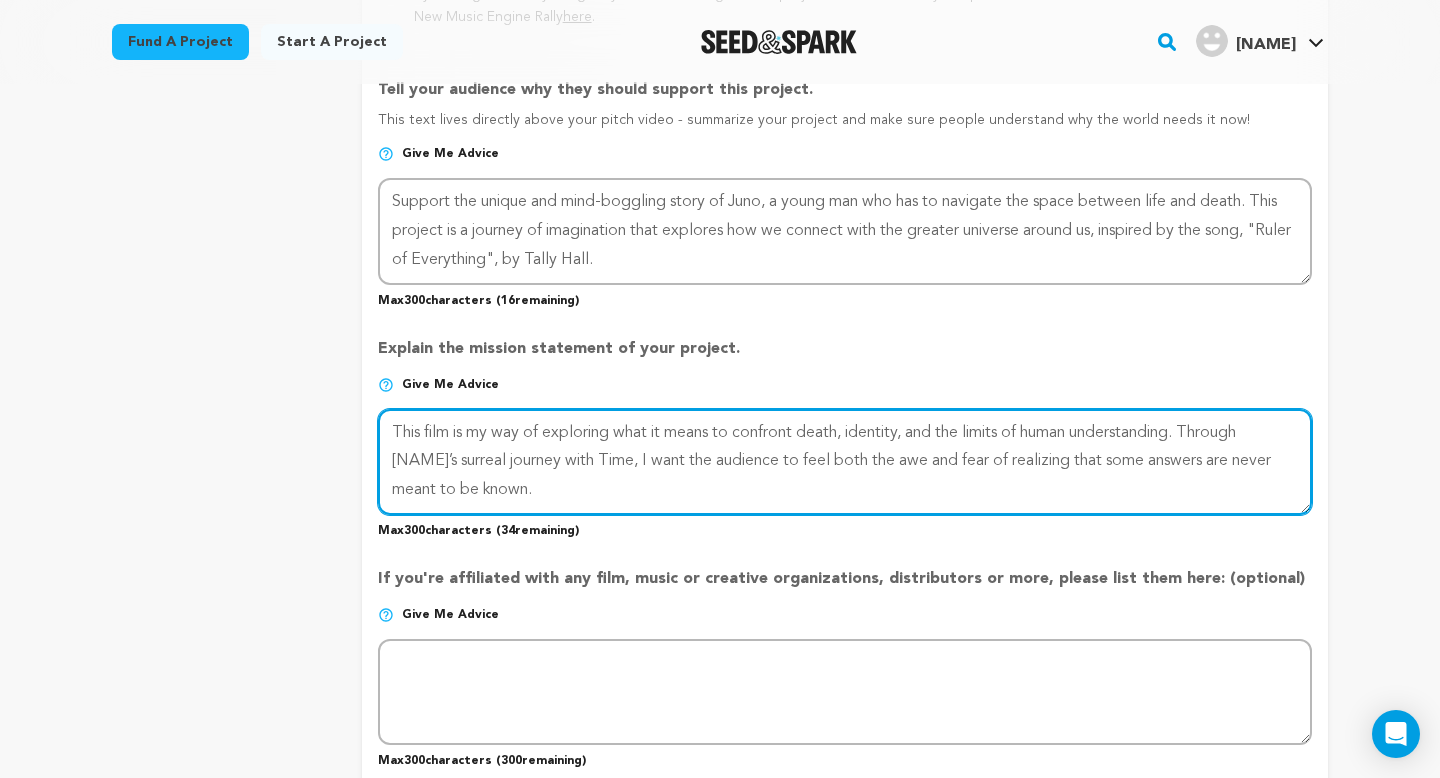 click at bounding box center (845, 462) 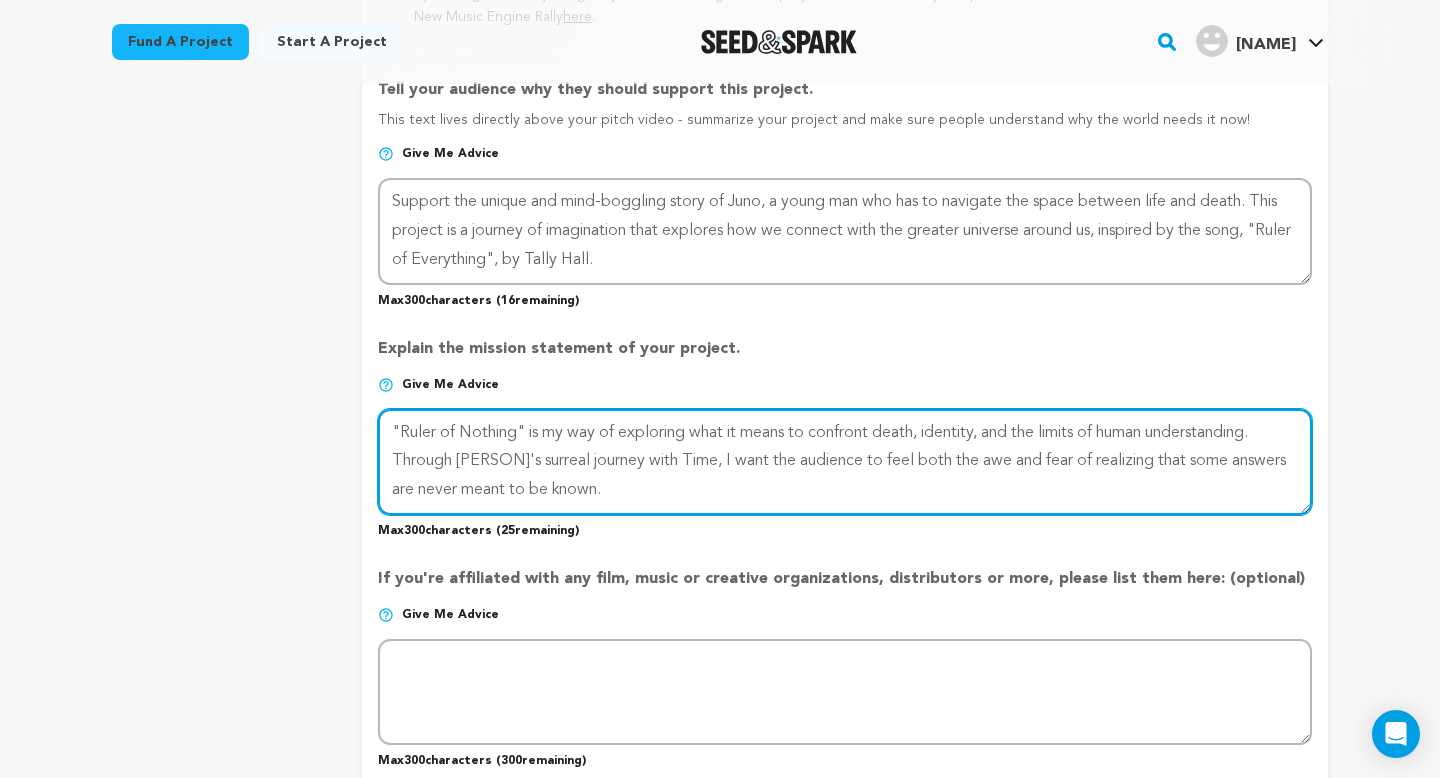 drag, startPoint x: 574, startPoint y: 433, endPoint x: 640, endPoint y: 433, distance: 66 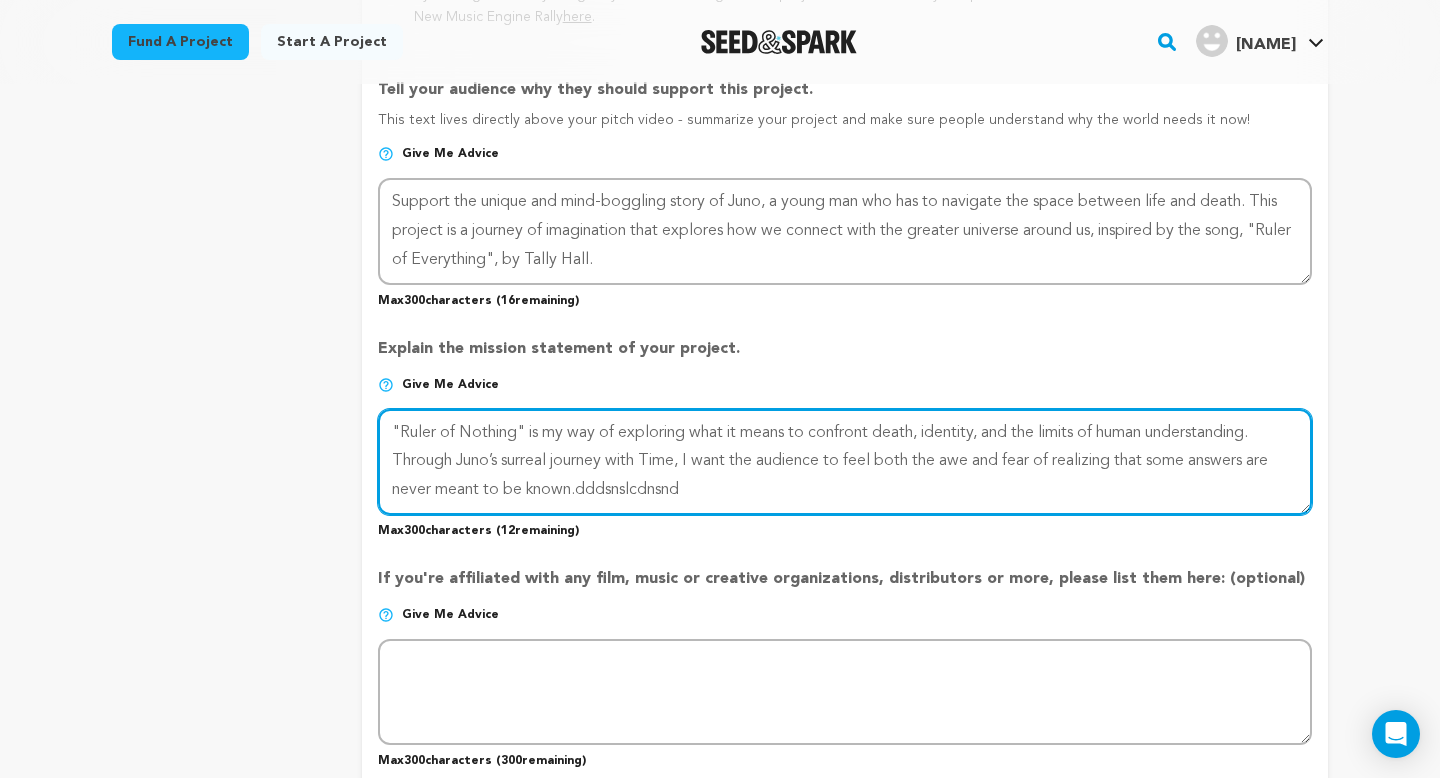 drag, startPoint x: 581, startPoint y: 489, endPoint x: 853, endPoint y: 501, distance: 272.2646 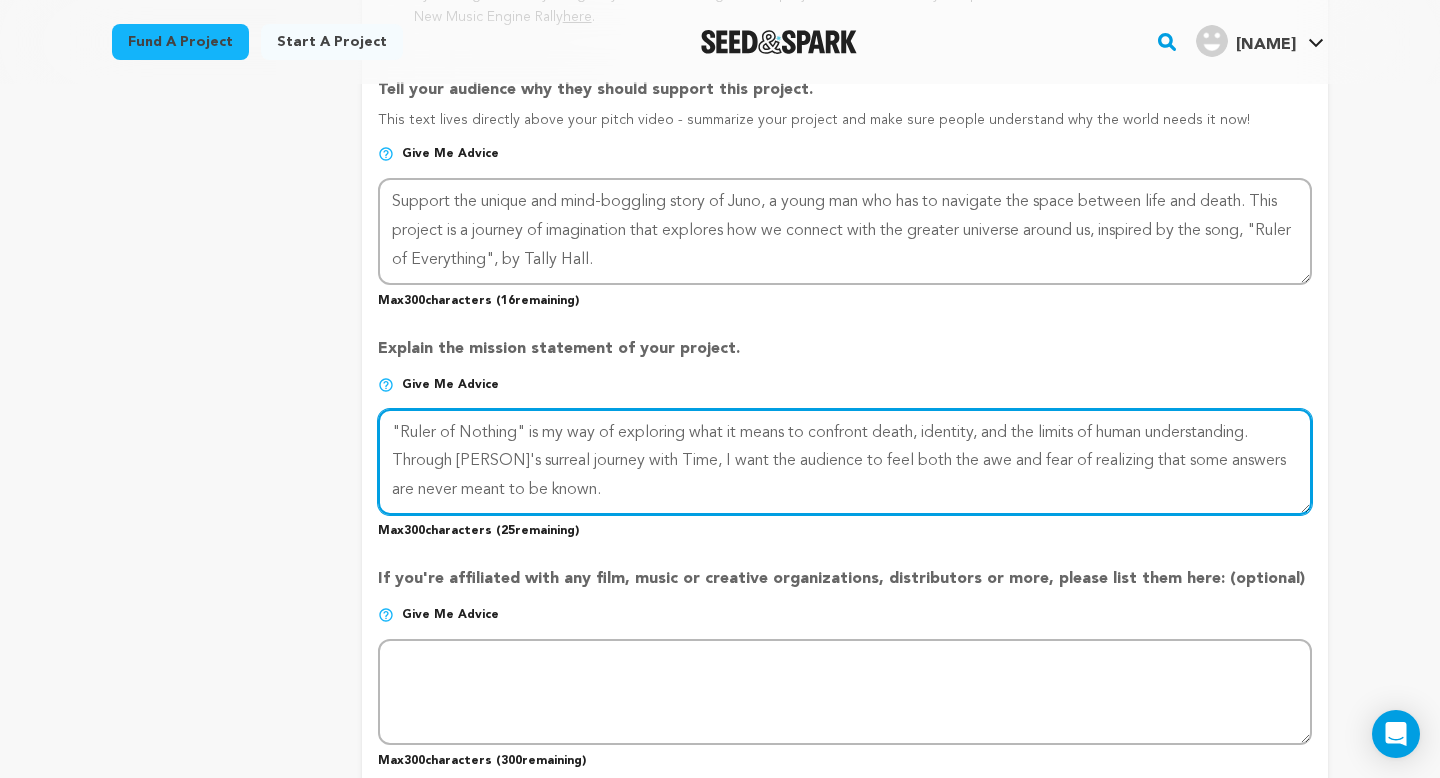 click at bounding box center (845, 462) 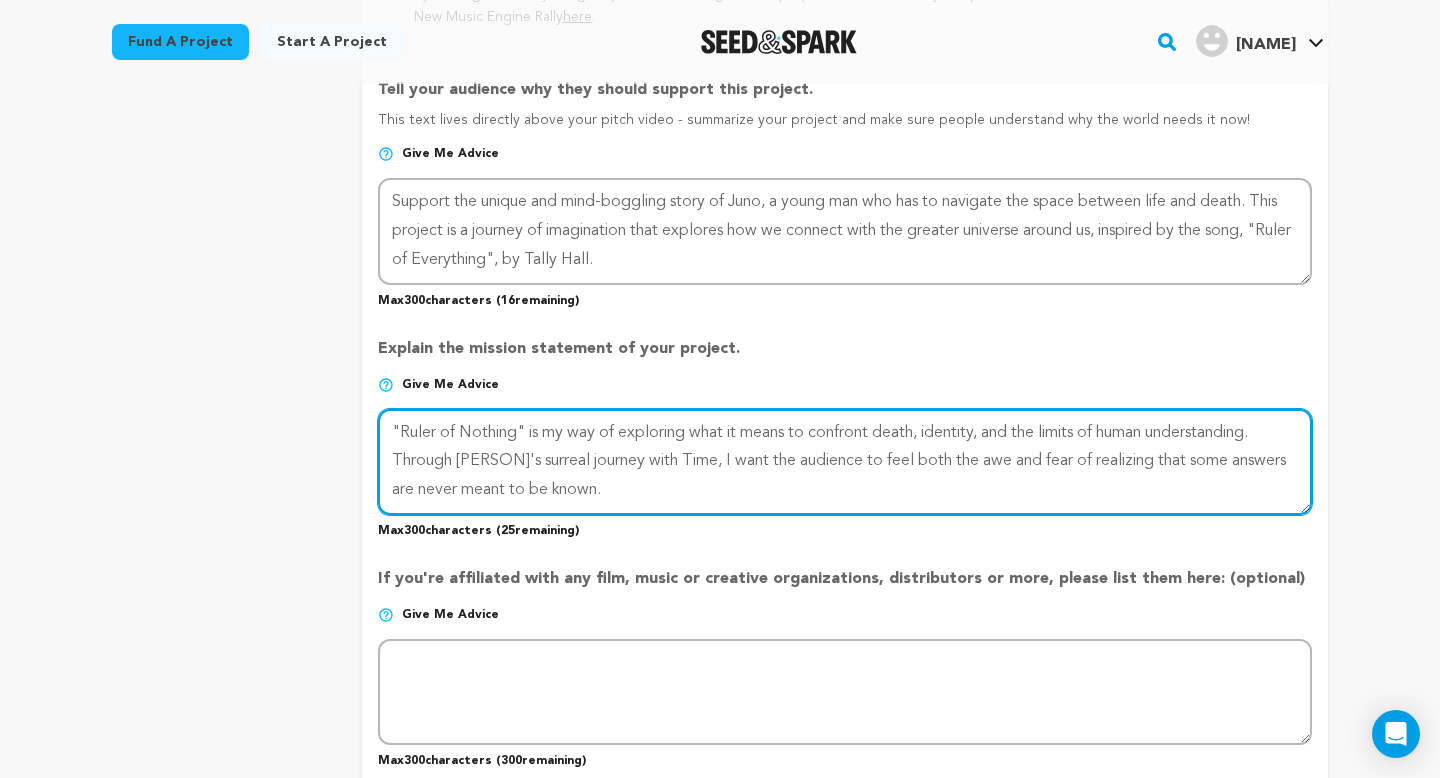 type on ""Ruler of Nothing" is my way of exploring what it means to confront death, identity, and the limits of human understanding. Through Juno’s surreal journey with Time, I want the audience to feel both the awe and fear of realizing that some answers are never meant to be known." 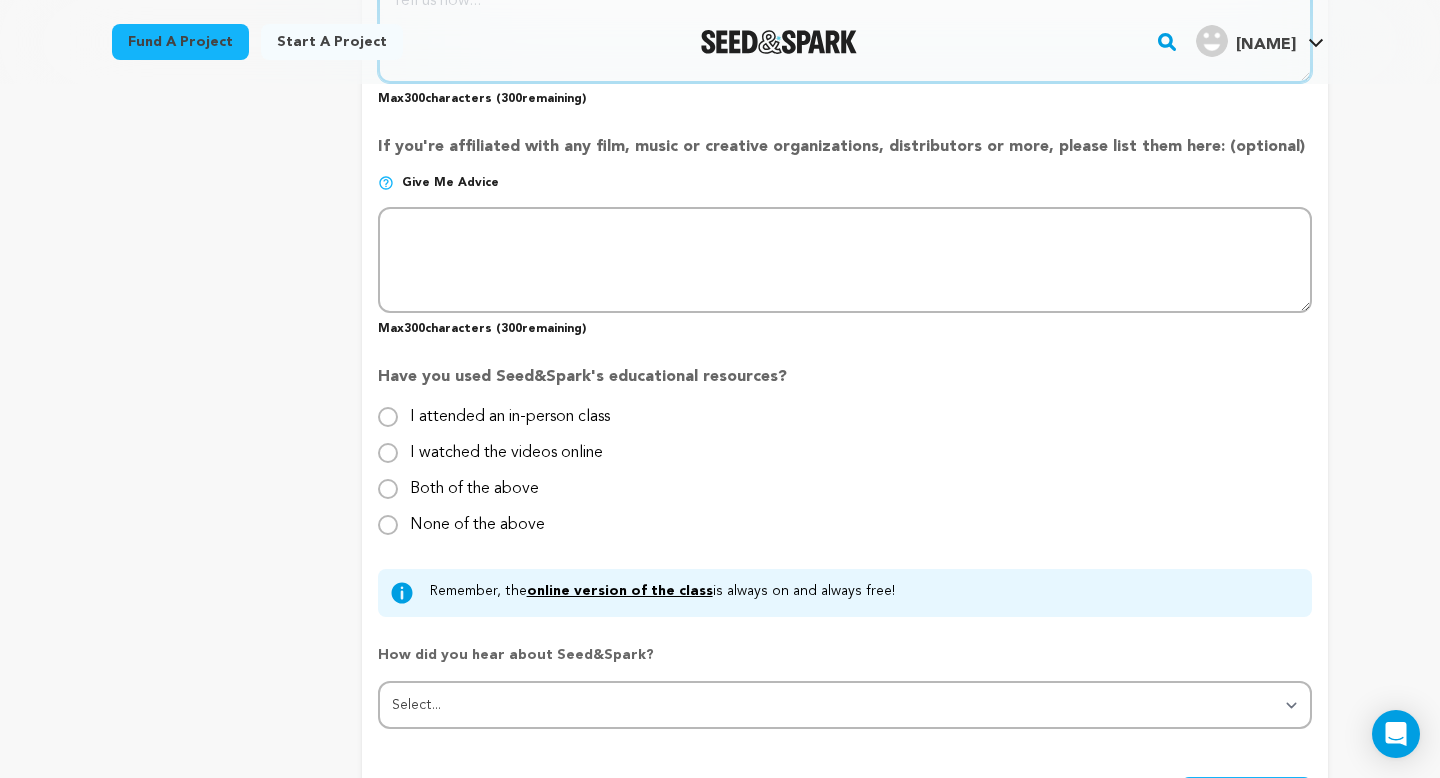 scroll, scrollTop: 1747, scrollLeft: 0, axis: vertical 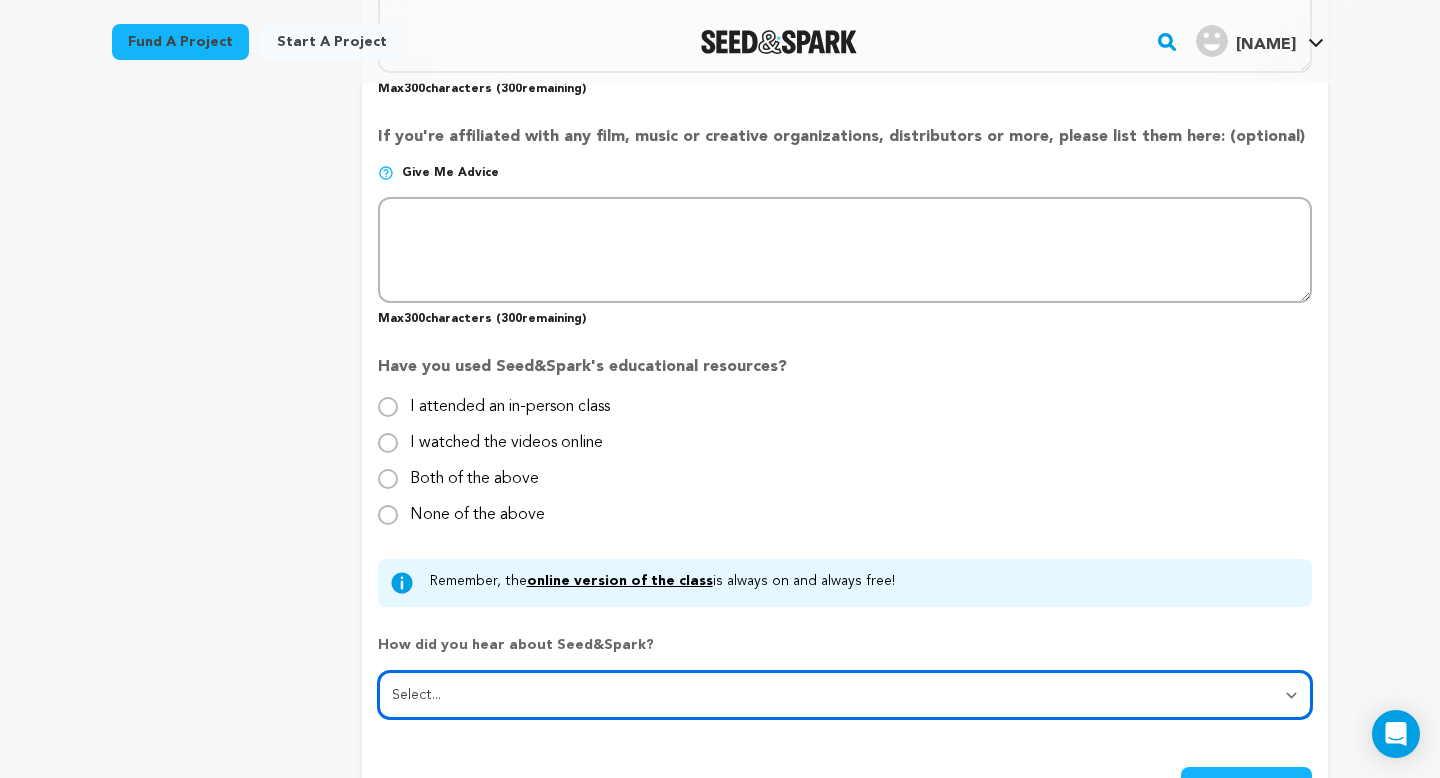 click on "Select...
From a friend Social media Film festival or film organization Took an in-person class Online search Article or podcast Email Other" at bounding box center [845, 695] 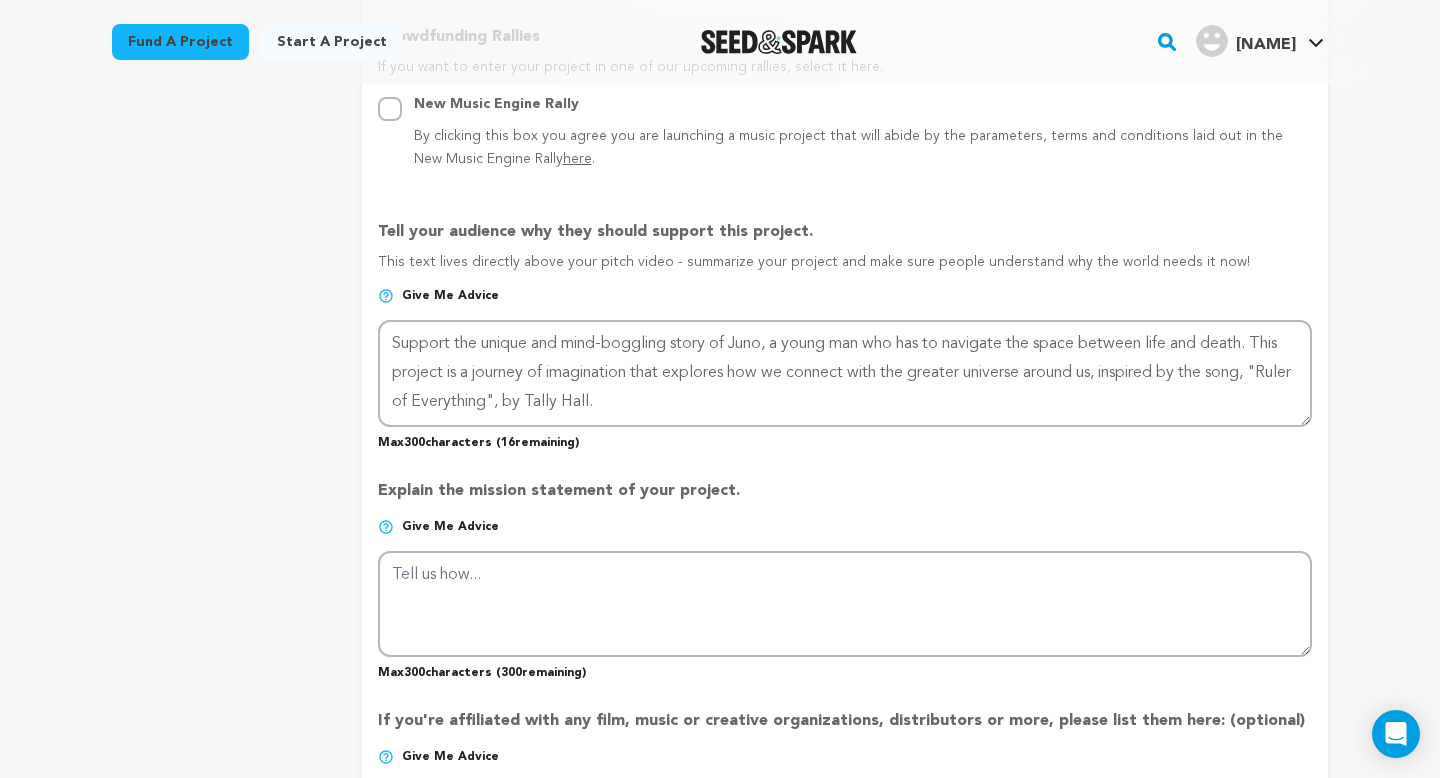 scroll, scrollTop: 1158, scrollLeft: 0, axis: vertical 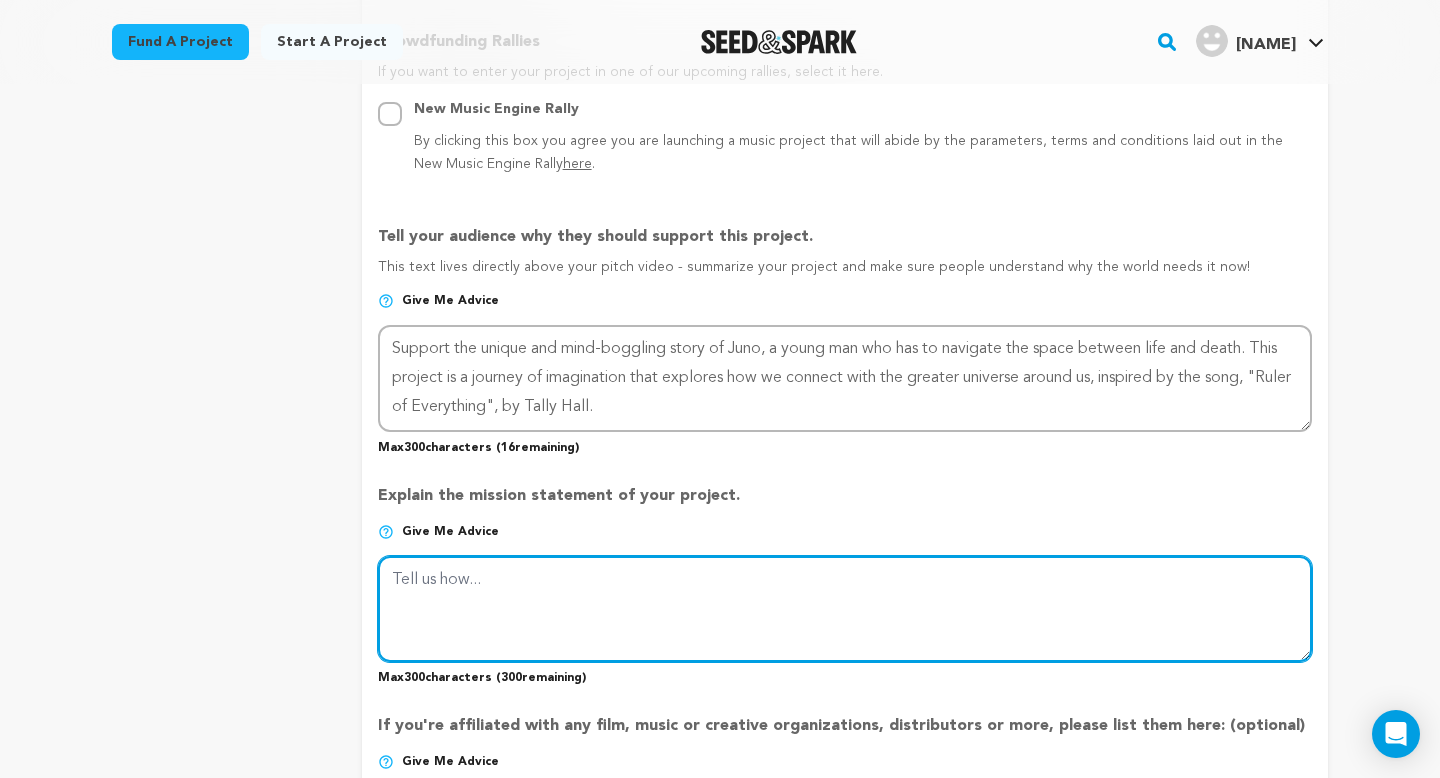 click at bounding box center (845, 609) 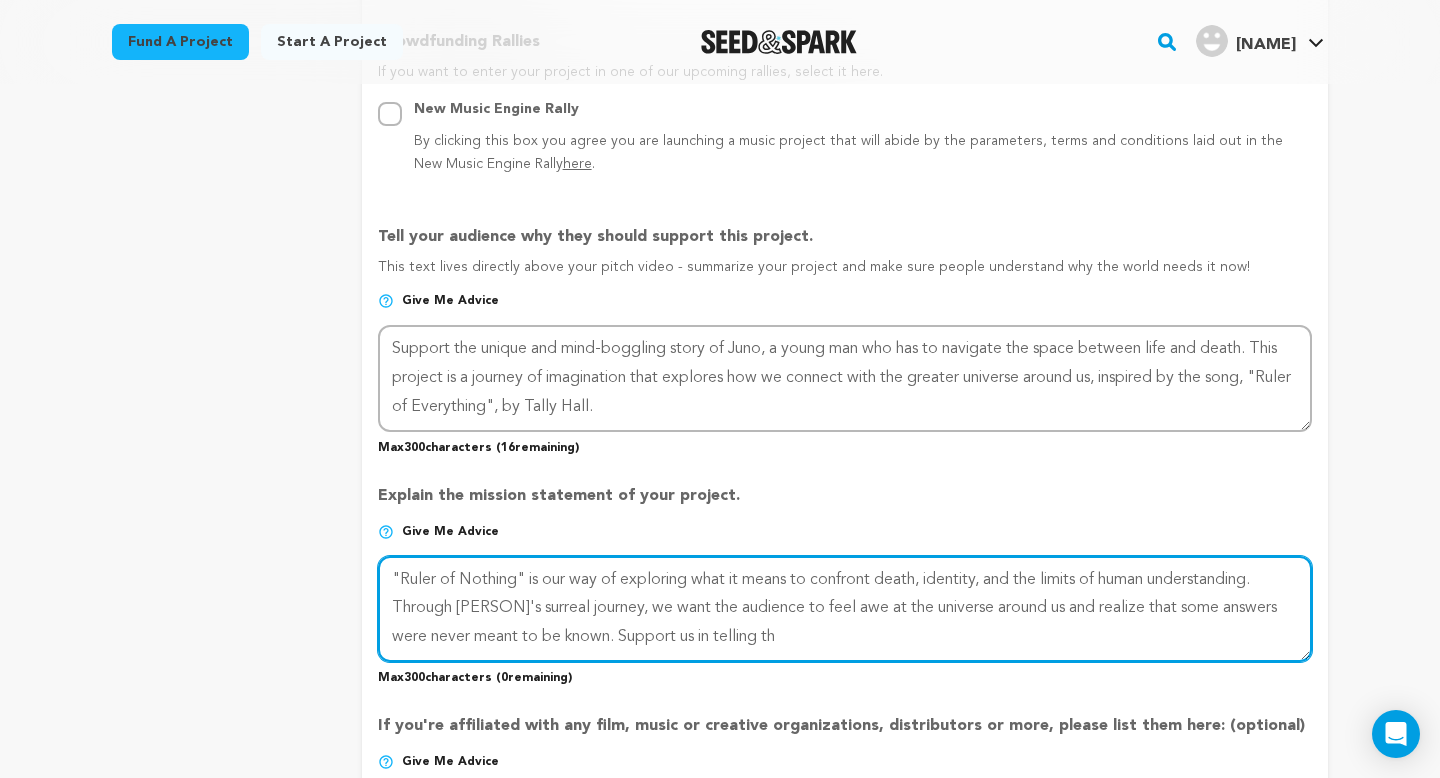 click at bounding box center [845, 609] 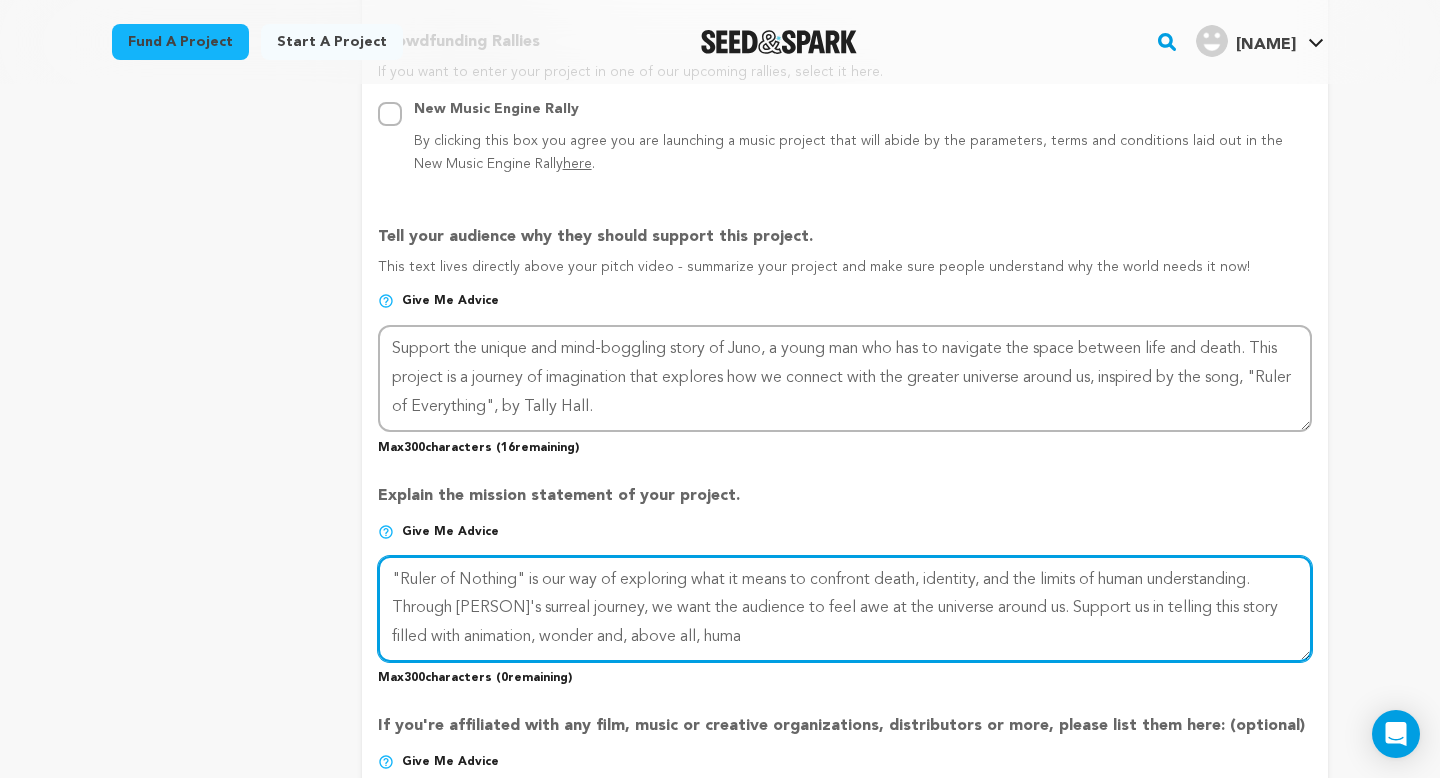 click at bounding box center [845, 609] 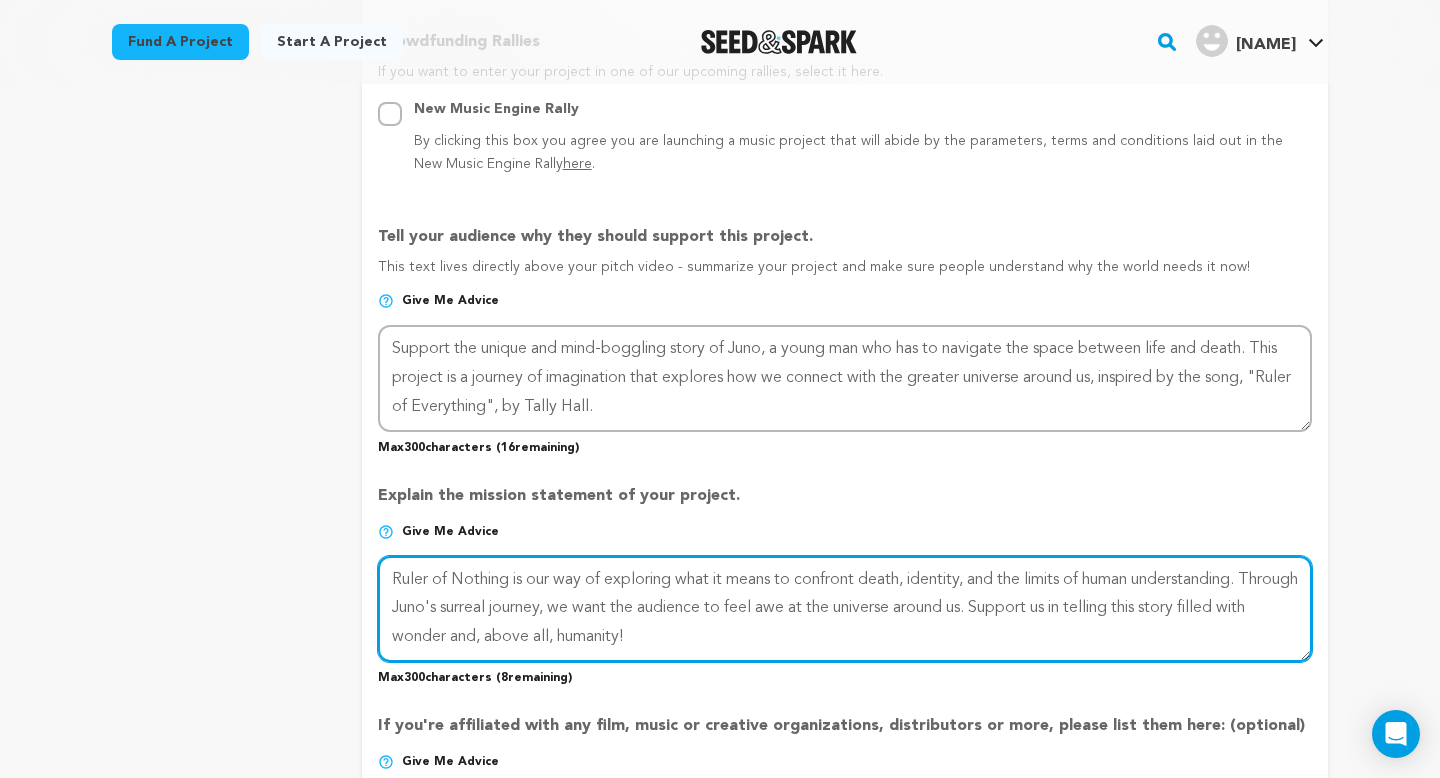 scroll, scrollTop: 0, scrollLeft: 0, axis: both 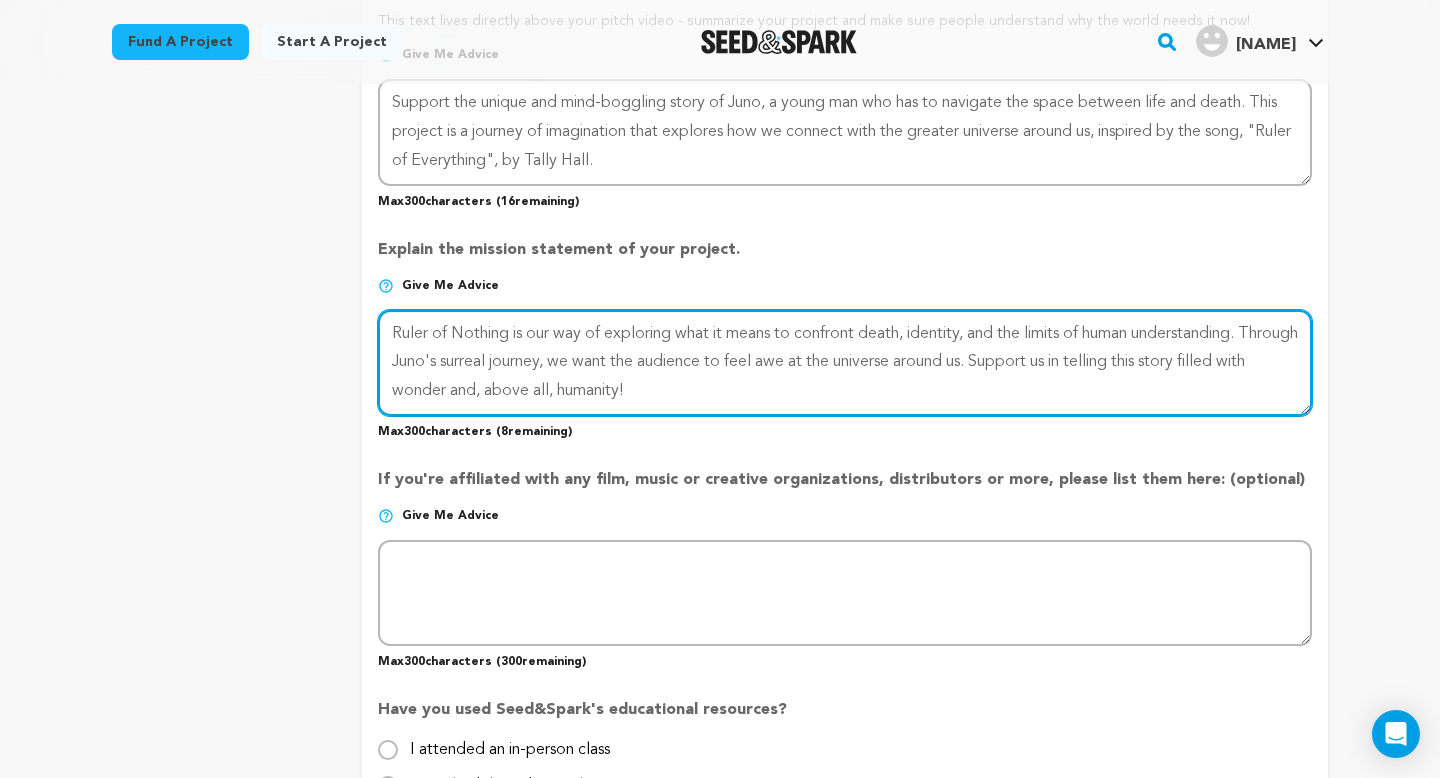 type on "Ruler of Nothing is our way of exploring what it means to confront death, identity, and the limits of human understanding. Through Juno's surreal journey, we want the audience to feel awe at the universe around us. Support us in telling this story filled with wonder and, above all, humanity!" 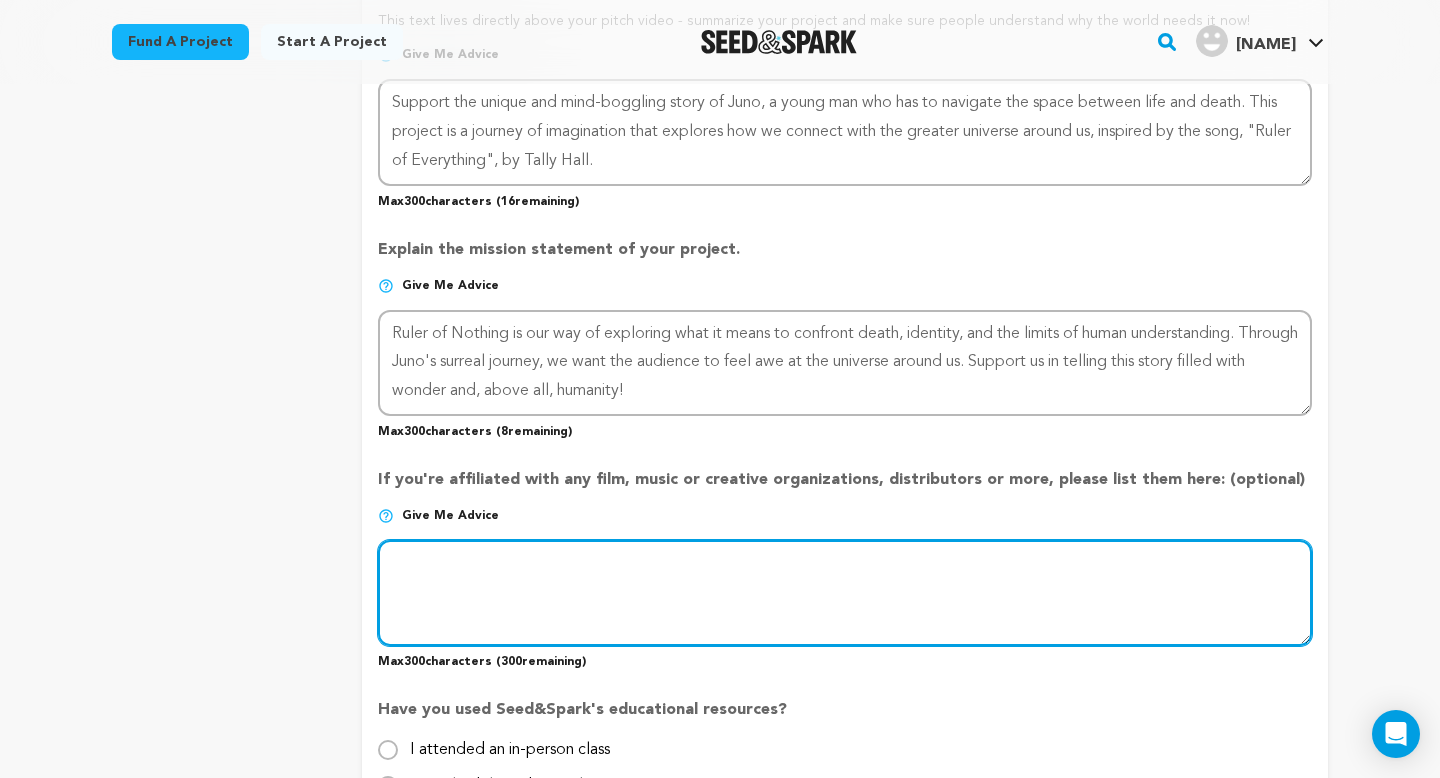 click at bounding box center [845, 593] 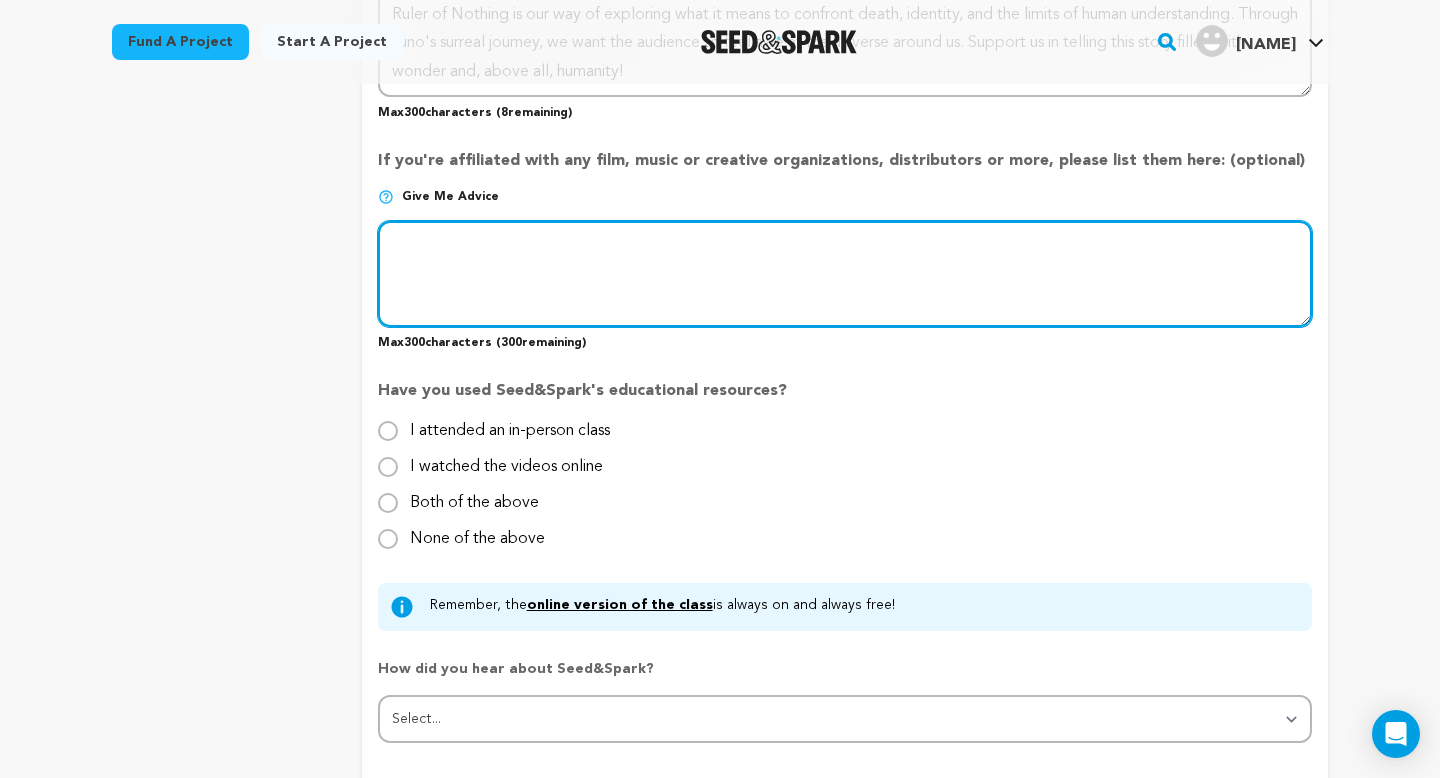 scroll, scrollTop: 1763, scrollLeft: 0, axis: vertical 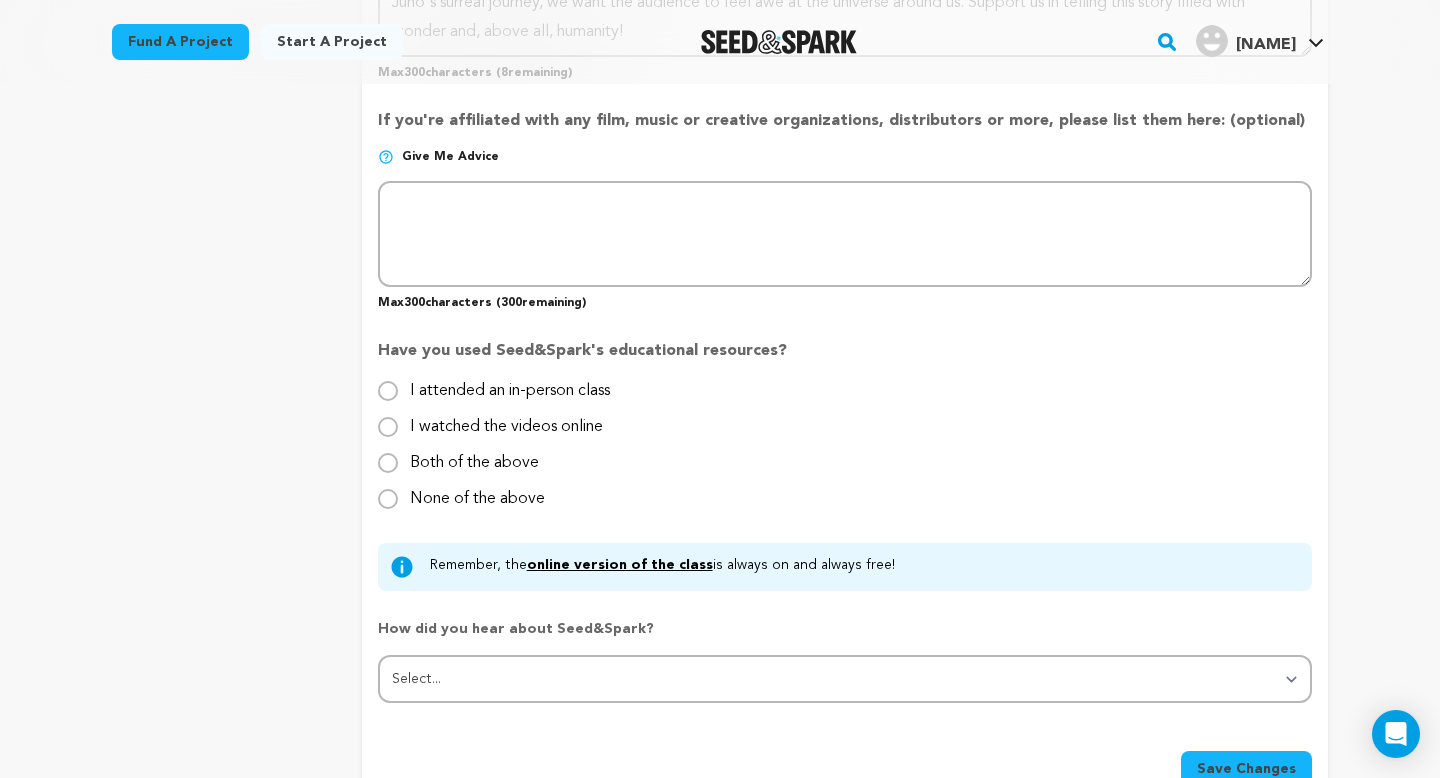 click on "project
story
team
social media
video & images
campaign
incentives
wishlist" at bounding box center [720, -342] 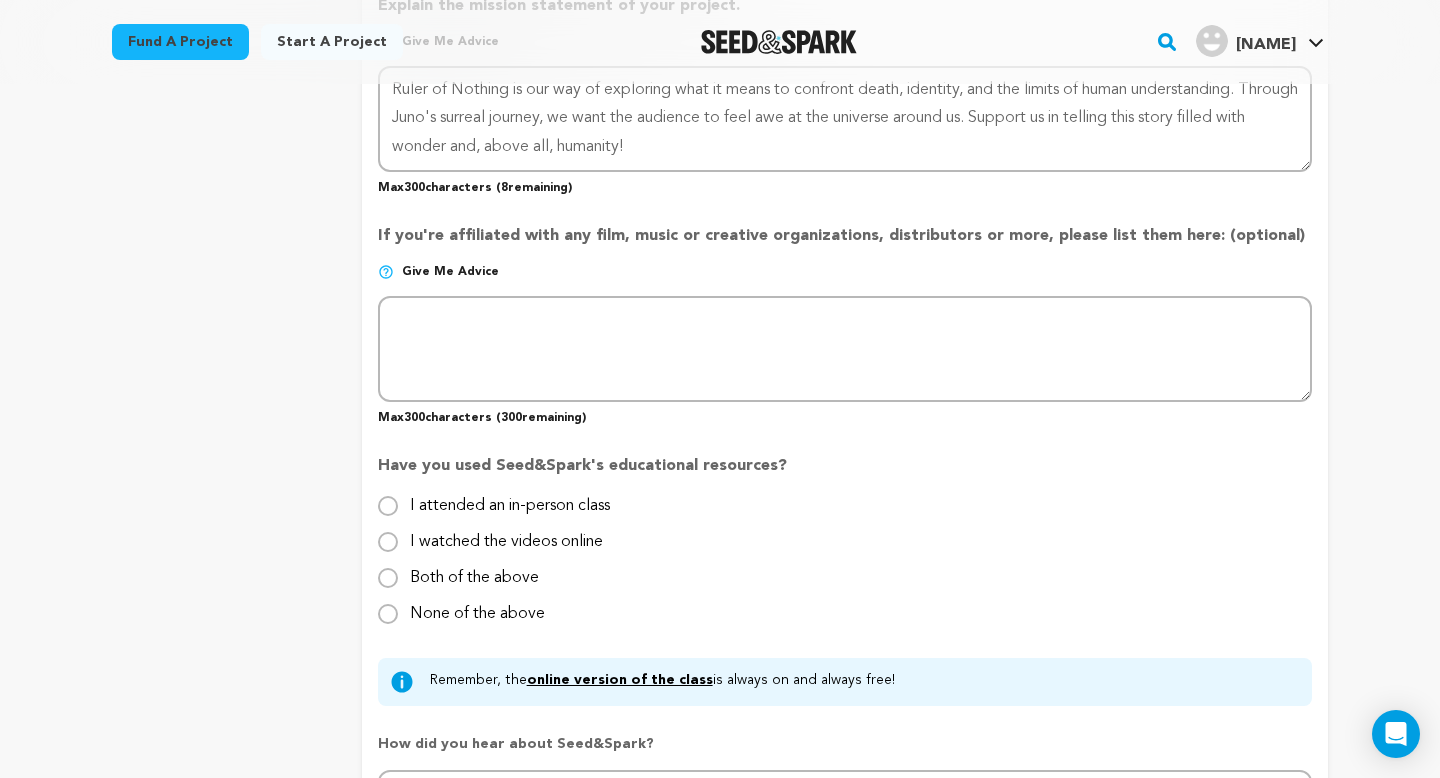 scroll, scrollTop: 1660, scrollLeft: 0, axis: vertical 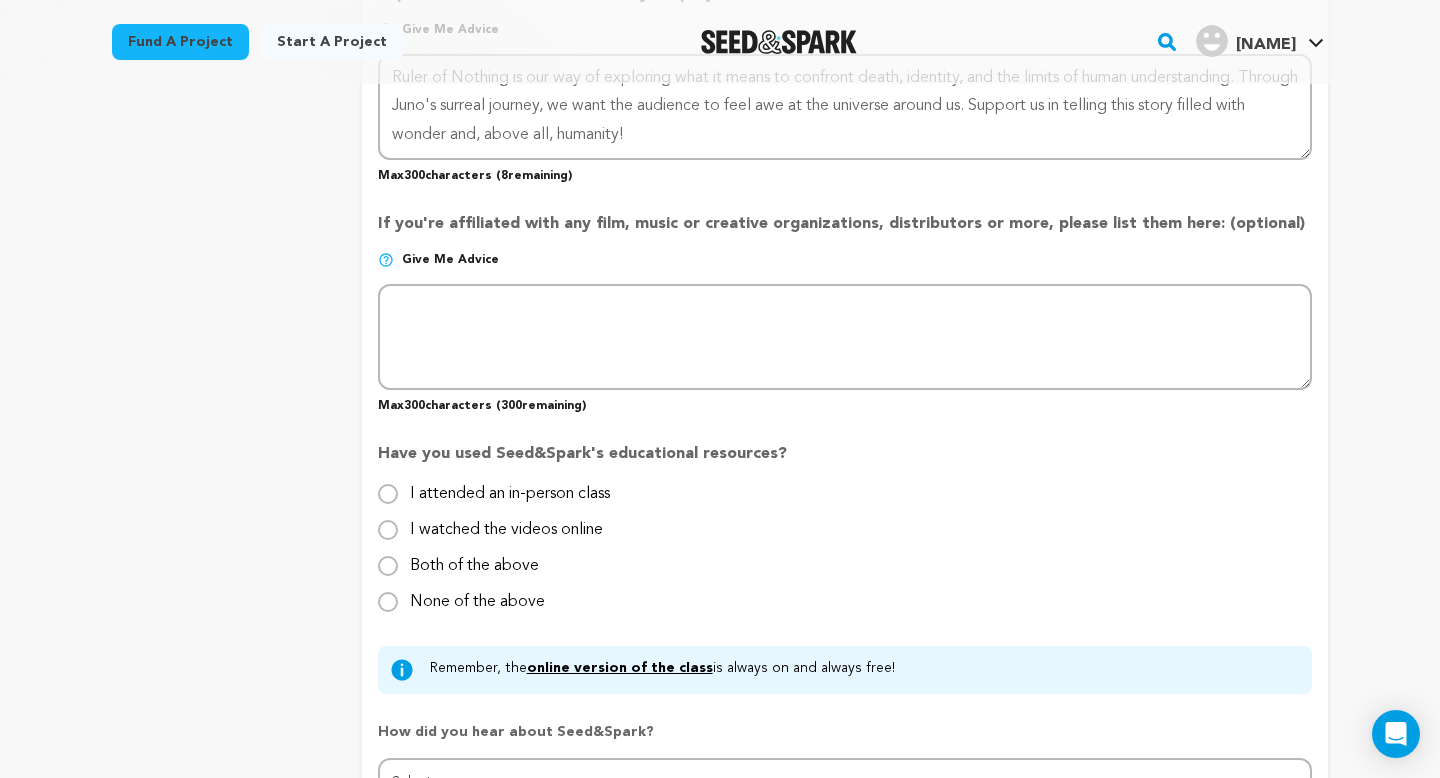 click on "None of the above" at bounding box center (477, 594) 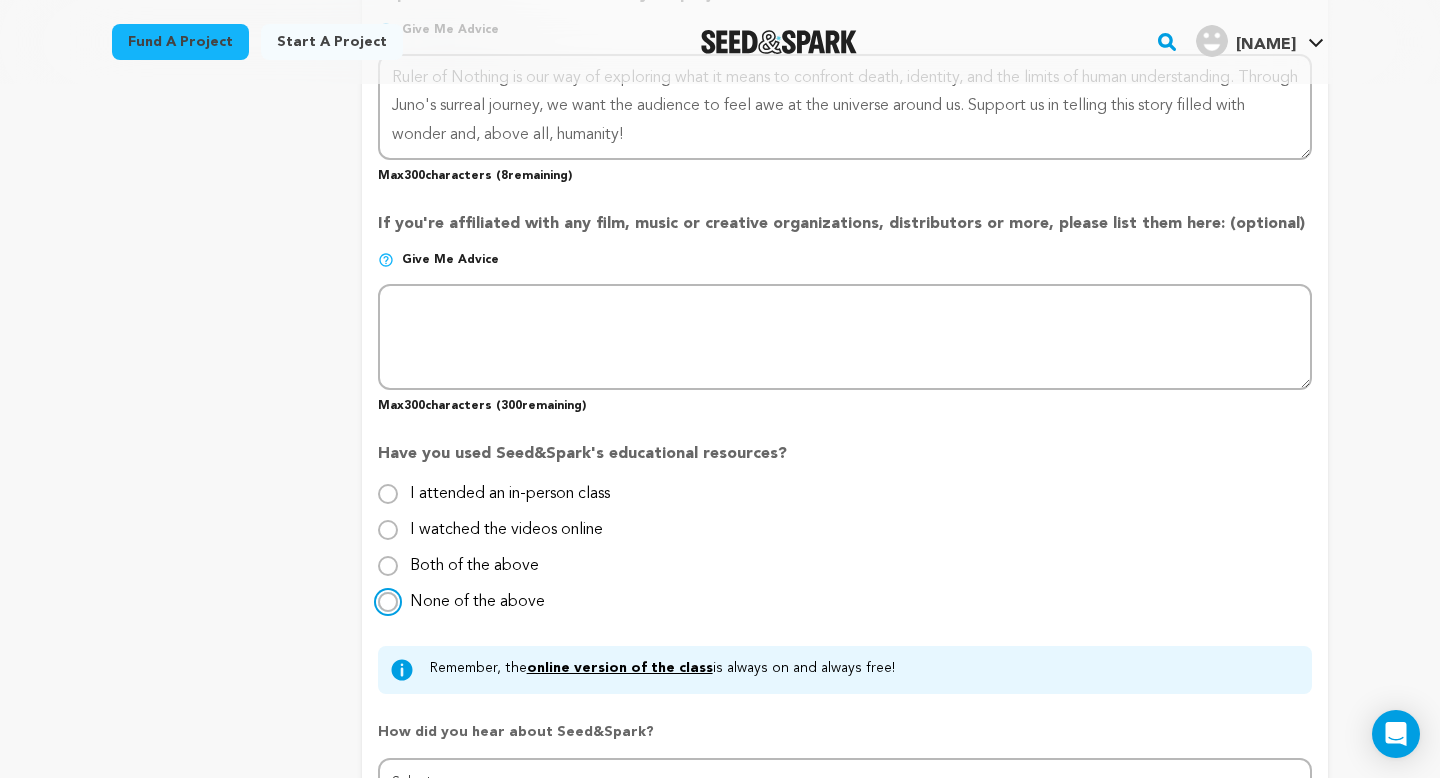 click on "None of the above" at bounding box center (388, 602) 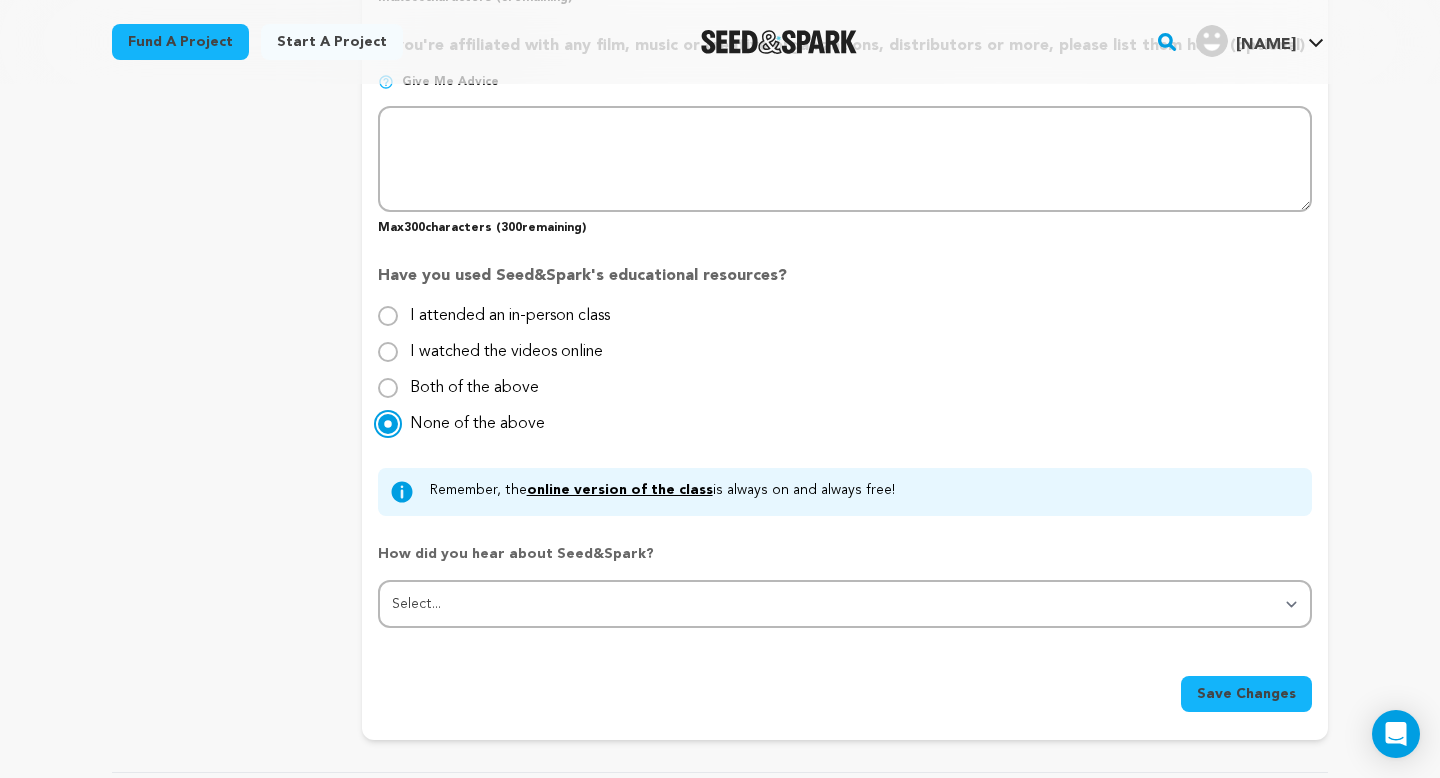 scroll, scrollTop: 1854, scrollLeft: 0, axis: vertical 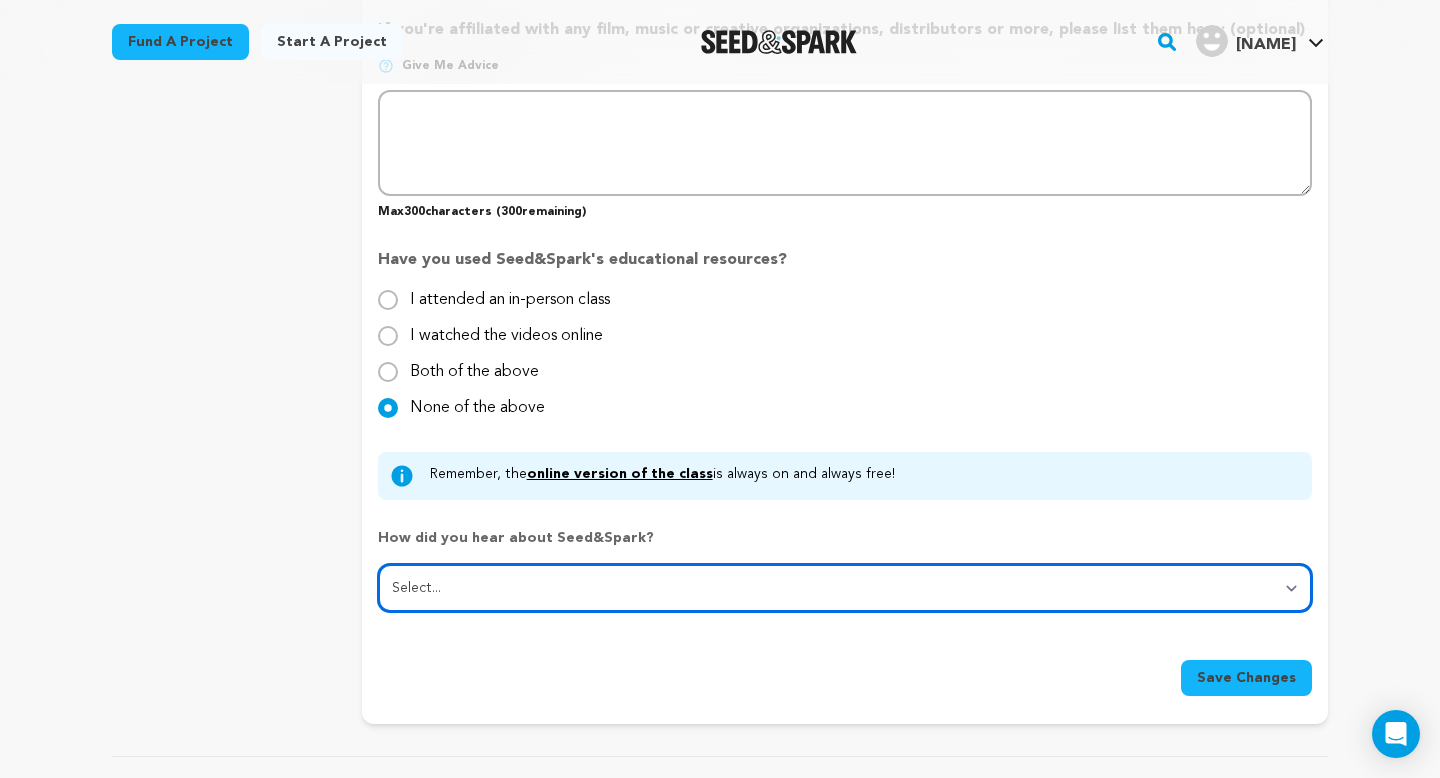 click on "Select...
From a friend Social media Film festival or film organization Took an in-person class Online search Article or podcast Email Other" at bounding box center (845, 588) 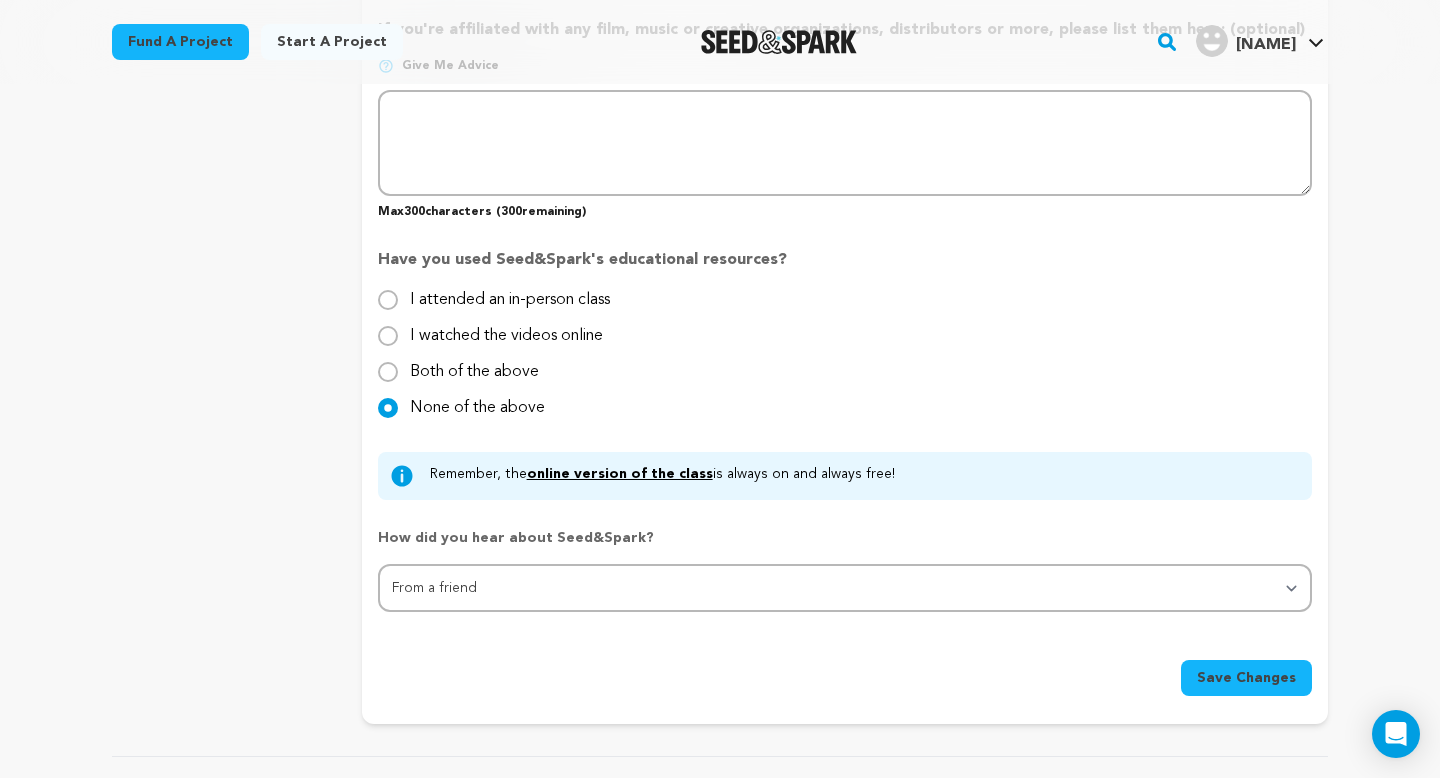 click on "Save Changes" at bounding box center (1246, 678) 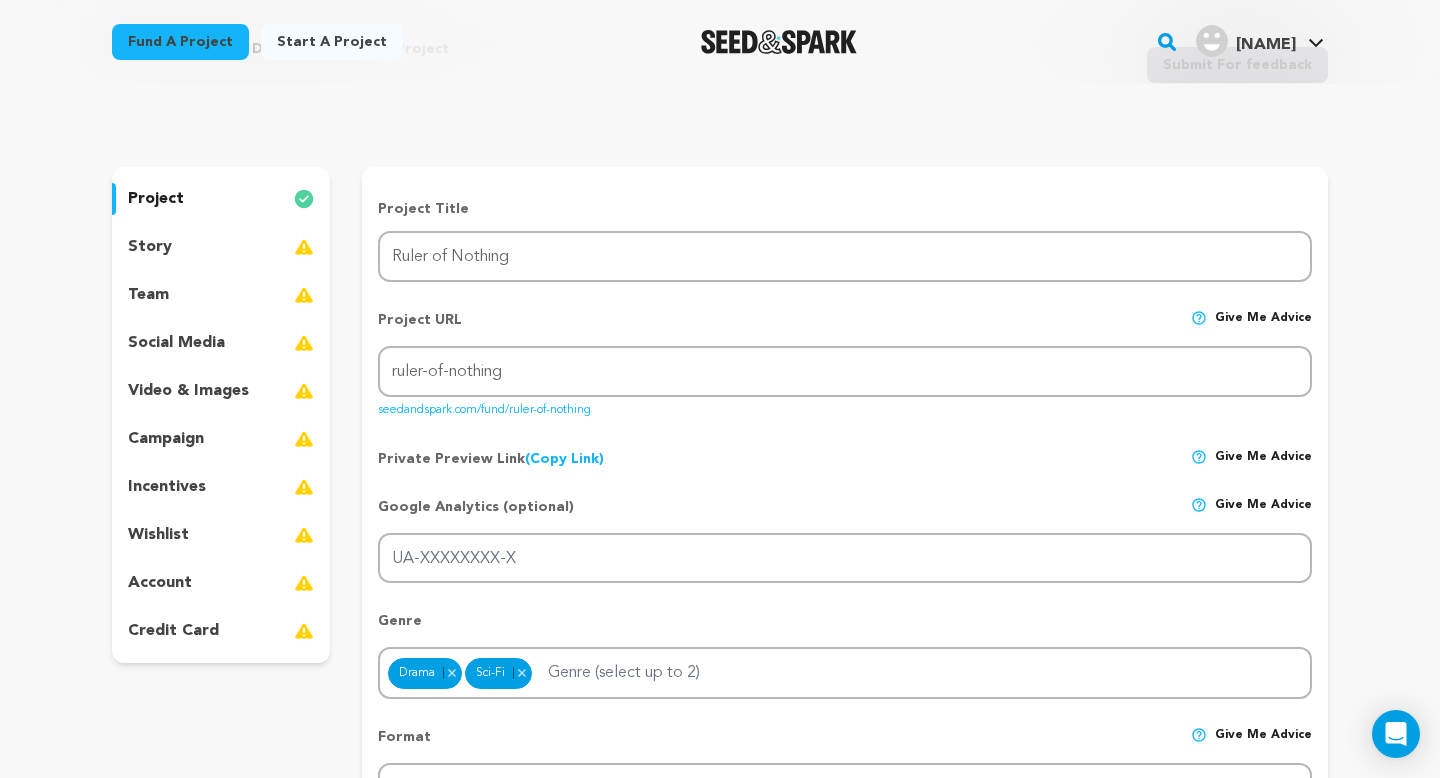 scroll, scrollTop: 120, scrollLeft: 0, axis: vertical 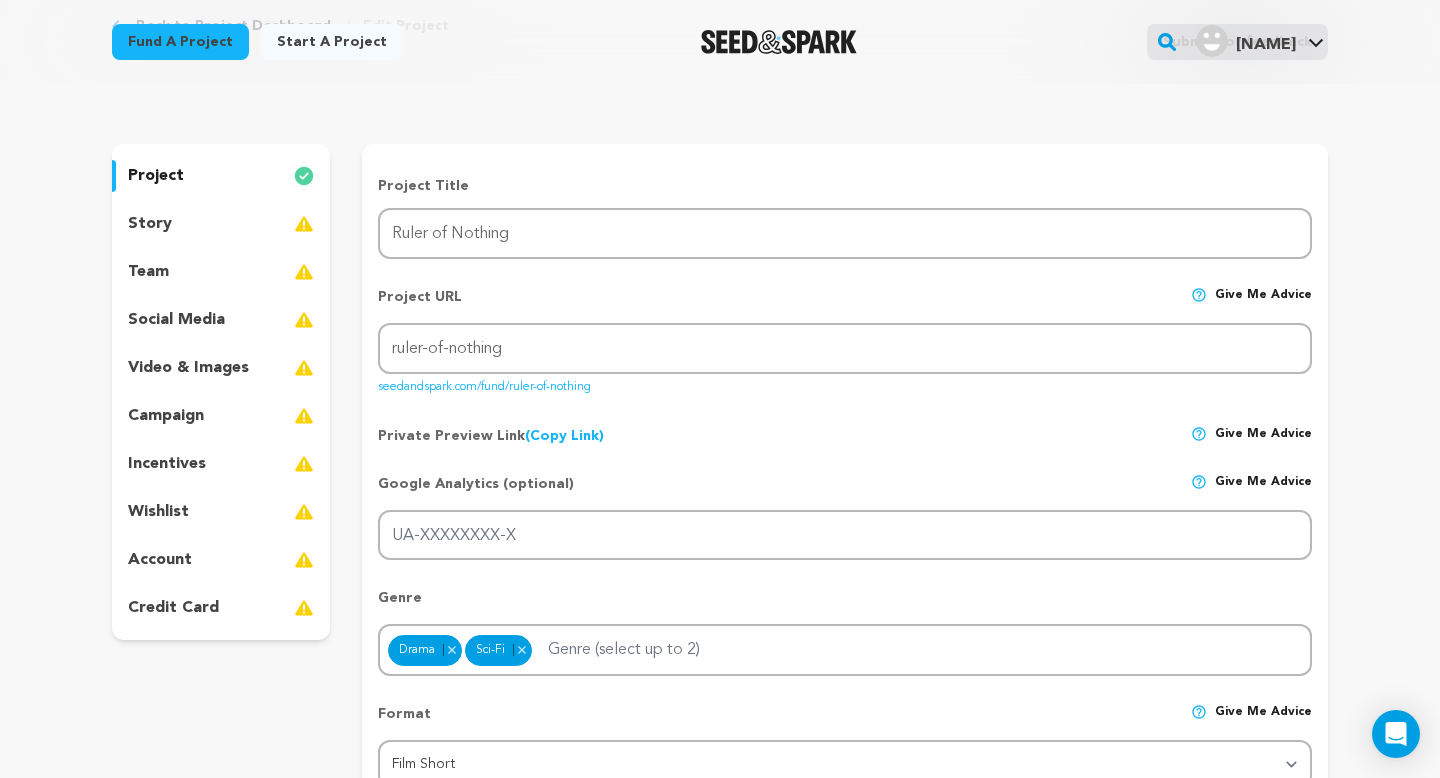click on "project
story
team
social media
video & images
campaign
incentives
wishlist account" at bounding box center (221, 392) 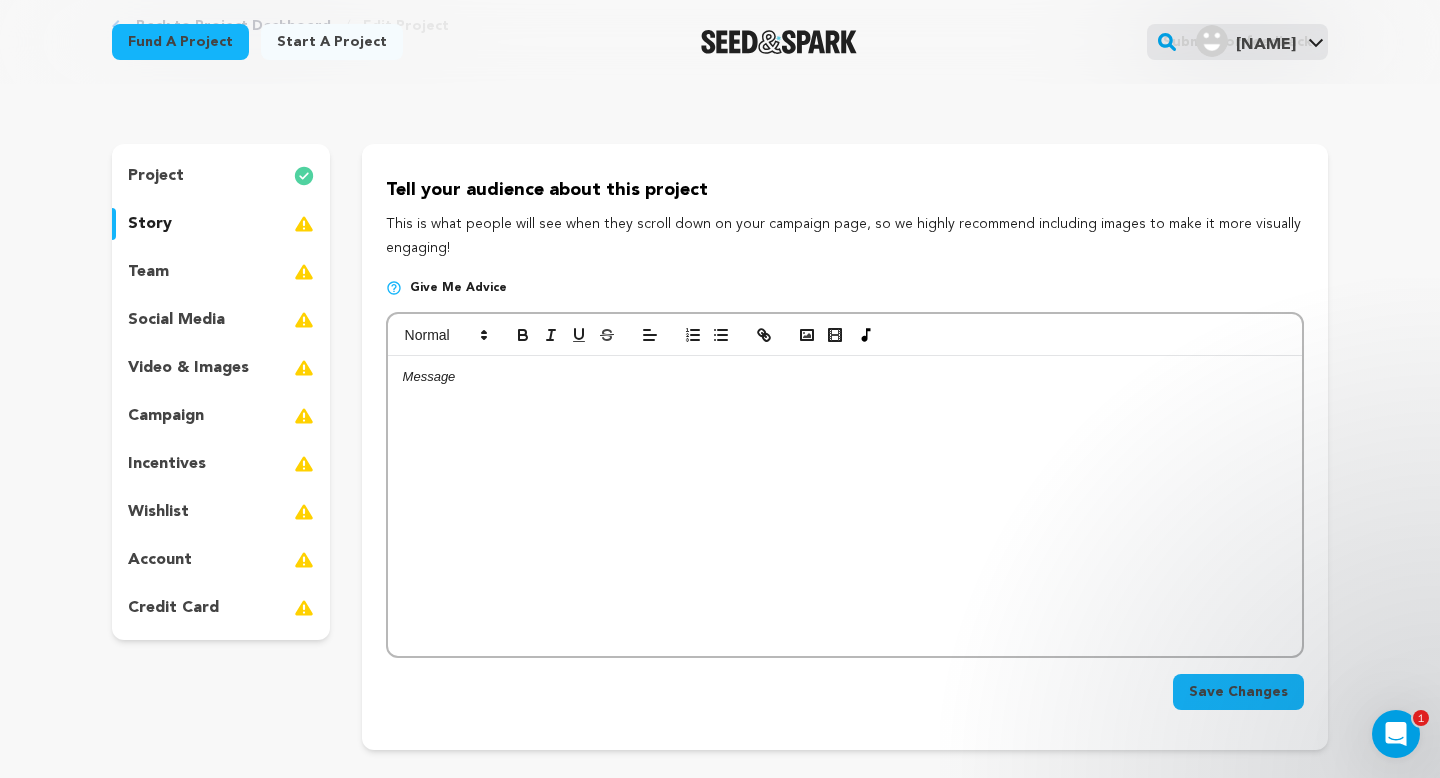 scroll, scrollTop: 0, scrollLeft: 0, axis: both 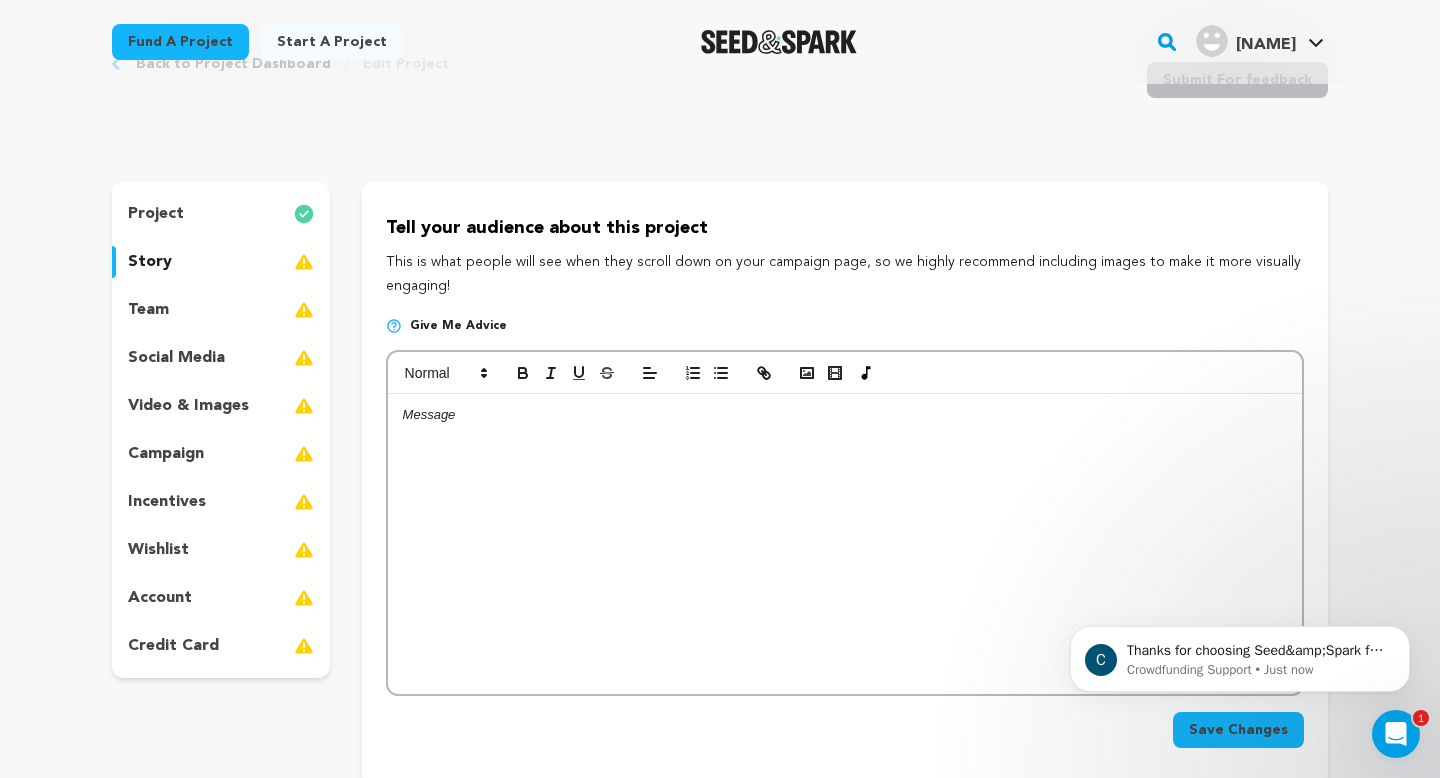 click on "This is what people will see when they scroll down on your campaign page, so we highly recommend including
images to make it more visually engaging!" at bounding box center [845, 275] 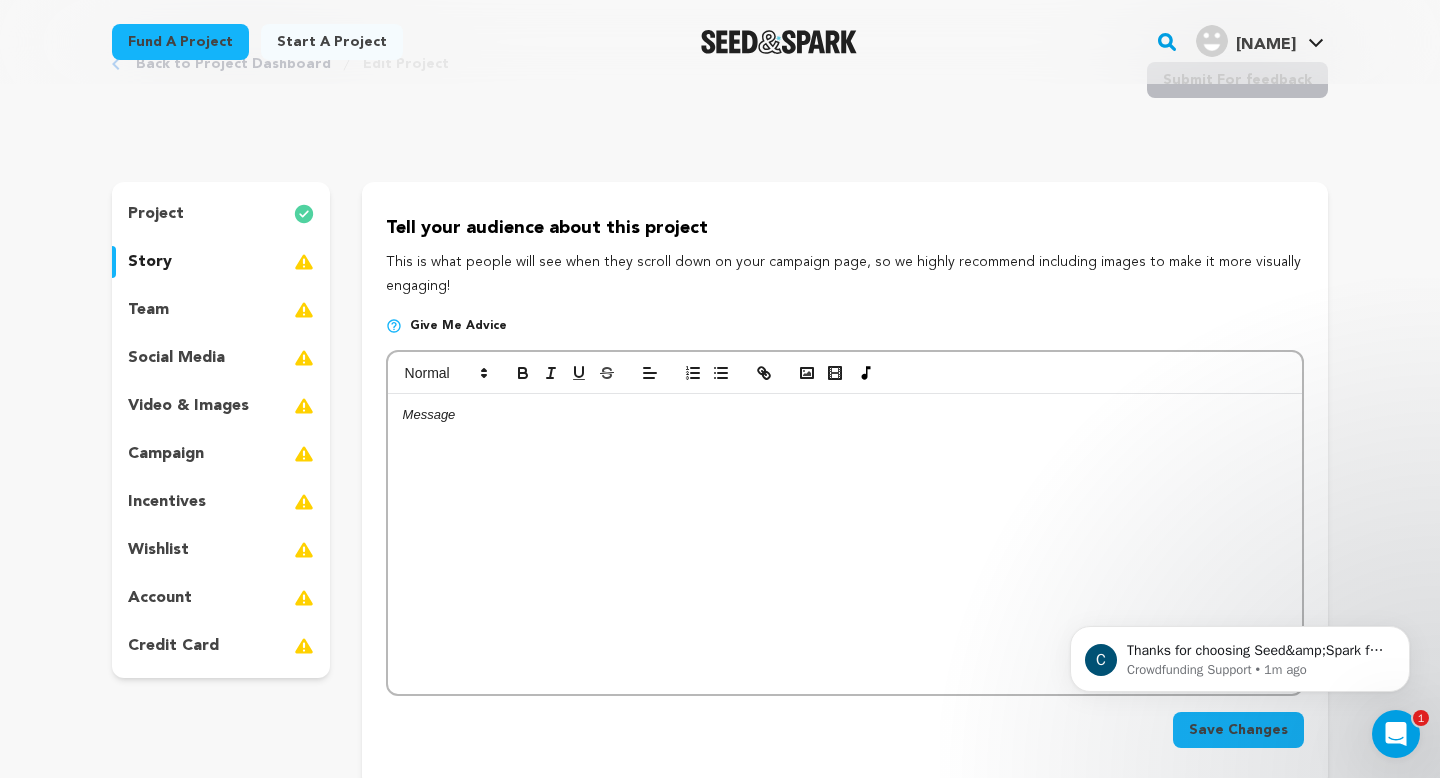 click at bounding box center (845, 544) 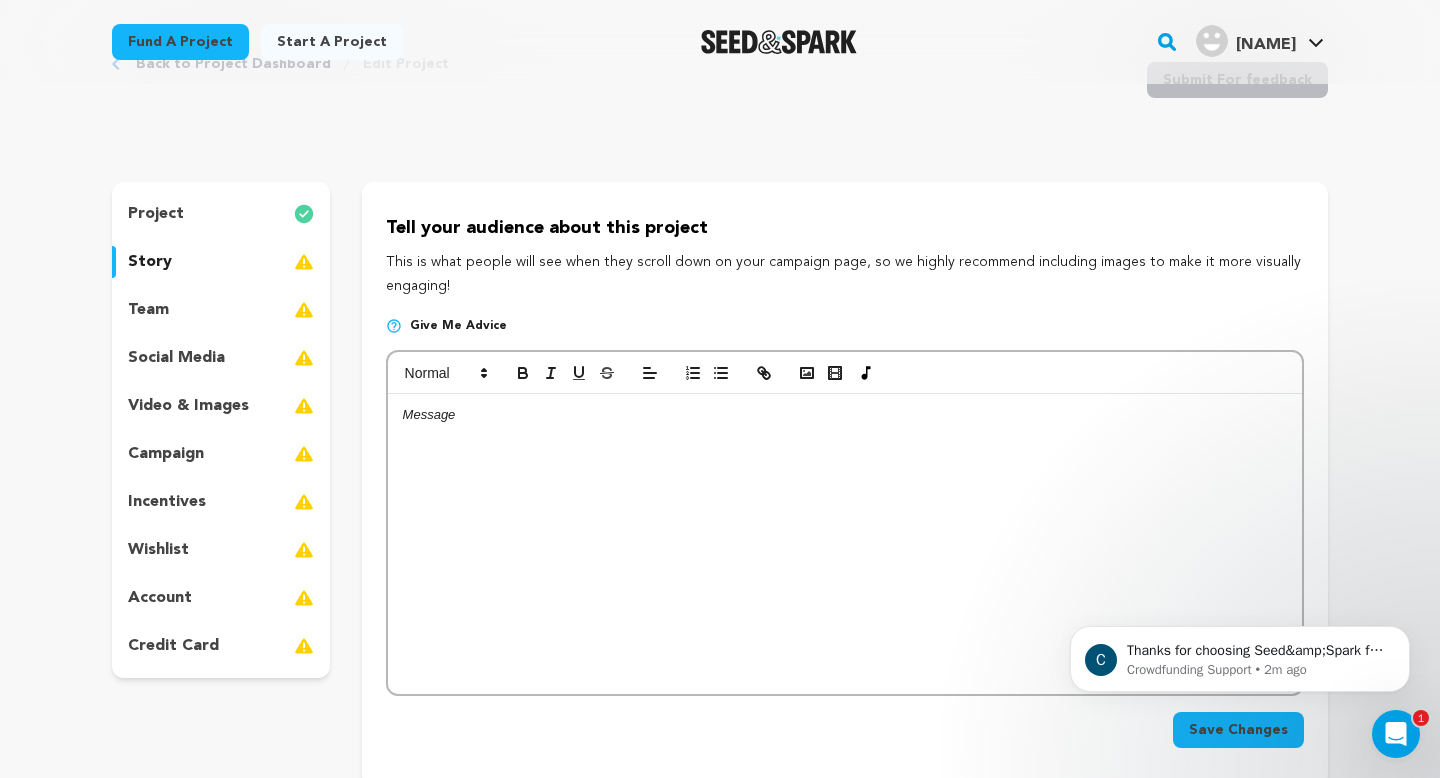 click at bounding box center [845, 544] 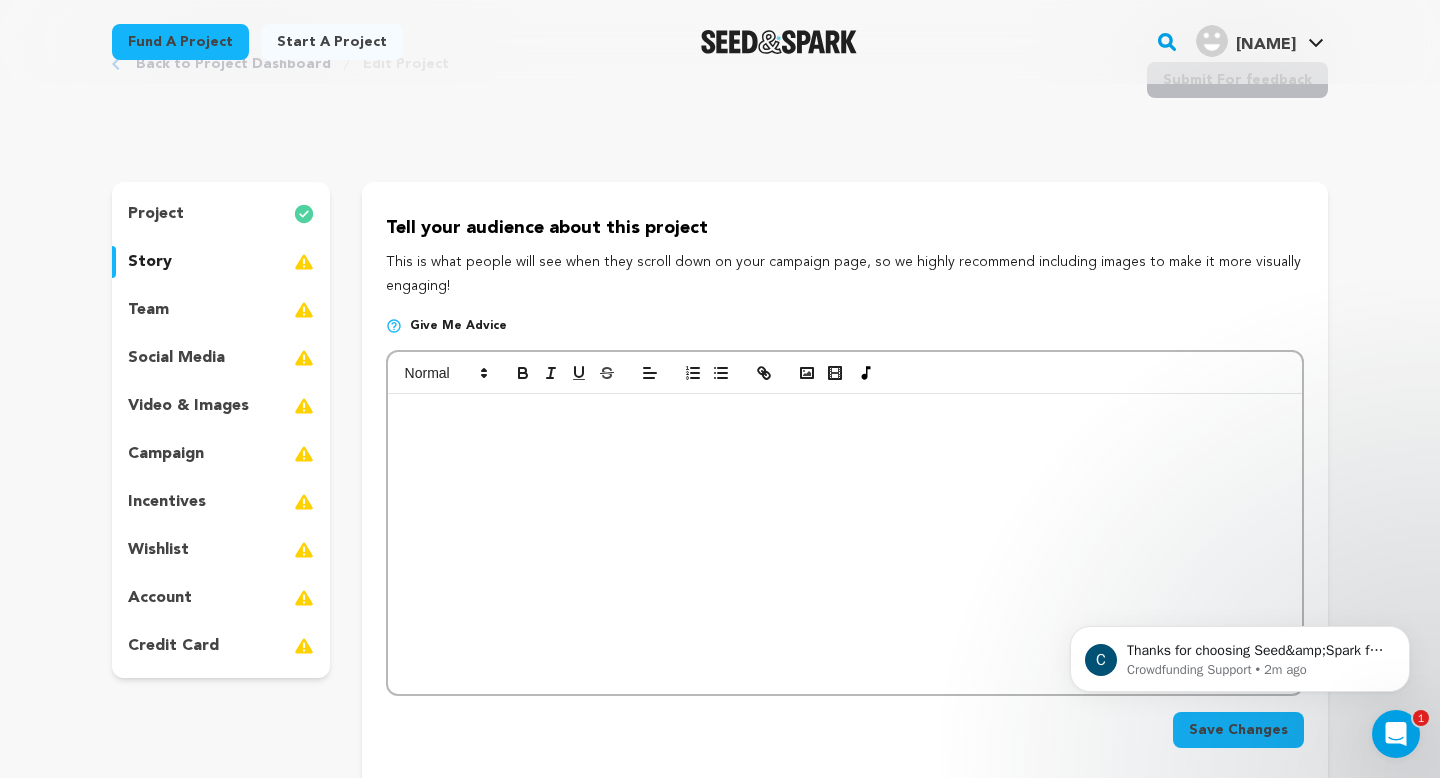 scroll, scrollTop: 0, scrollLeft: 0, axis: both 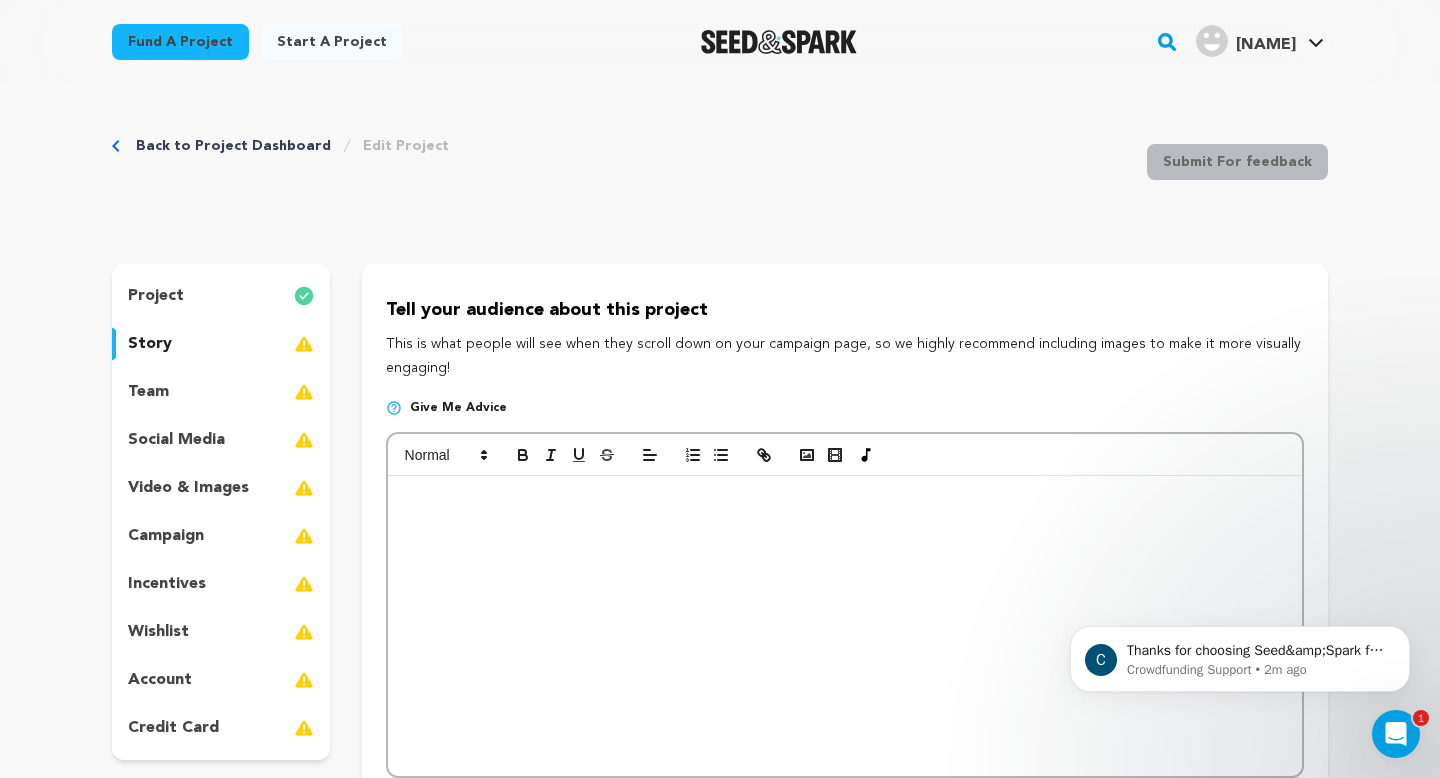 click on "After boarding a mysterious subway train, Juno finds himself in a surreal conversation with a stranger who reveals himself to be Time. As reality unravels and dimensions shift, he must confront the truth about his own death—and the illusion of understanding—before he can move on to the afterlife." at bounding box center (845, 626) 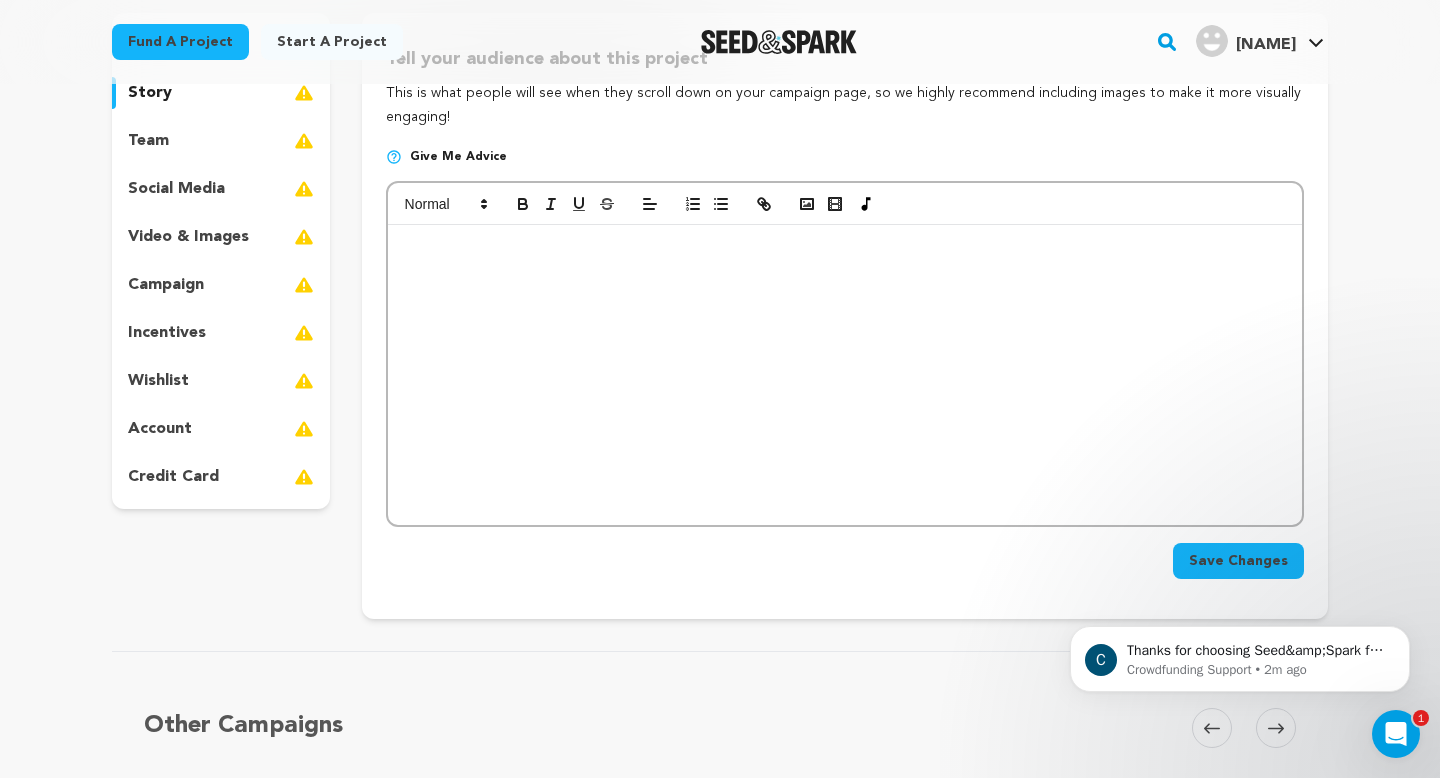 scroll, scrollTop: 301, scrollLeft: 0, axis: vertical 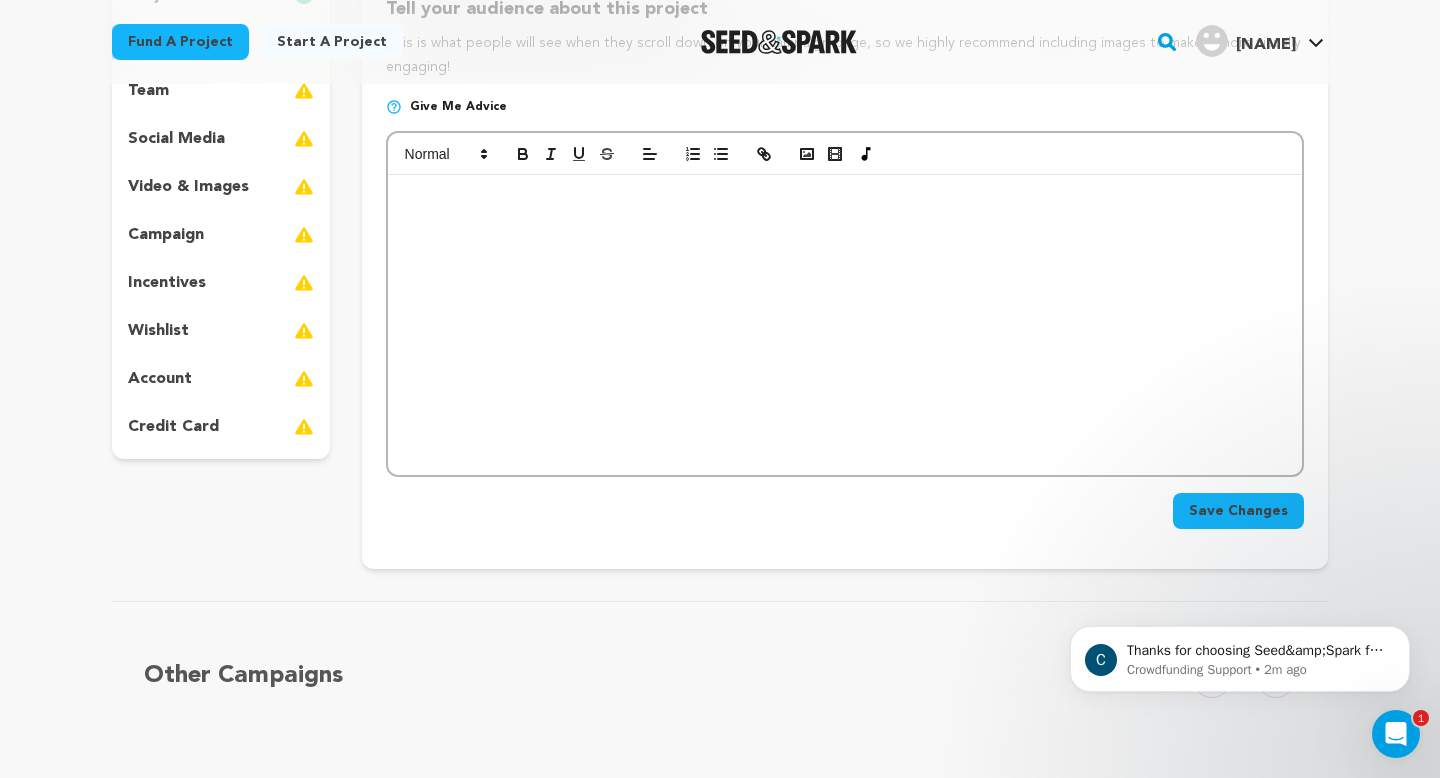 click on "After boarding a mysterious subway train, Juno finds himself in a surreal conversation with a stranger who reveals himself to be Time. As reality unravels and dimensions shift, he must confront the truth about his own death—and the illusion of understanding—before he can move on to the afterlife." at bounding box center [845, 325] 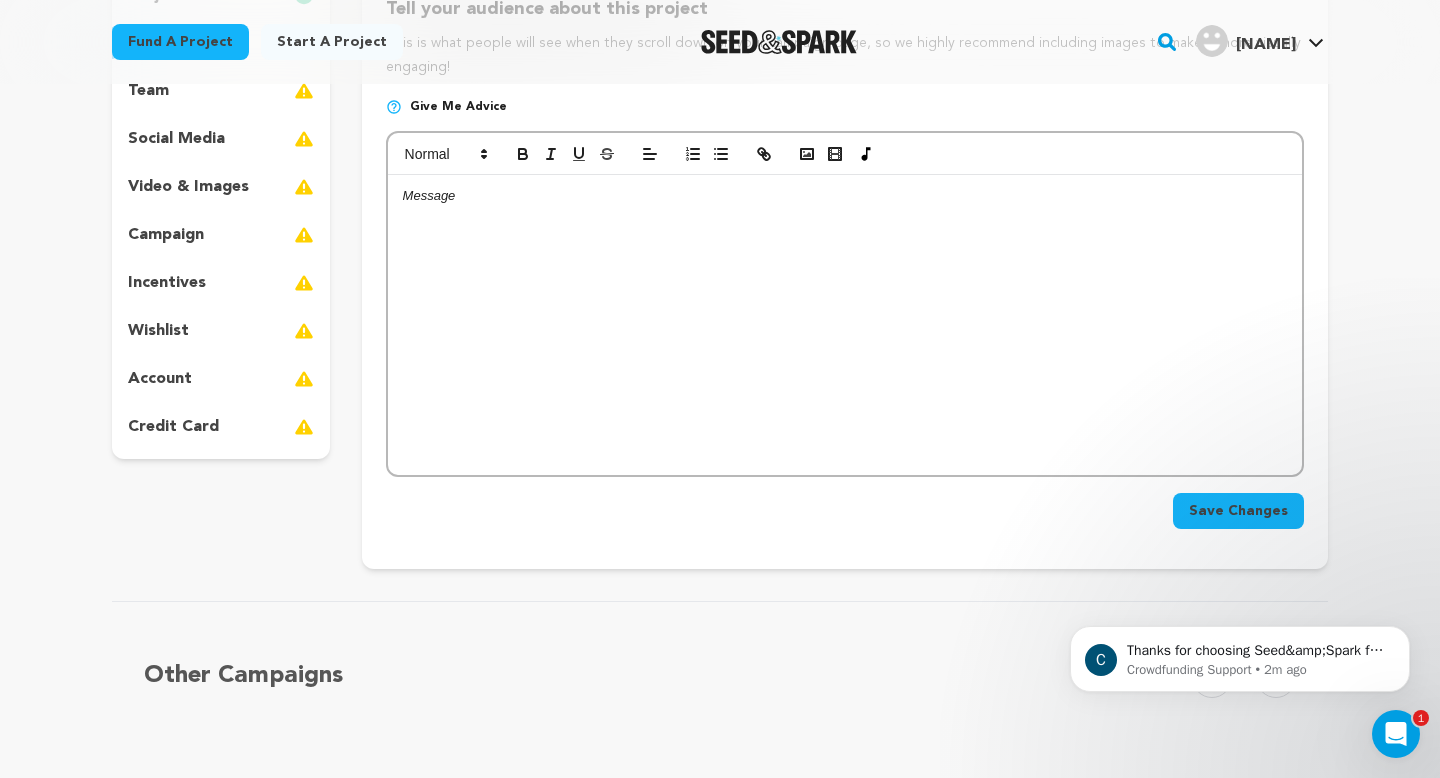 scroll, scrollTop: 0, scrollLeft: 0, axis: both 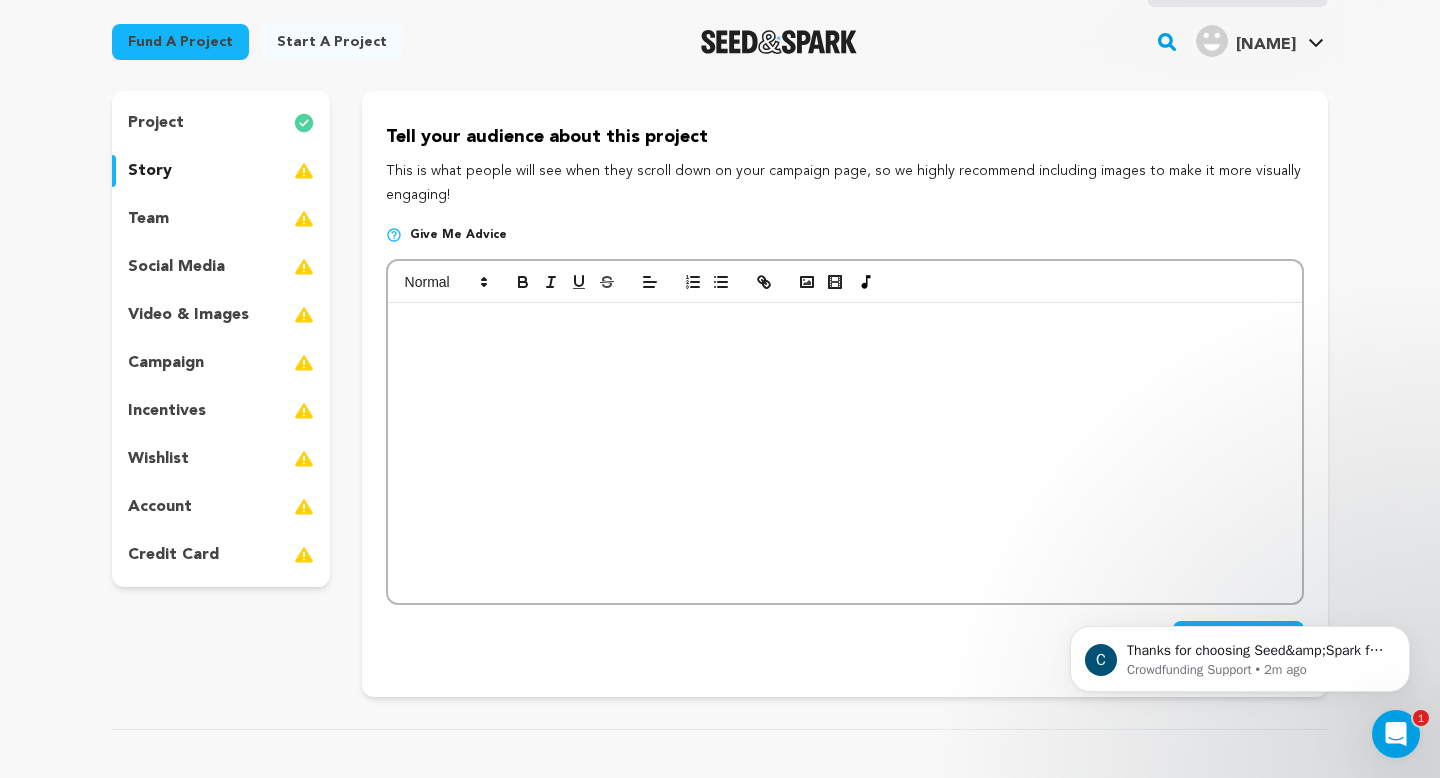 click on "After boarding a mysterious subway train, Juno finds himself in a surreal conversation with a stranger who reveals himself to be Time. As reality unravels and dimensions shift, he must confront the truth about his own death—and the illusion of understanding—before he can move on to the afterlife." at bounding box center [845, 453] 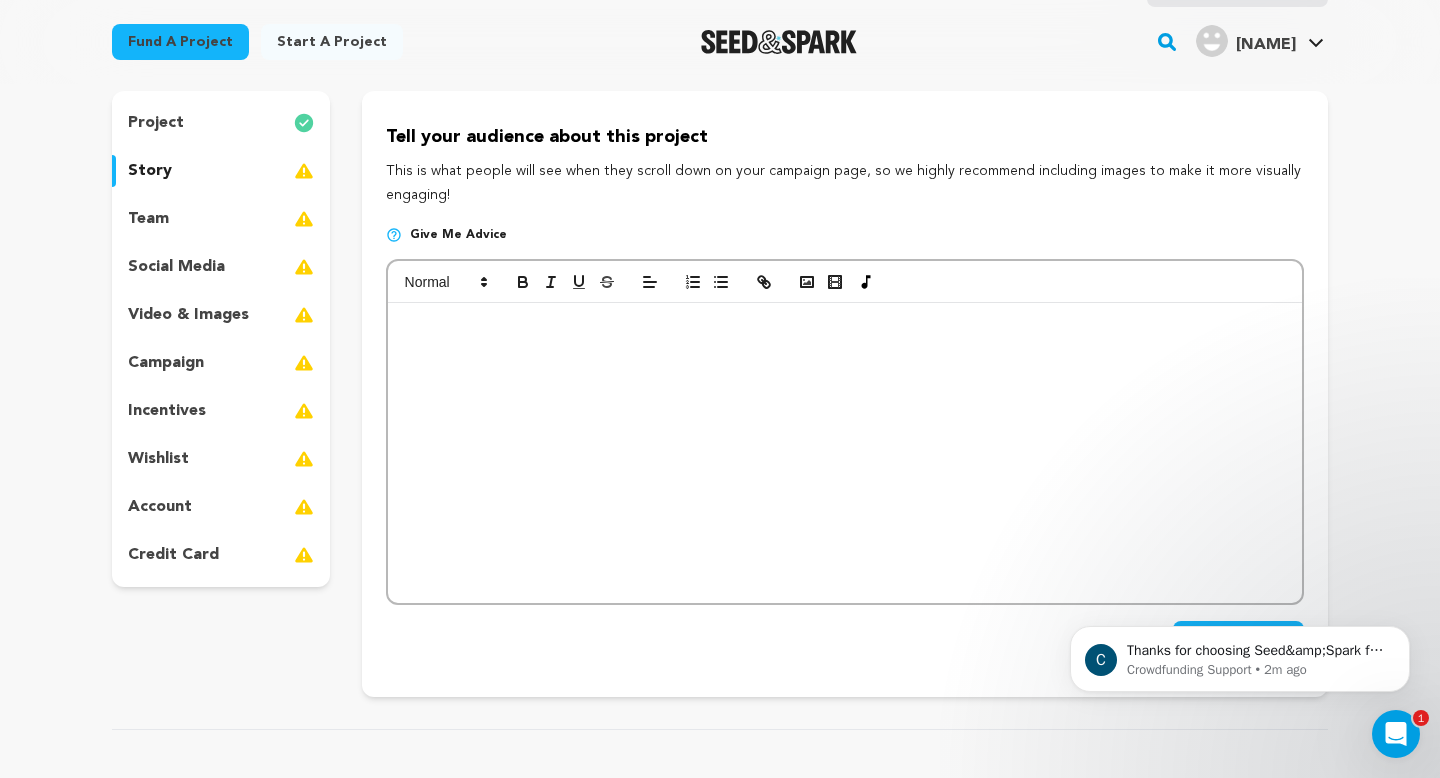 click on "After boarding a mysterious subway train, Juno finds himself in a surreal conversation with a stranger who reveals himself to be Time. As reality unravels and dimensions shift, he must confront the truth about his own death—and the illusion of understanding—before he can move on to the afterlife." at bounding box center [845, 453] 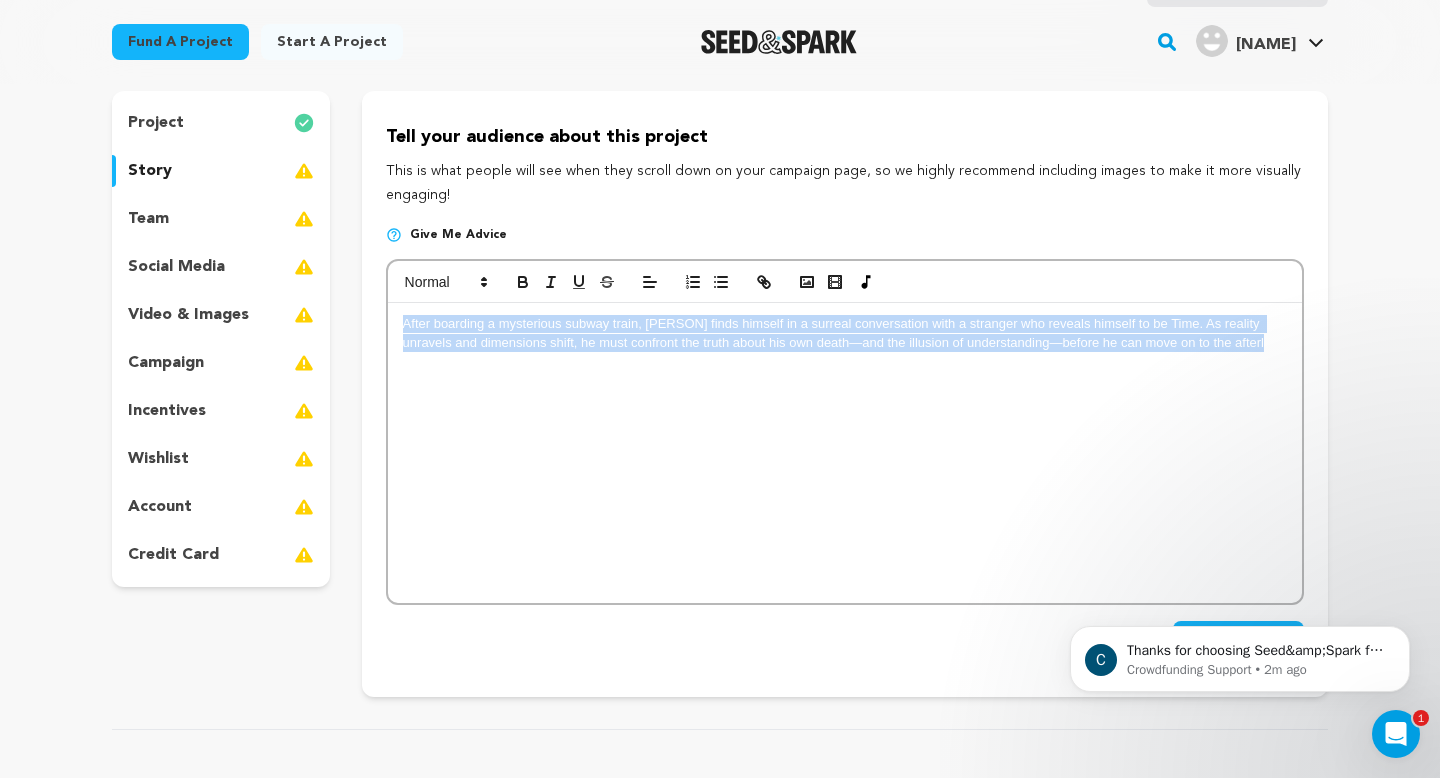 click on "After boarding a mysterious subway train, Juno finds himself in a surreal conversation with a stranger who reveals himself to be Time. As reality unravels and dimensions shift, he must confront the truth about his own death—and the illusion of understanding—before he can move on to the afterlife." at bounding box center [845, 453] 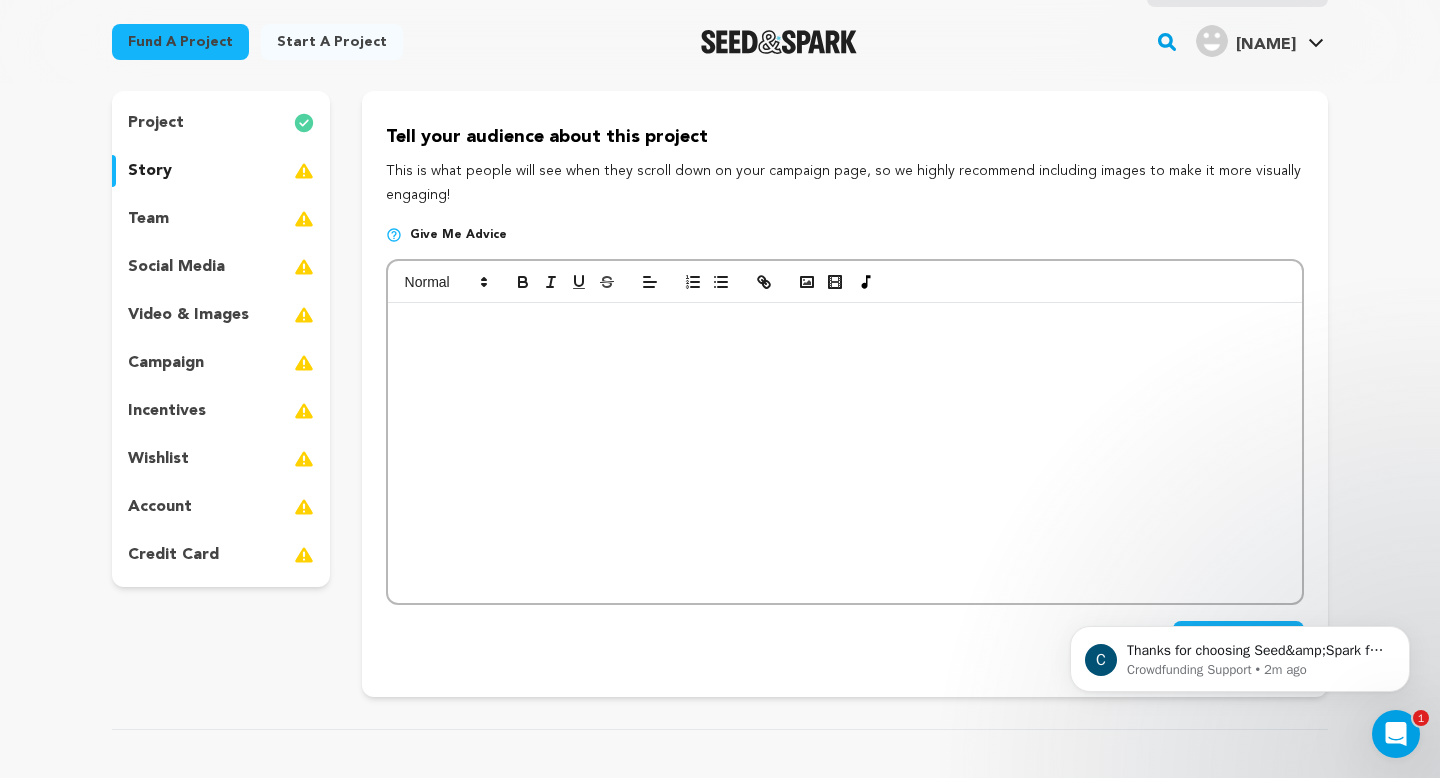 click on "After boarding a mysterious subway train, Juno finds himself in a surreal conversation with a stranger who reveals himself to be Time. As reality unravels and dimensions shift, he must confront the truth about his own death—and the illusion of understanding—before he can move on to the afterlife." at bounding box center (842, 332) 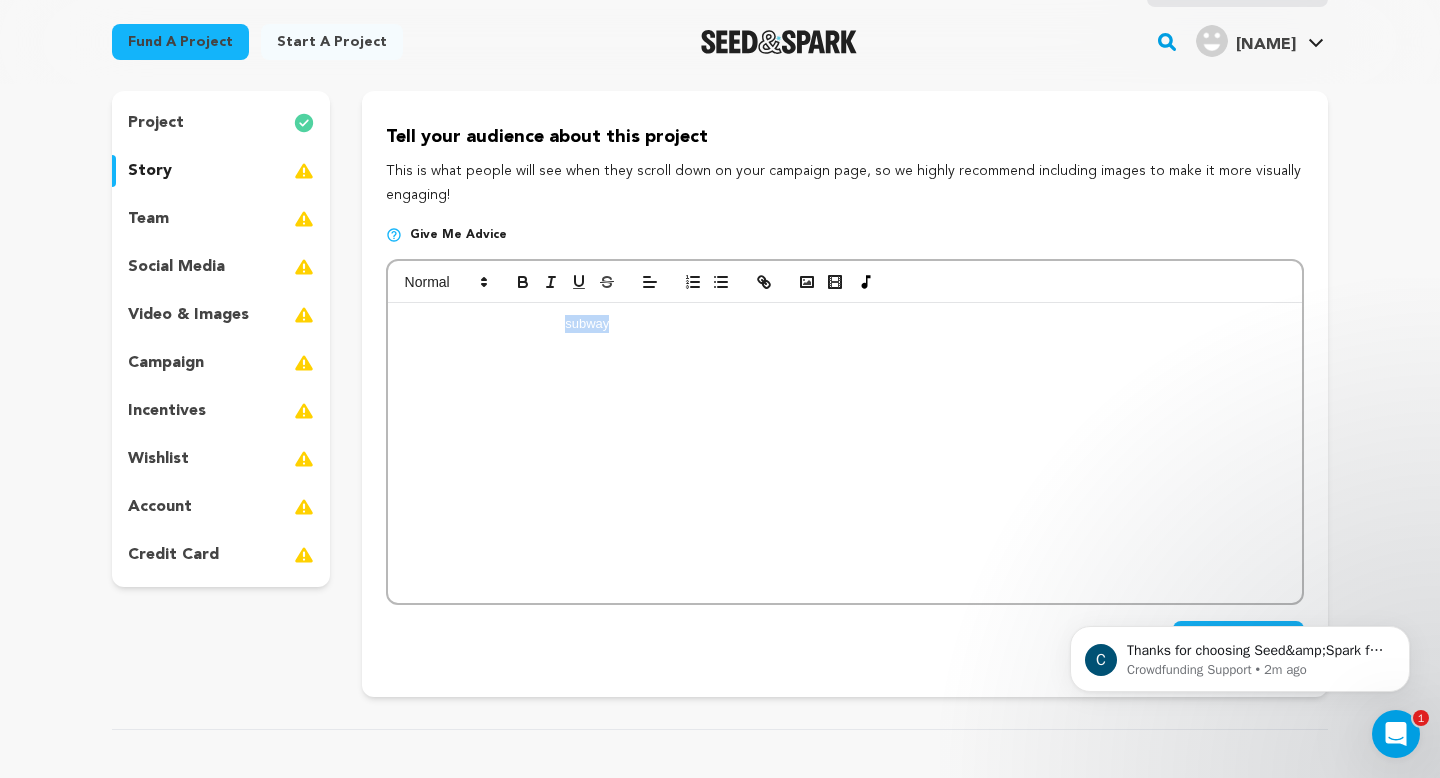 click on "After boarding a mysterious subway train, Juno finds himself in a surreal conversation with a stranger who reveals himself to be Time. As reality unravels and dimensions shift, he must confront the truth about his own death—and the illusion of understanding—before he can move on to the afterlife." at bounding box center [842, 332] 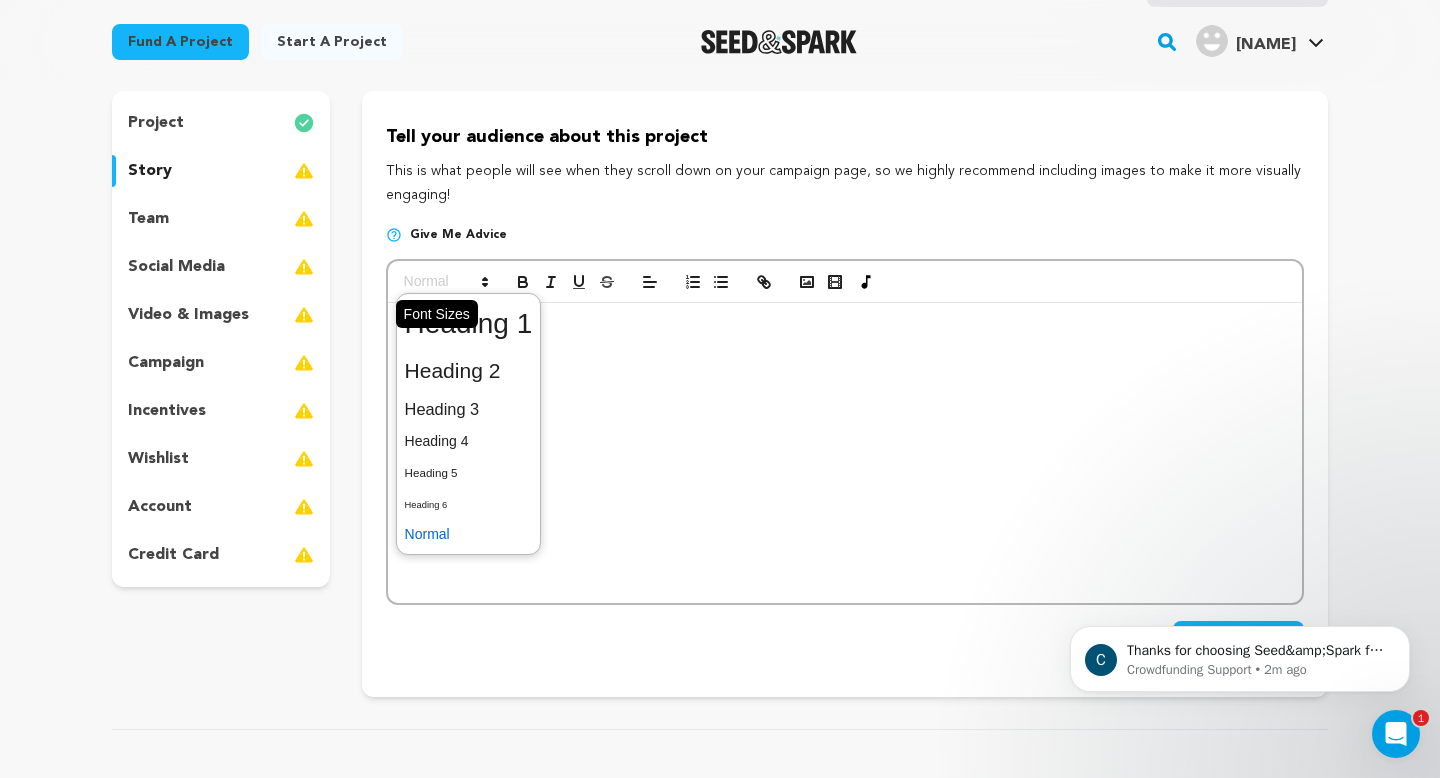 click at bounding box center (445, 282) 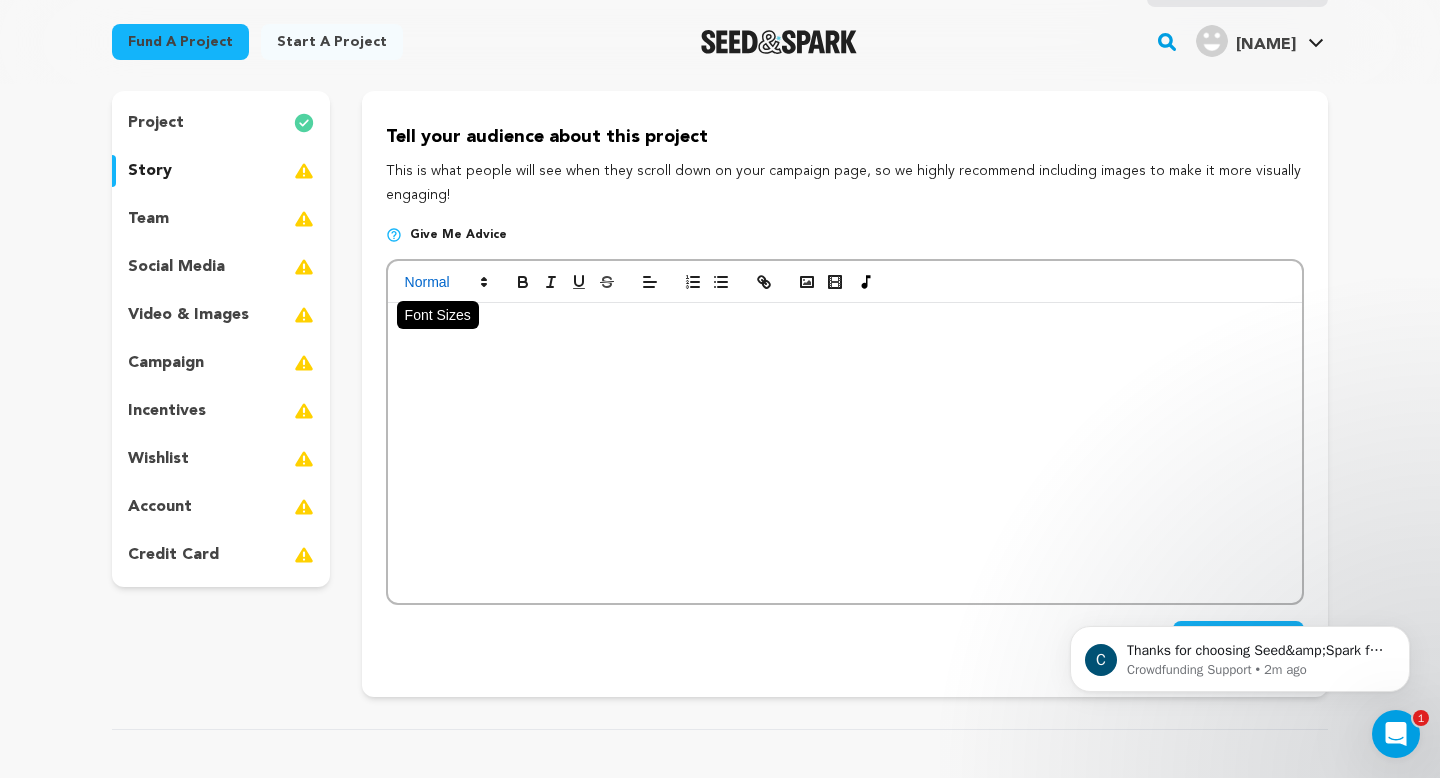 click at bounding box center [445, 282] 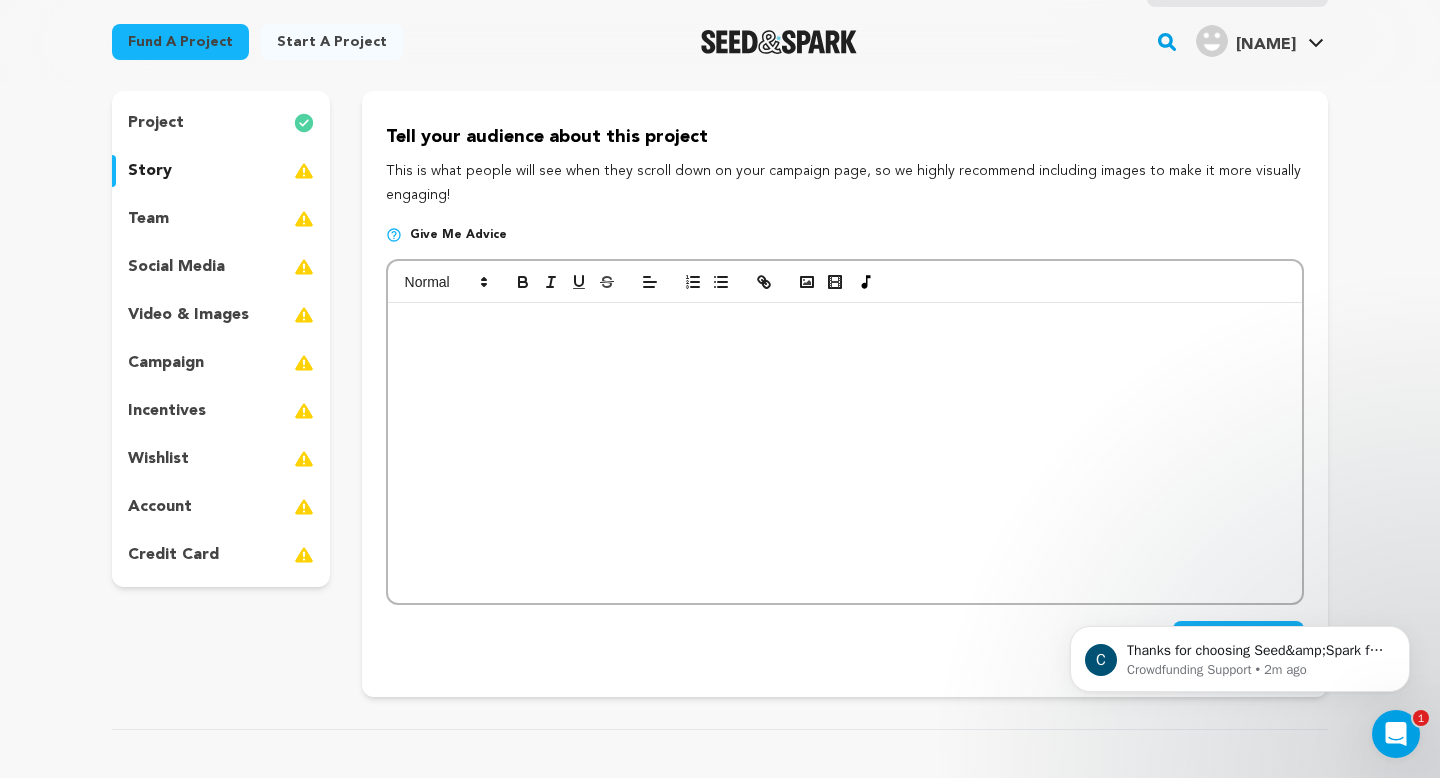 click on "After boarding a mysterious subway train, Juno finds himself in a surreal conversation with a stranger who reveals himself to be Time. As reality unravels and dimensions shift, he must confront the truth about his own death—and the illusion of understanding—before he can move on to the afterlife." at bounding box center (842, 332) 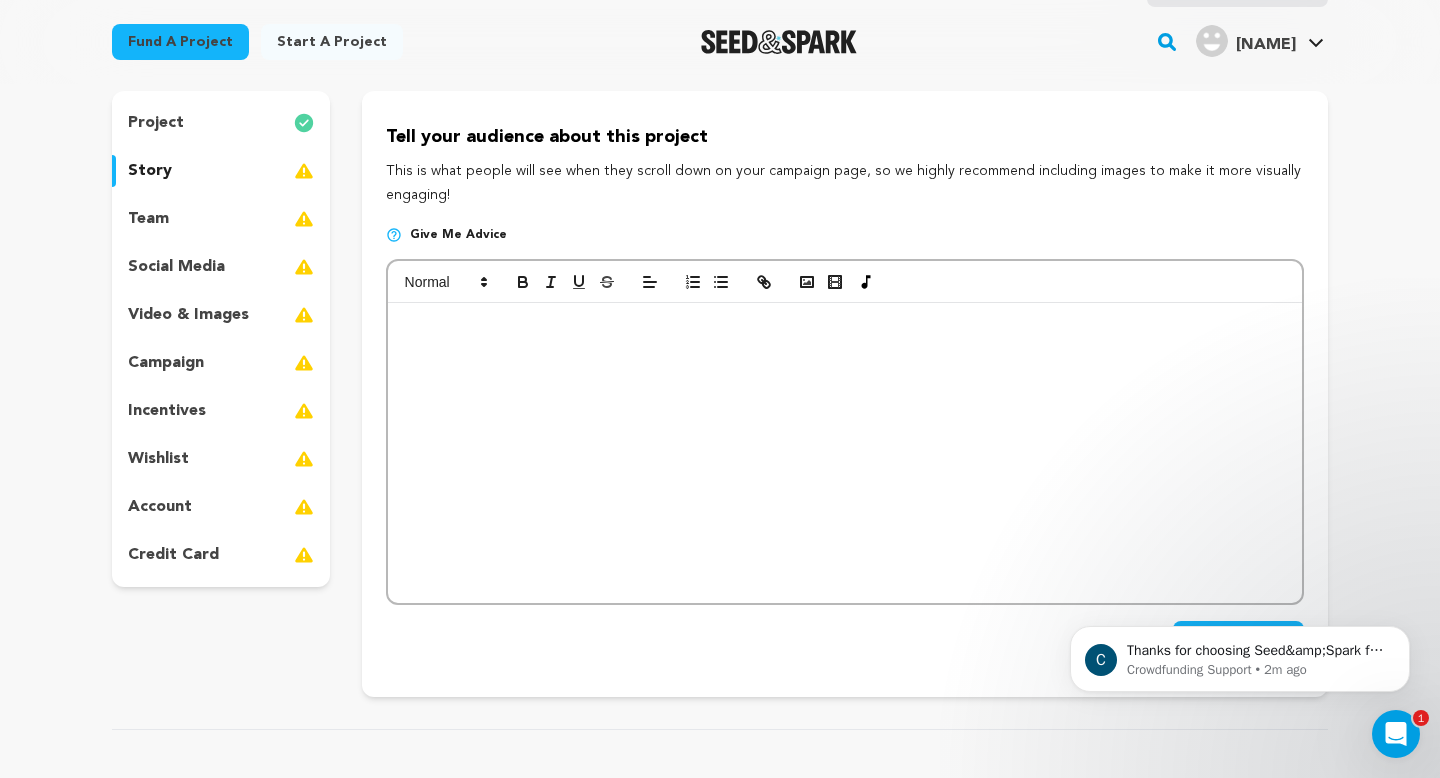 click on "After boarding a mysterious subway train, Juno finds himself in a surreal conversation with a stranger who reveals himself to be Time. As reality unravels and dimensions shift, he must confront the truth about his own death—and the illusion of understanding—before he can move on to the afterlife." at bounding box center (842, 332) 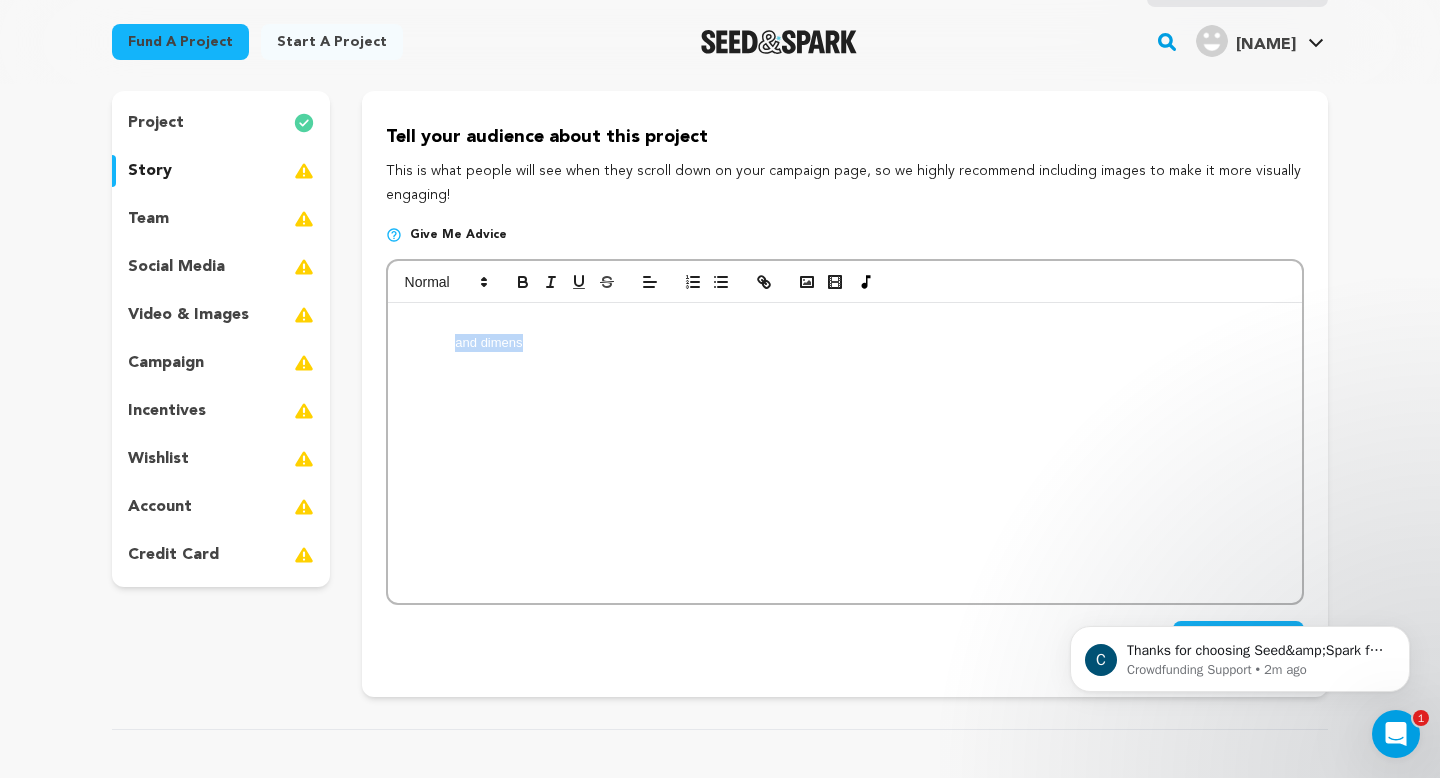 click on "After boarding a mysterious subway train, Juno finds himself in a surreal conversation with a stranger who reveals himself to be Time. As reality unravels and dimensions shift, he must confront the truth about his own death—and the illusion of understanding—before he can move on to the afterlife." at bounding box center [842, 332] 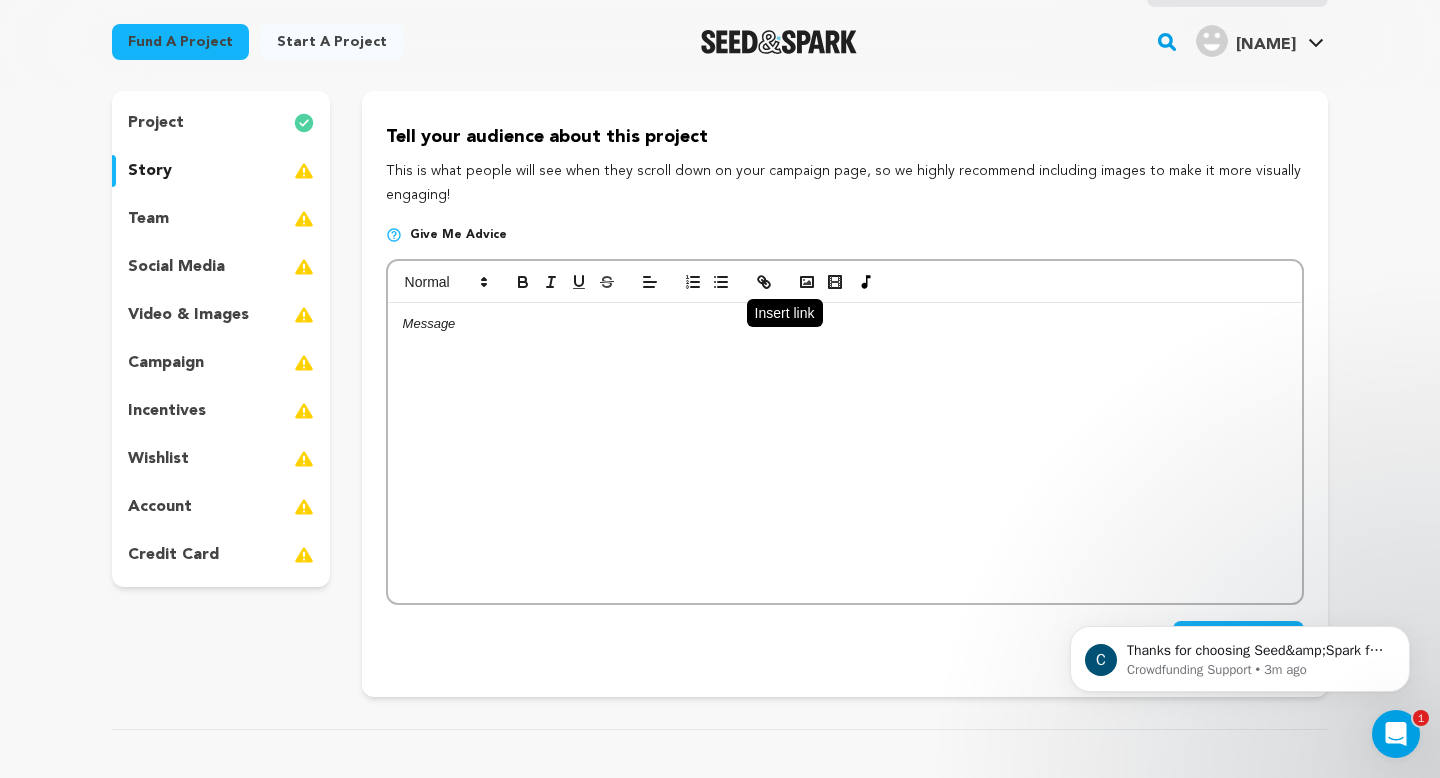 type 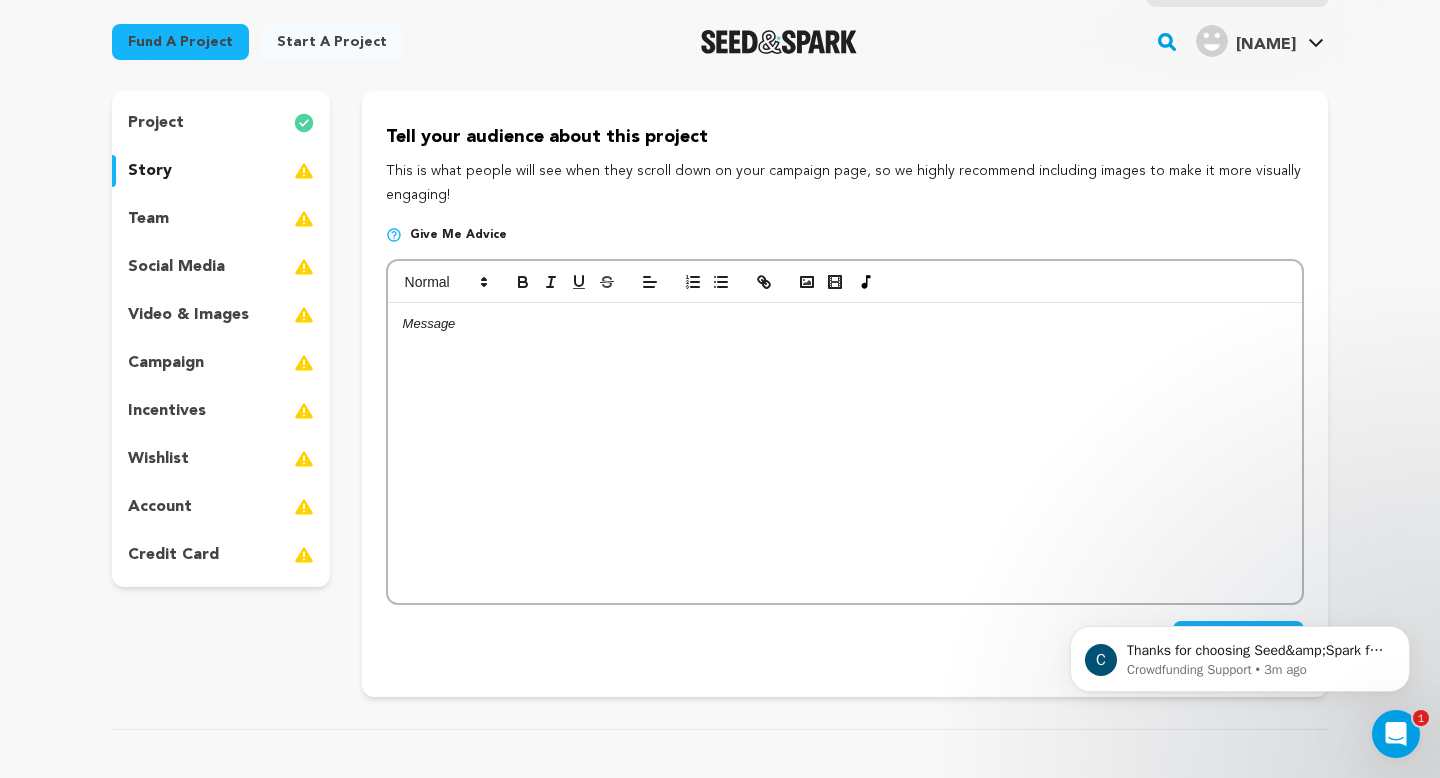 scroll, scrollTop: 0, scrollLeft: 0, axis: both 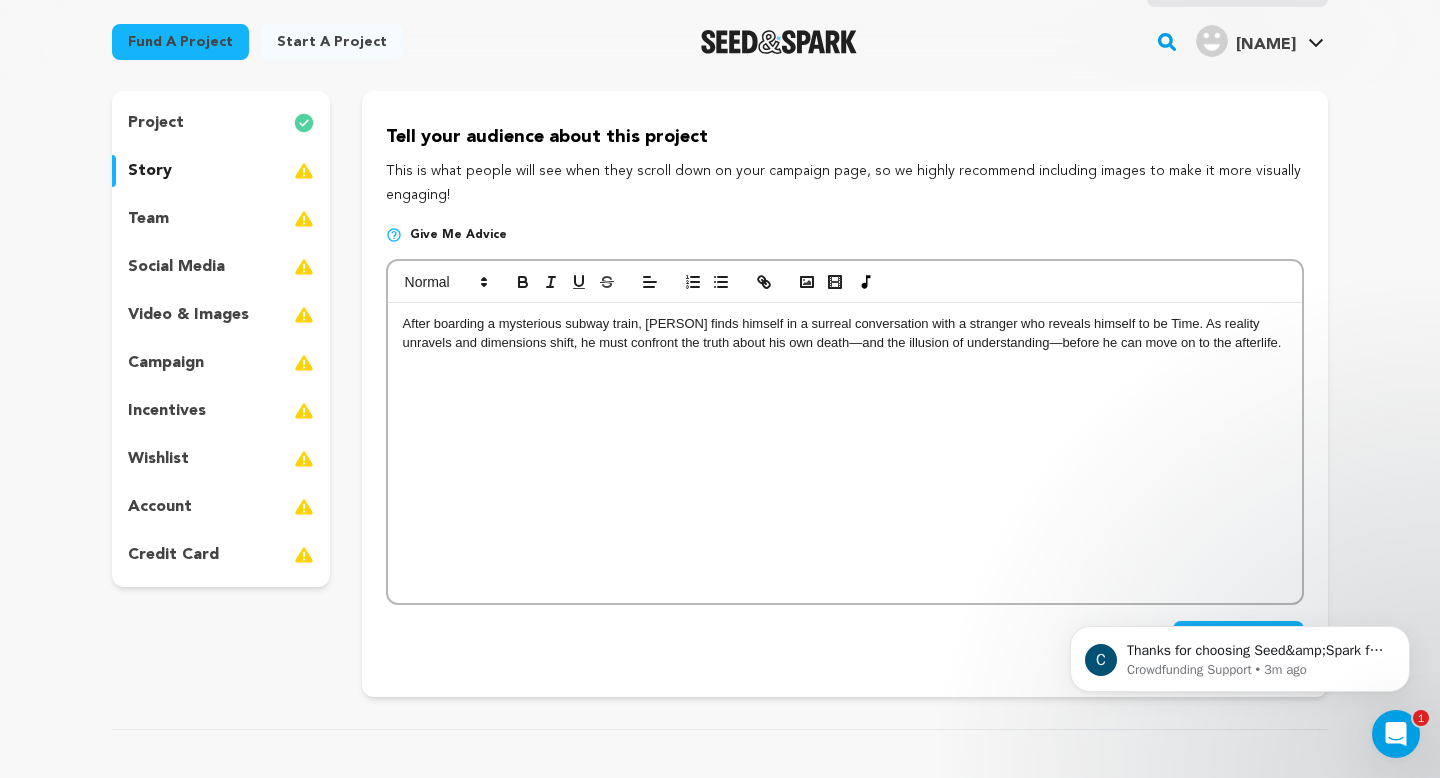 click on "After boarding a mysterious subway train, Juno finds himself in a surreal conversation with a stranger who reveals himself to be Time. As reality unravels and dimensions shift, he must confront the truth about his own death—and the illusion of understanding—before he can move on to the afterlife." at bounding box center [845, 333] 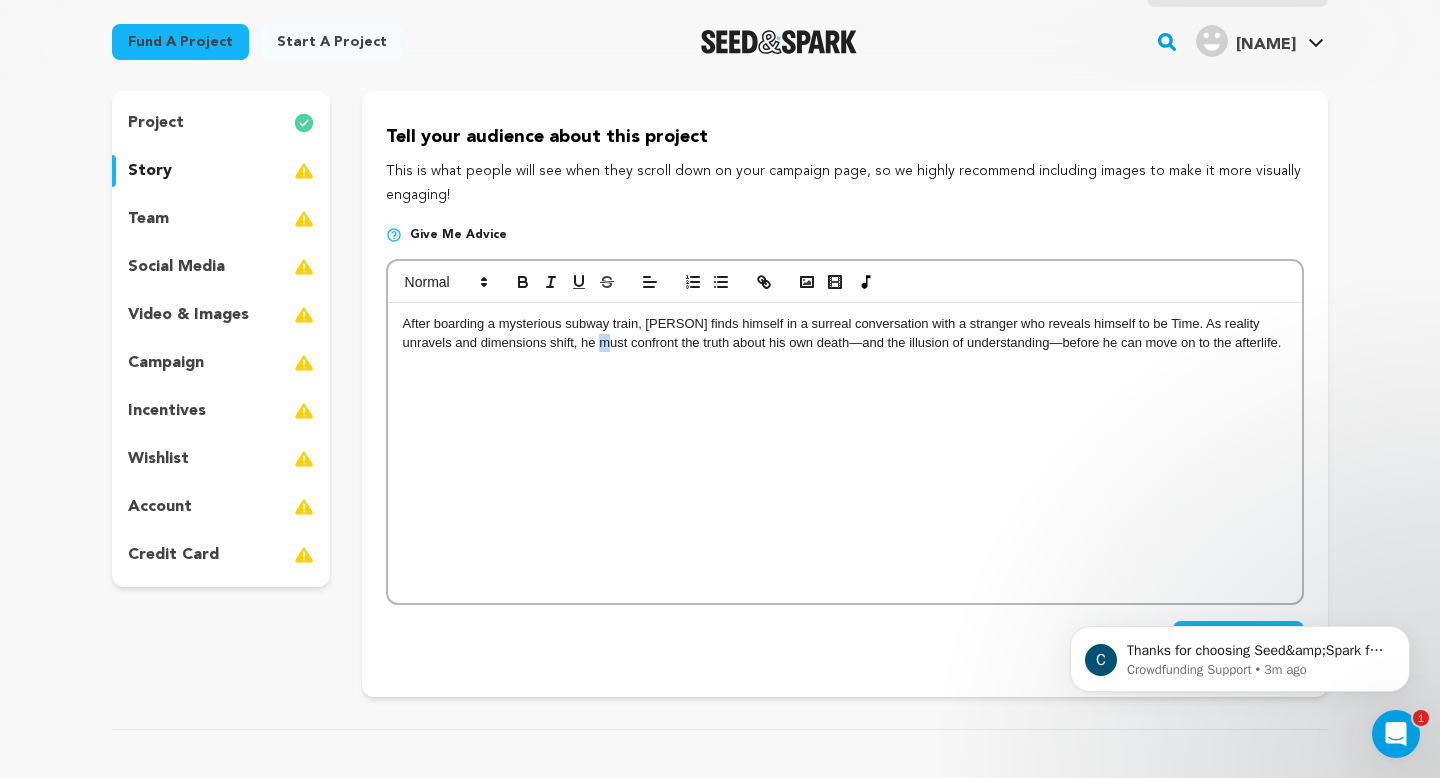 click on "After boarding a mysterious subway train, Juno finds himself in a surreal conversation with a stranger who reveals himself to be Time. As reality unravels and dimensions shift, he must confront the truth about his own death—and the illusion of understanding—before he can move on to the afterlife." at bounding box center [845, 333] 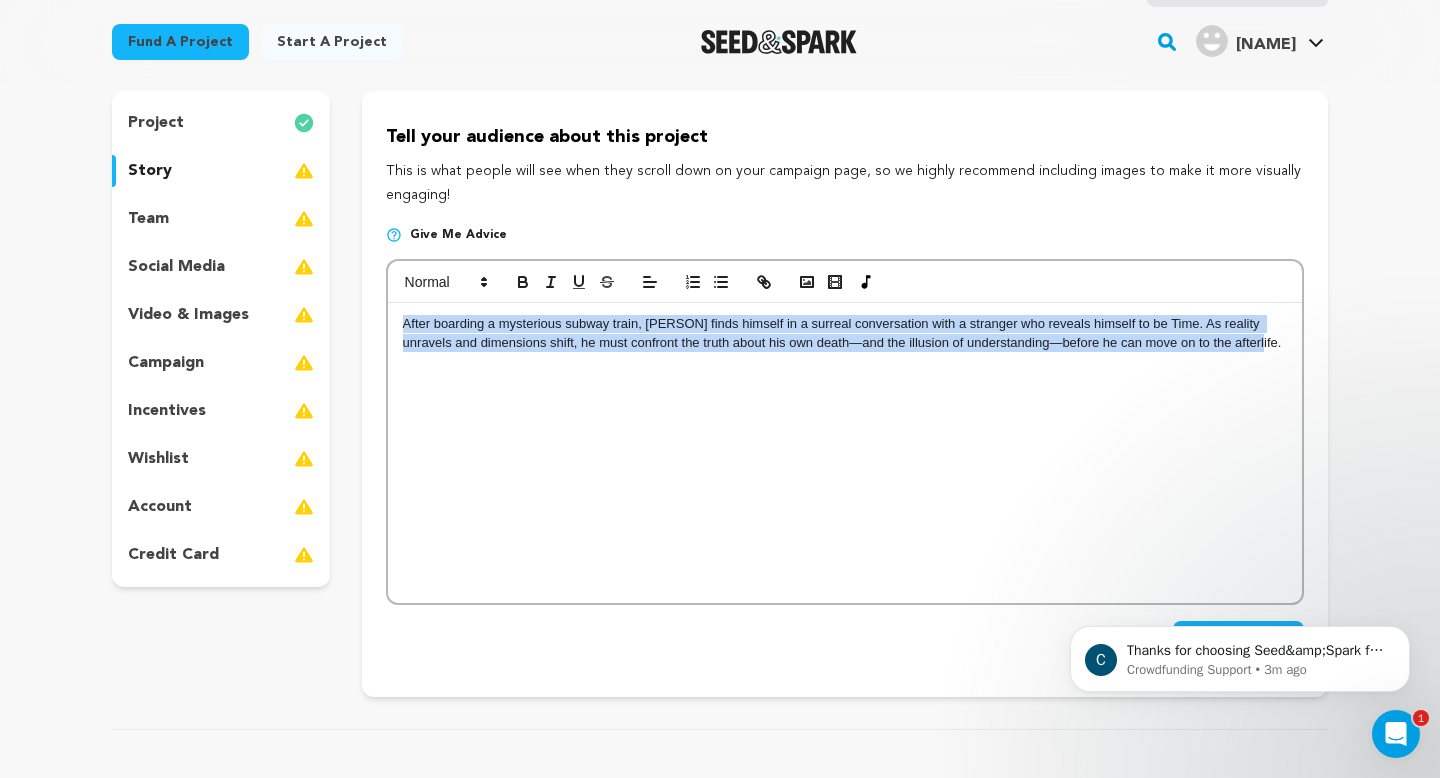 click on "After boarding a mysterious subway train, Juno finds himself in a surreal conversation with a stranger who reveals himself to be Time. As reality unravels and dimensions shift, he must confront the truth about his own death—and the illusion of understanding—before he can move on to the afterlife." at bounding box center (845, 333) 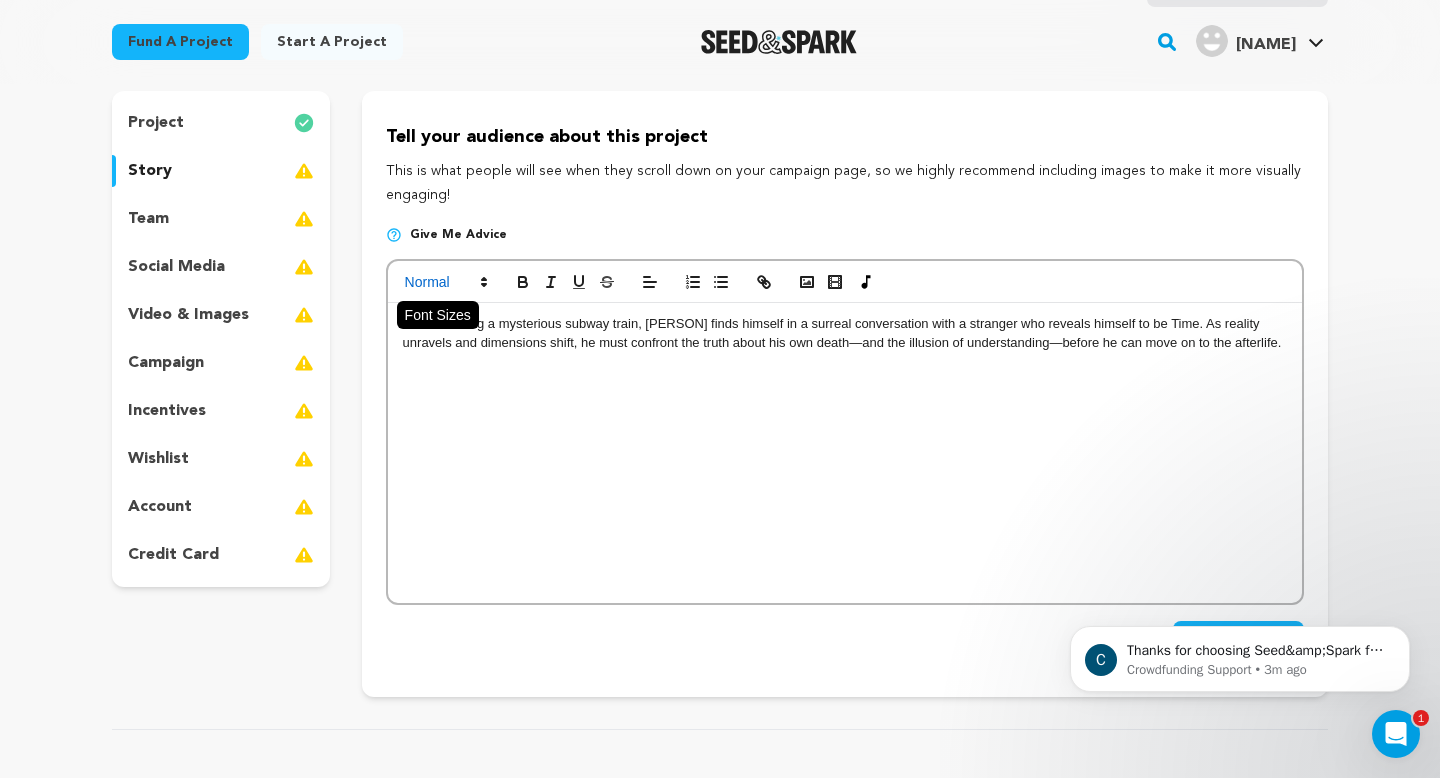 click at bounding box center [445, 282] 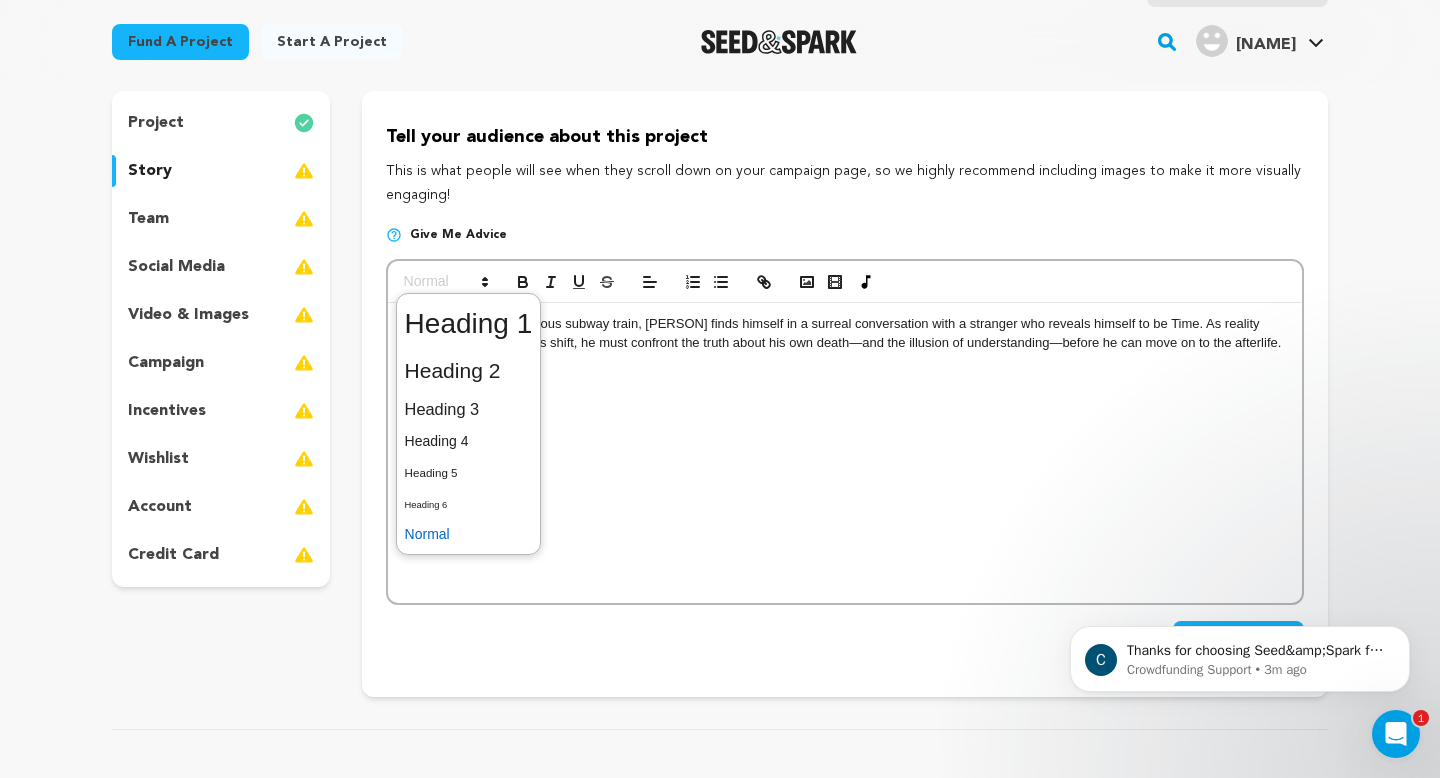 click at bounding box center [469, 534] 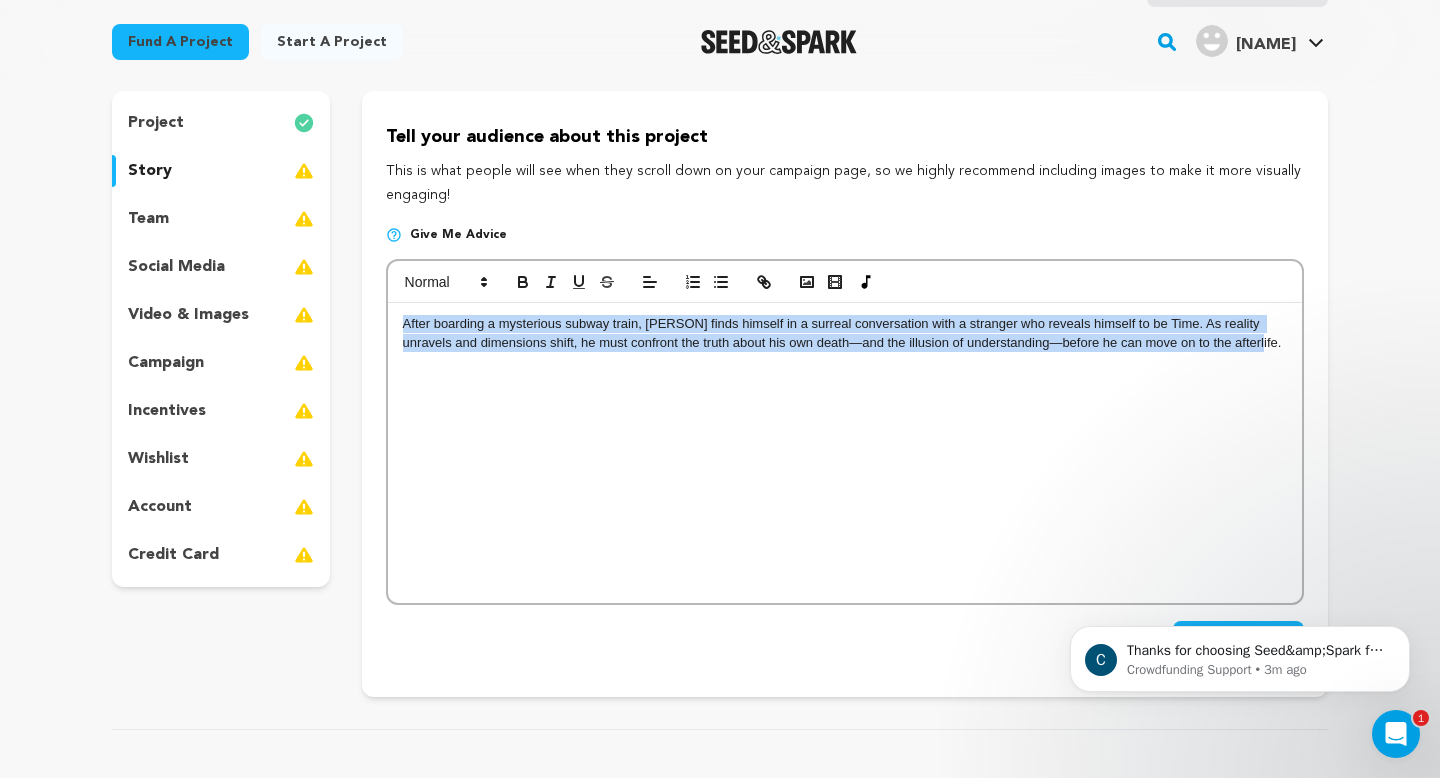 click on "After boarding a mysterious subway train, Juno finds himself in a surreal conversation with a stranger who reveals himself to be Time. As reality unravels and dimensions shift, he must confront the truth about his own death—and the illusion of understanding—before he can move on to the afterlife." at bounding box center (845, 453) 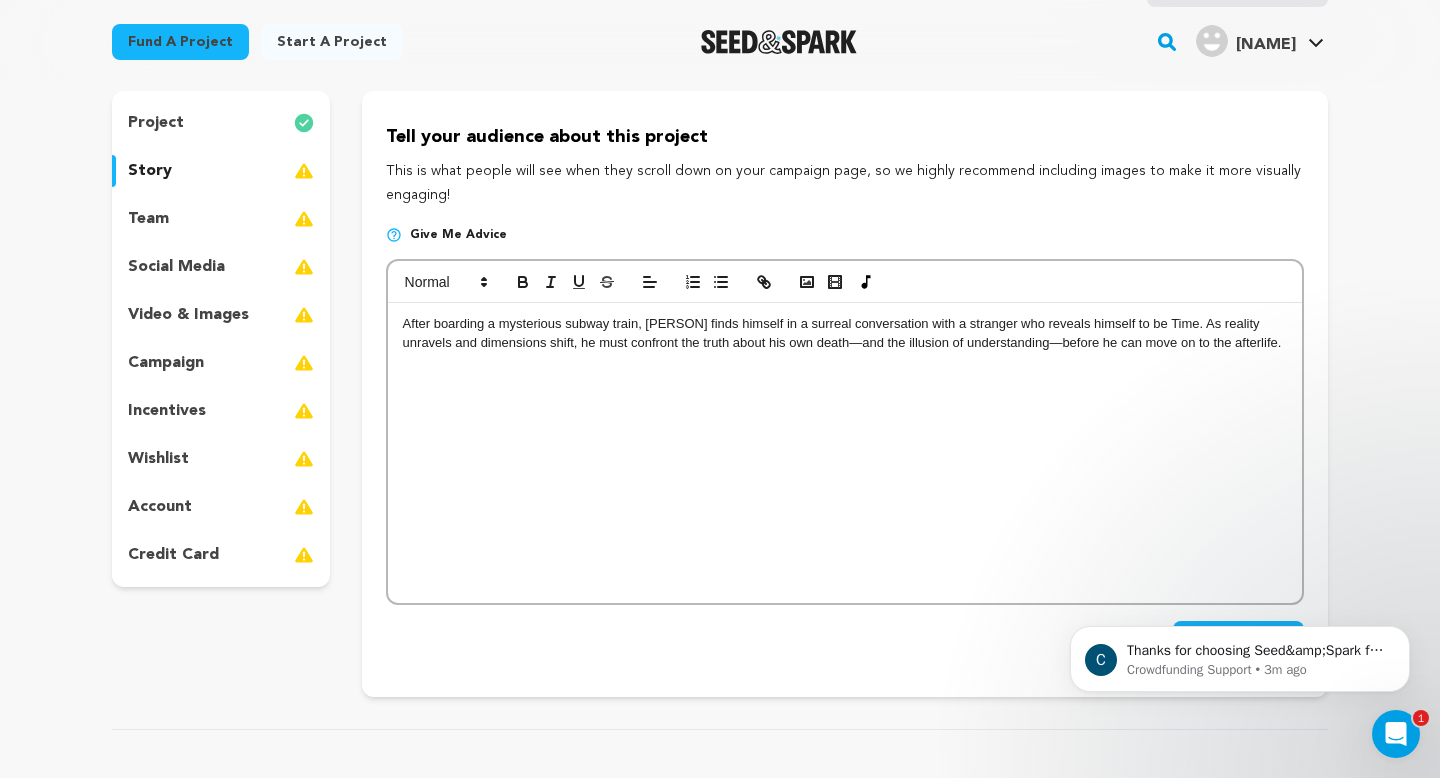 click on "After boarding a mysterious subway train, Juno finds himself in a surreal conversation with a stranger who reveals himself to be Time. As reality unravels and dimensions shift, he must confront the truth about his own death—and the illusion of understanding—before he can move on to the afterlife." at bounding box center (845, 333) 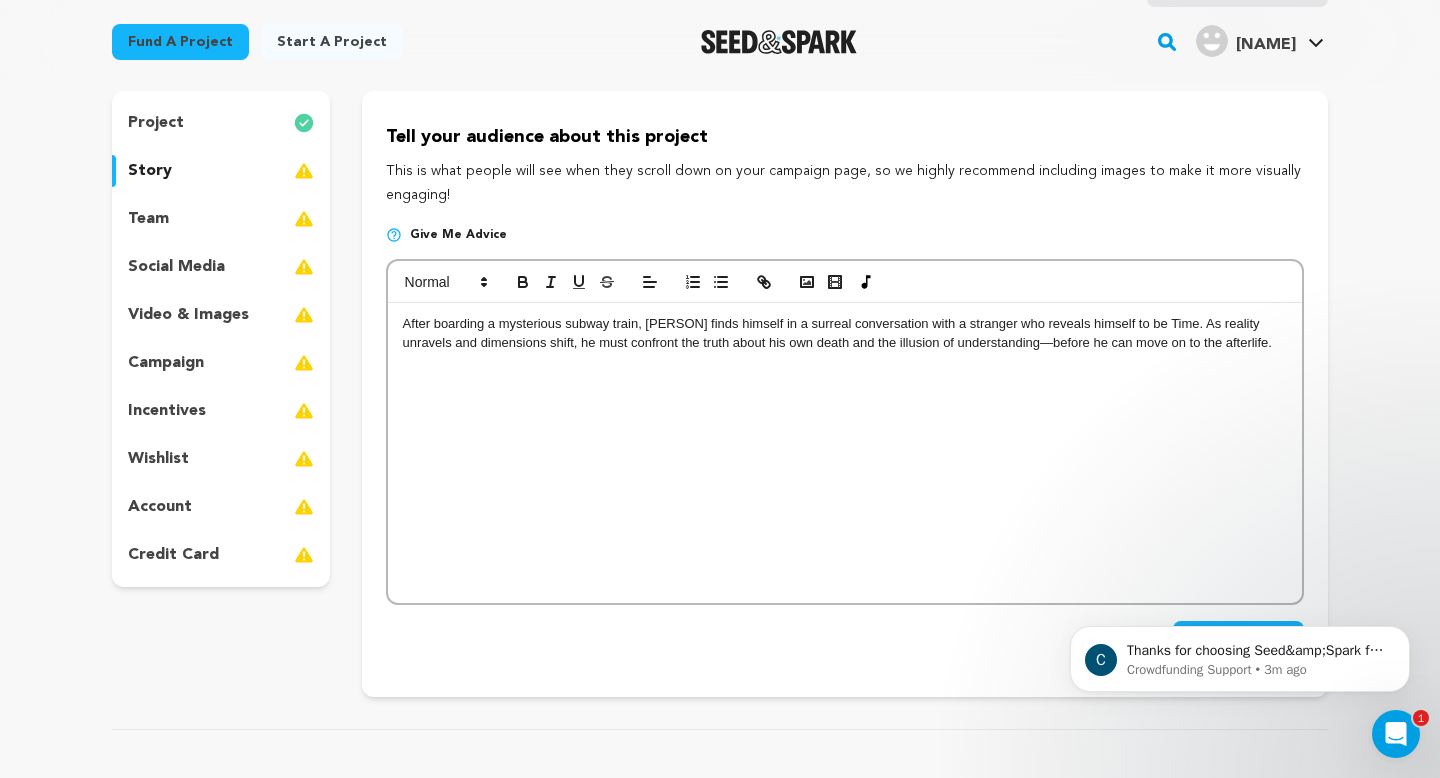 click on "After boarding a mysterious subway train, Juno finds himself in a surreal conversation with a stranger who reveals himself to be Time. As reality unravels and dimensions shift, he must confront the truth about his own death and the illusion of understanding—before he can move on to the afterlife." at bounding box center [845, 333] 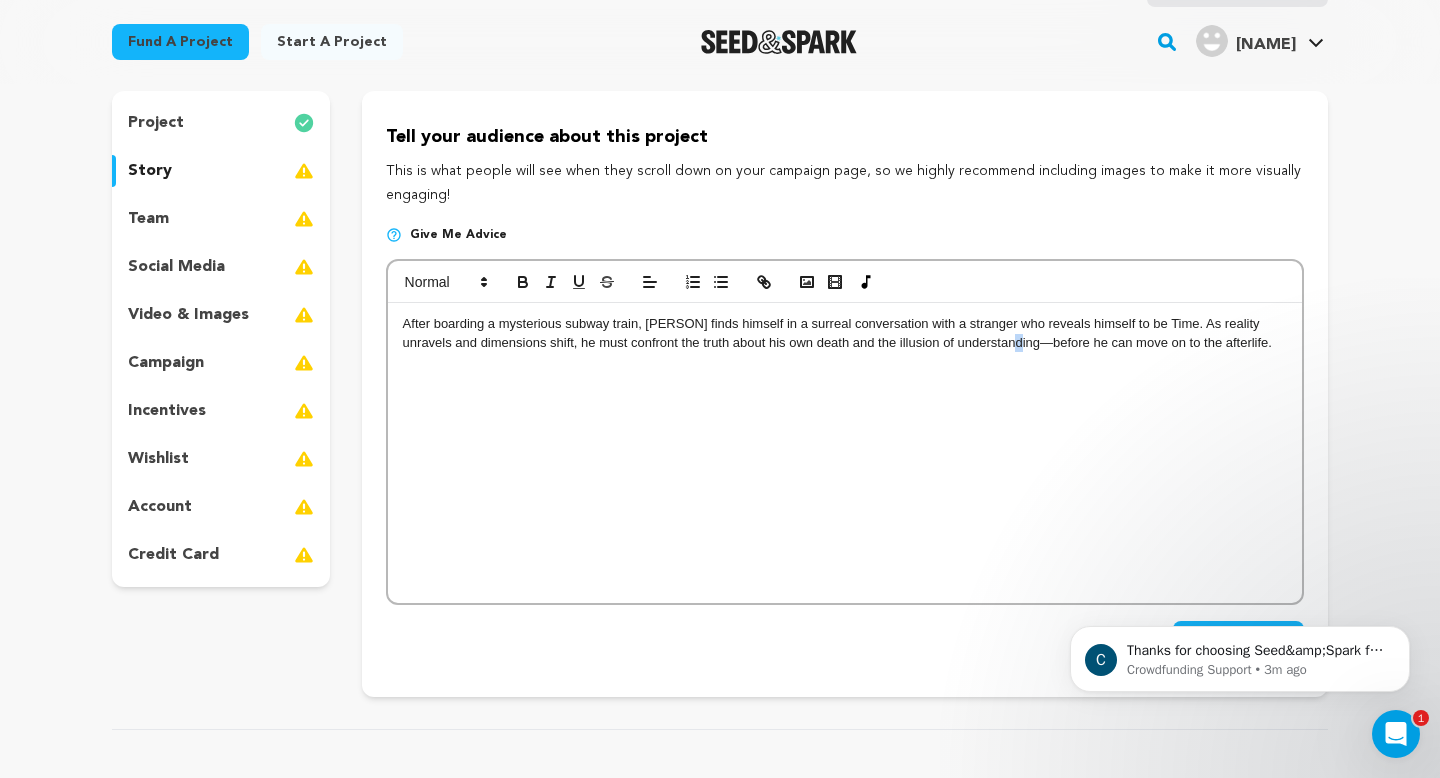 click on "After boarding a mysterious subway train, Juno finds himself in a surreal conversation with a stranger who reveals himself to be Time. As reality unravels and dimensions shift, he must confront the truth about his own death and the illusion of understanding—before he can move on to the afterlife." at bounding box center [845, 333] 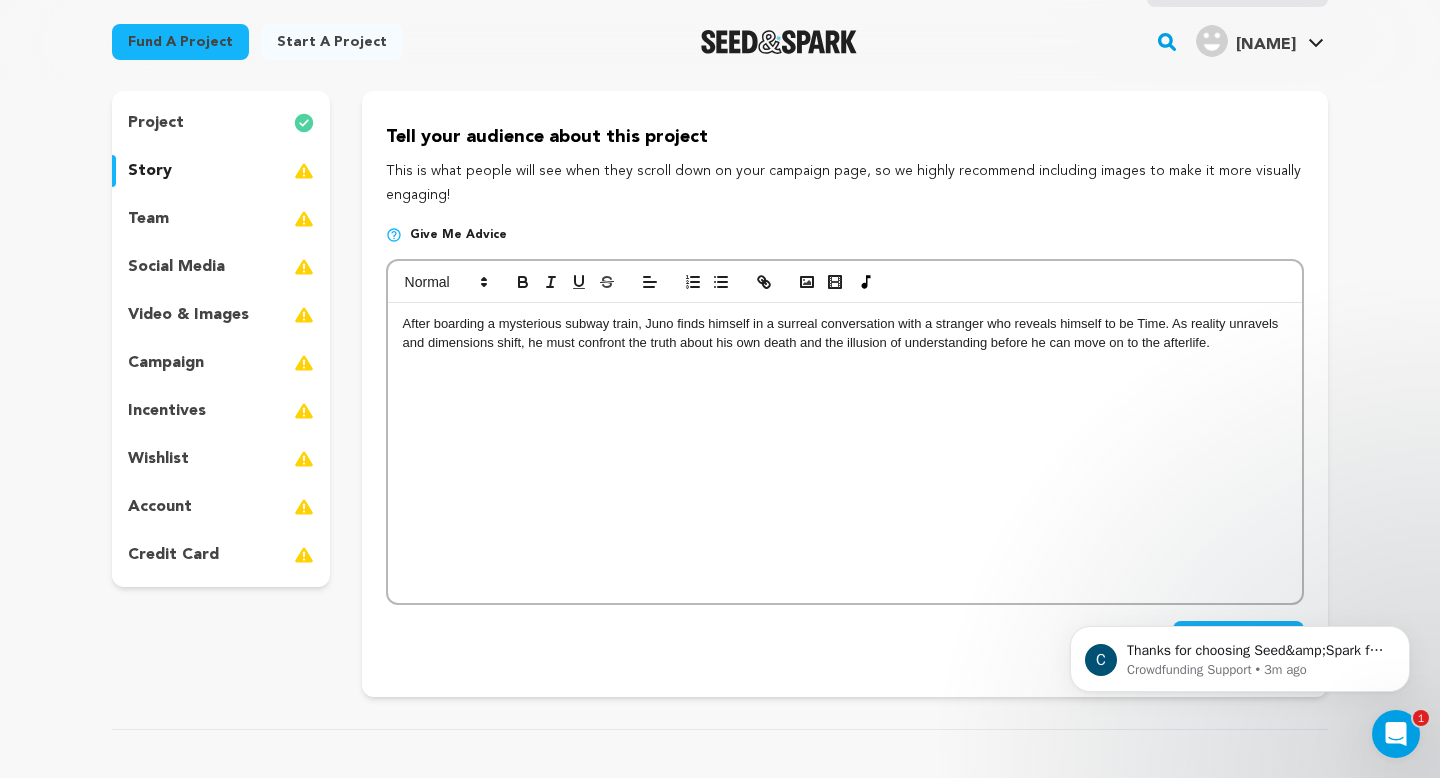 click on "After boarding a mysterious subway train, Juno finds himself in a surreal conversation with a stranger who reveals himself to be Time. As reality unravels and dimensions shift, he must confront the truth about his own death and the illusion of understanding before he can move on to the afterlife." at bounding box center [845, 333] 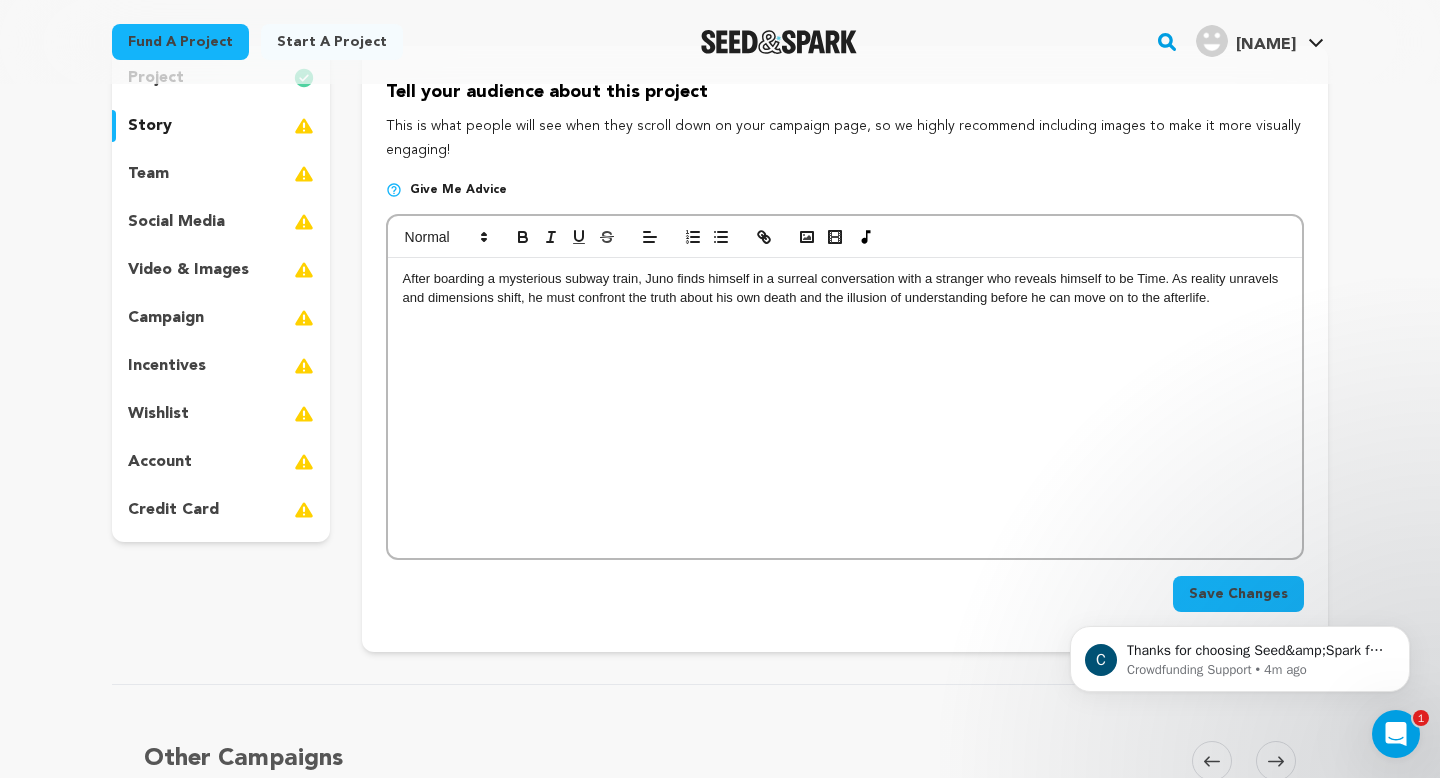 scroll, scrollTop: 201, scrollLeft: 0, axis: vertical 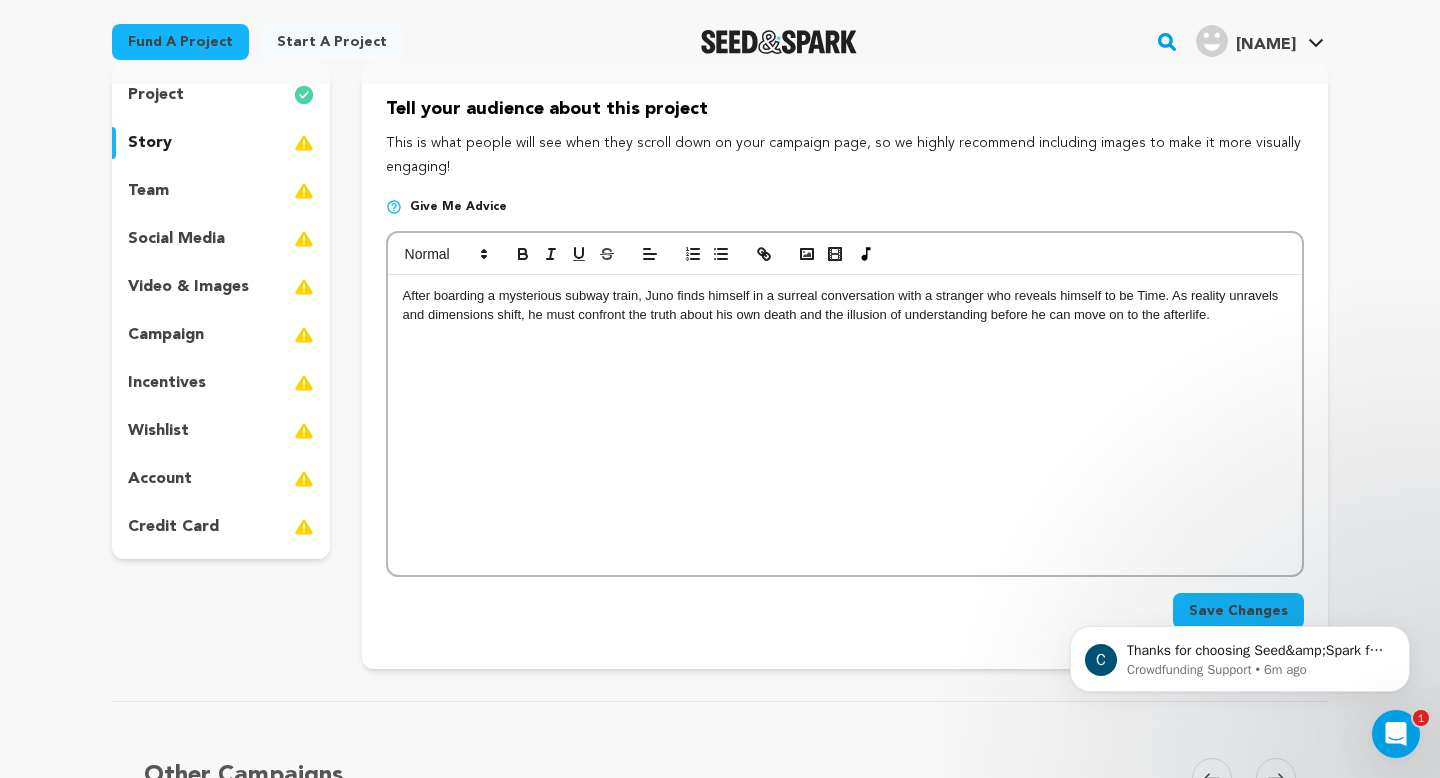 click on "team" at bounding box center [221, 191] 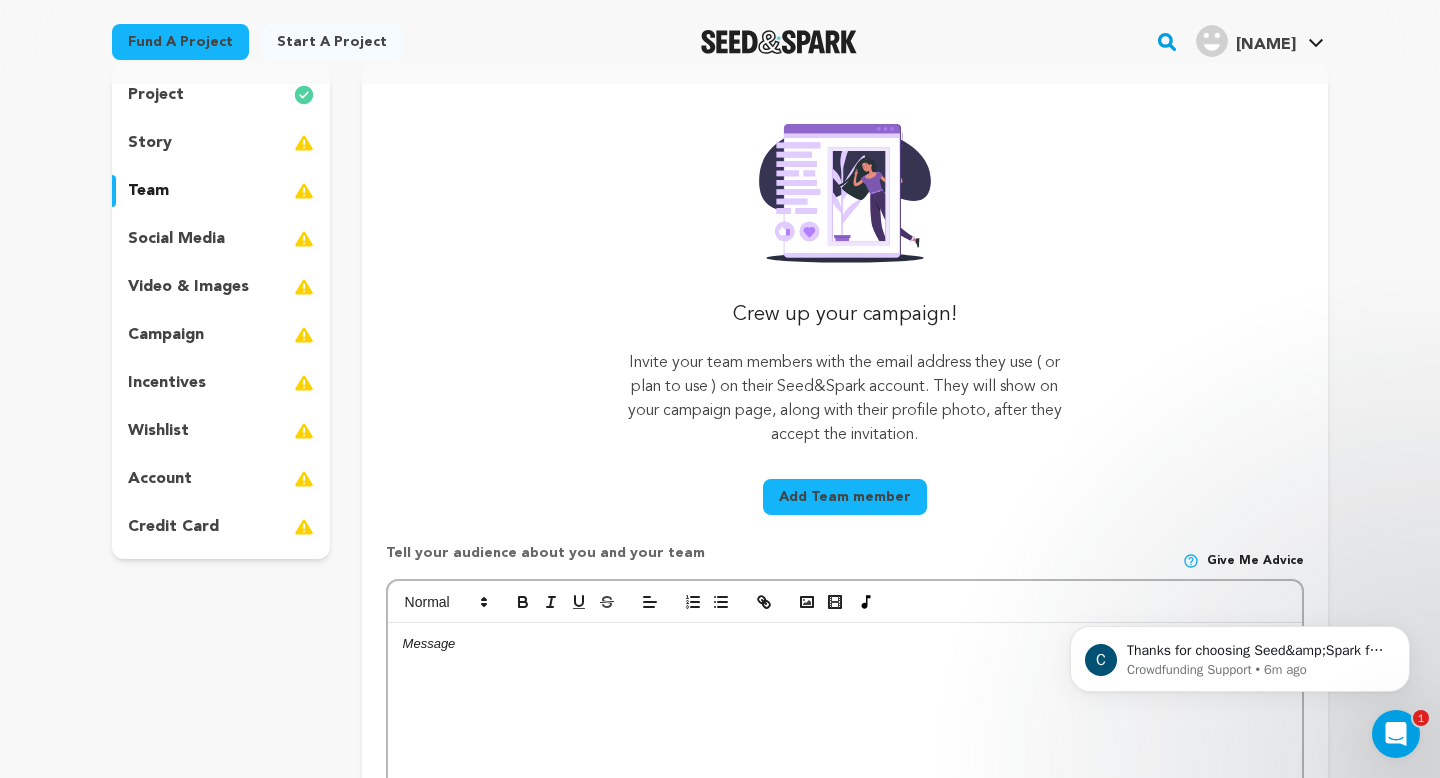 click on "story" at bounding box center (221, 143) 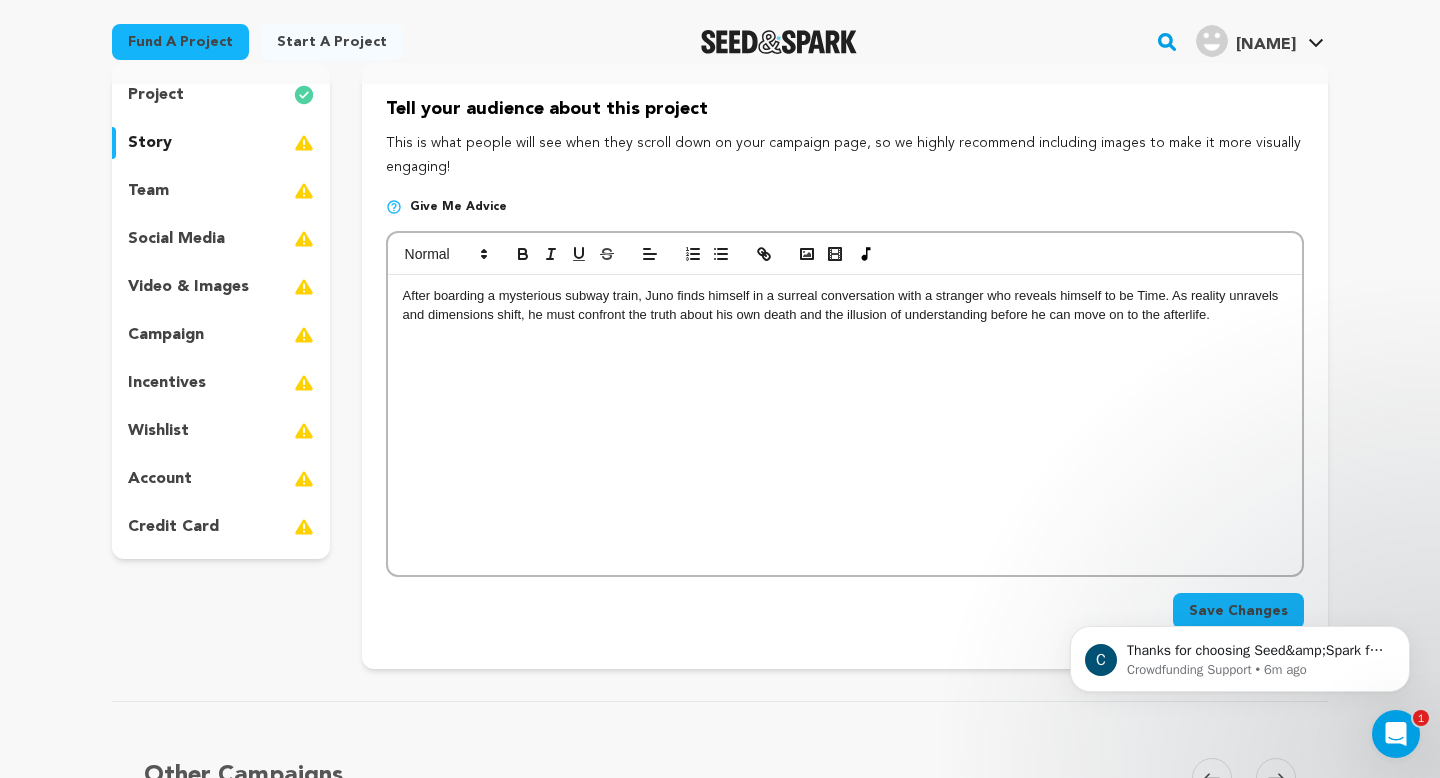 scroll, scrollTop: 215, scrollLeft: 0, axis: vertical 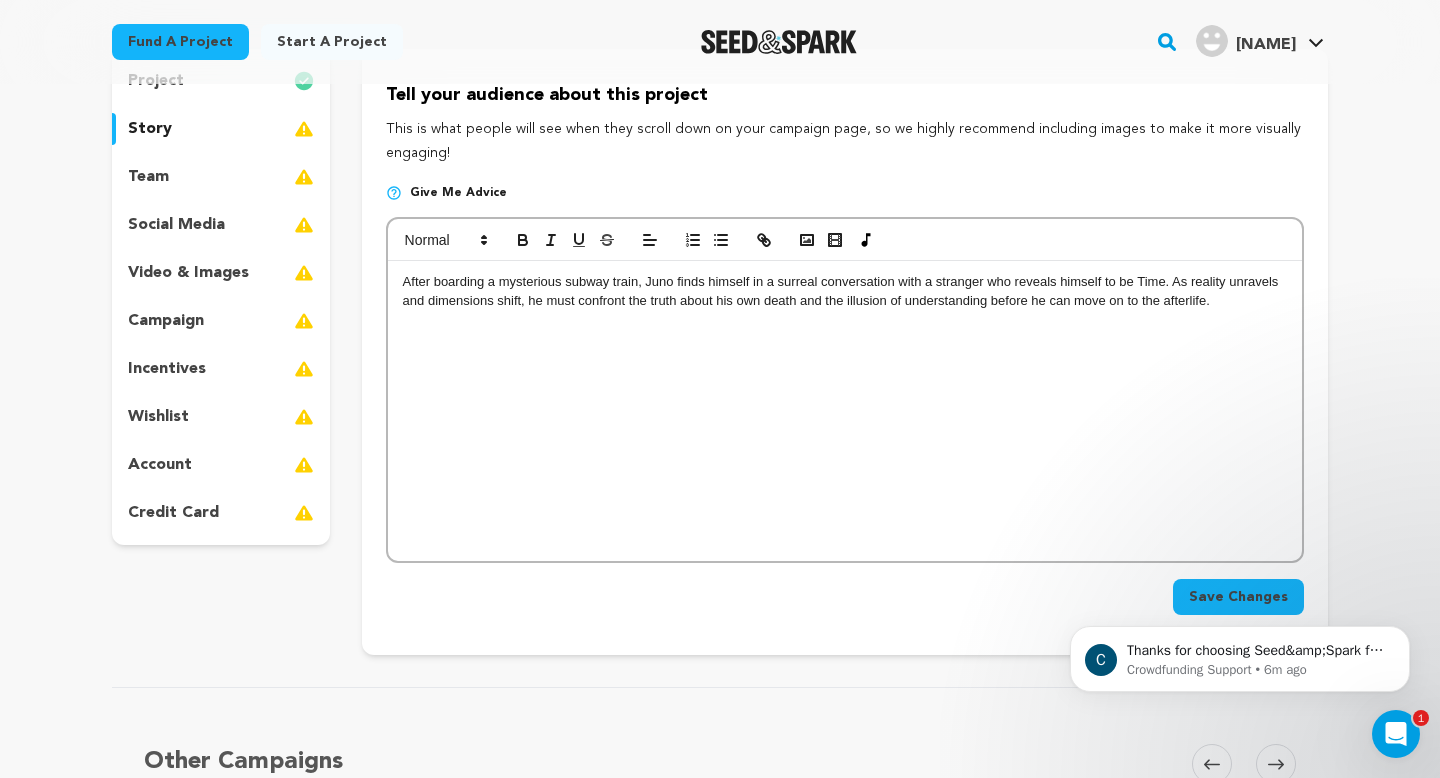 click on "After boarding a mysterious subway train, Juno finds himself in a surreal conversation with a stranger who reveals himself to be Time. As reality unravels and dimensions shift, he must confront the truth about his own death and the illusion of understanding before he can move on to the afterlife." at bounding box center [845, 411] 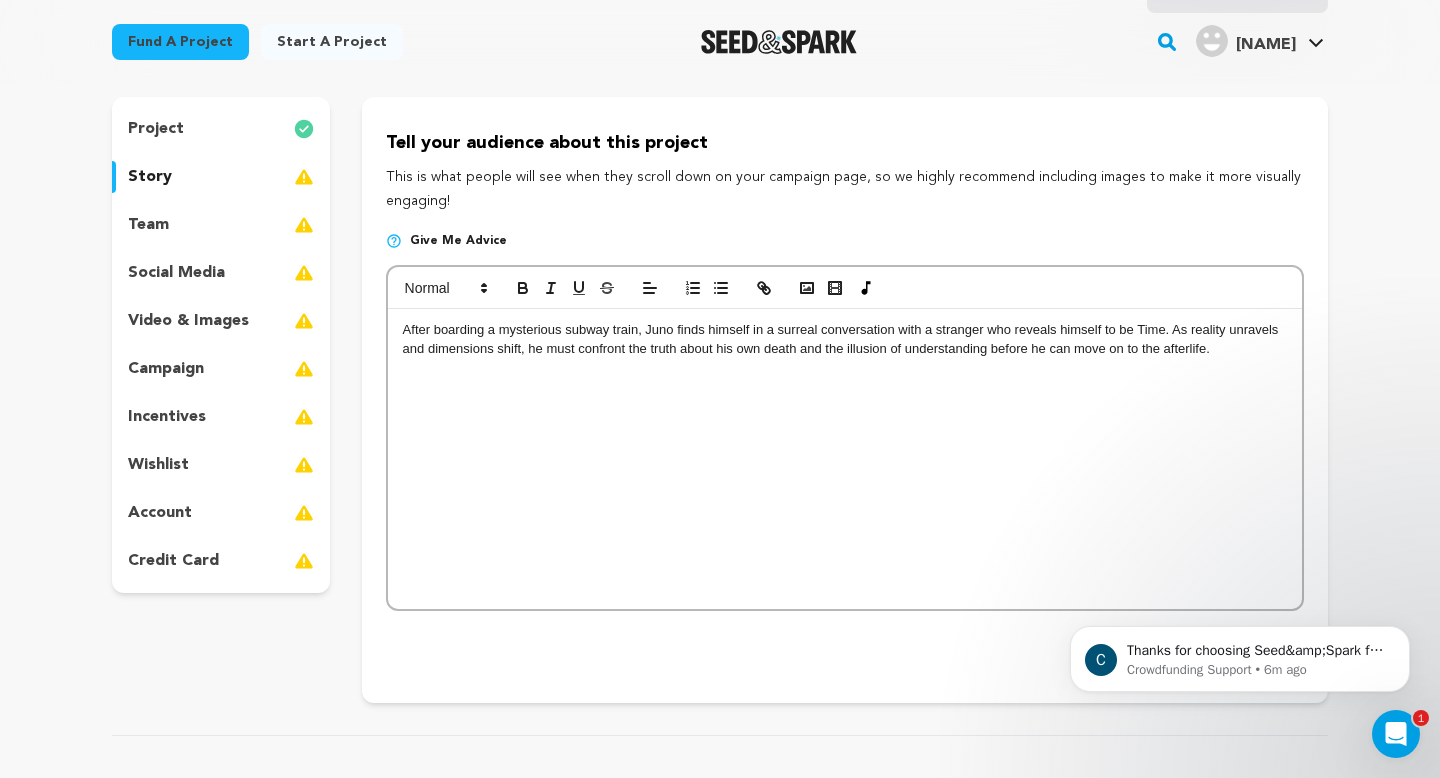 scroll, scrollTop: 156, scrollLeft: 0, axis: vertical 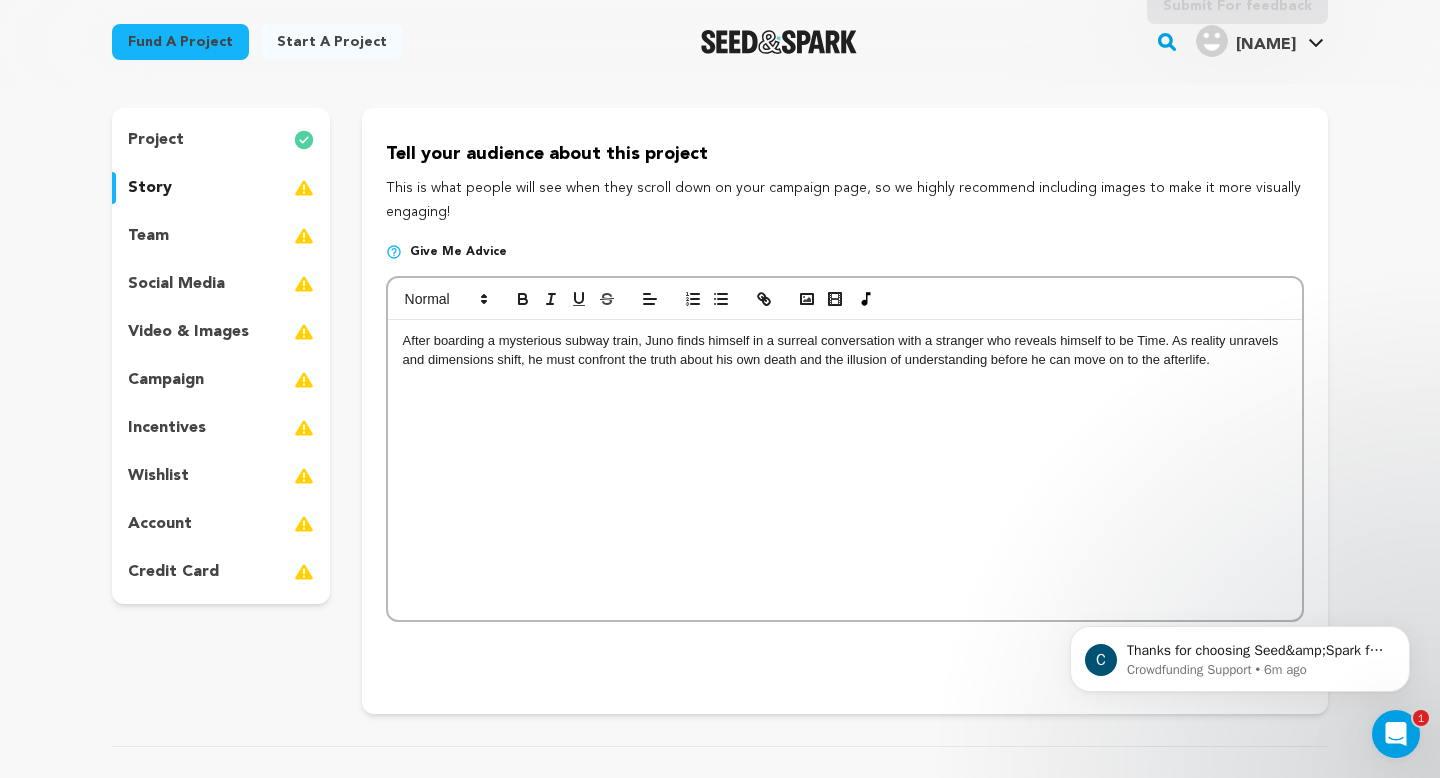 click on "credit card" at bounding box center (173, 572) 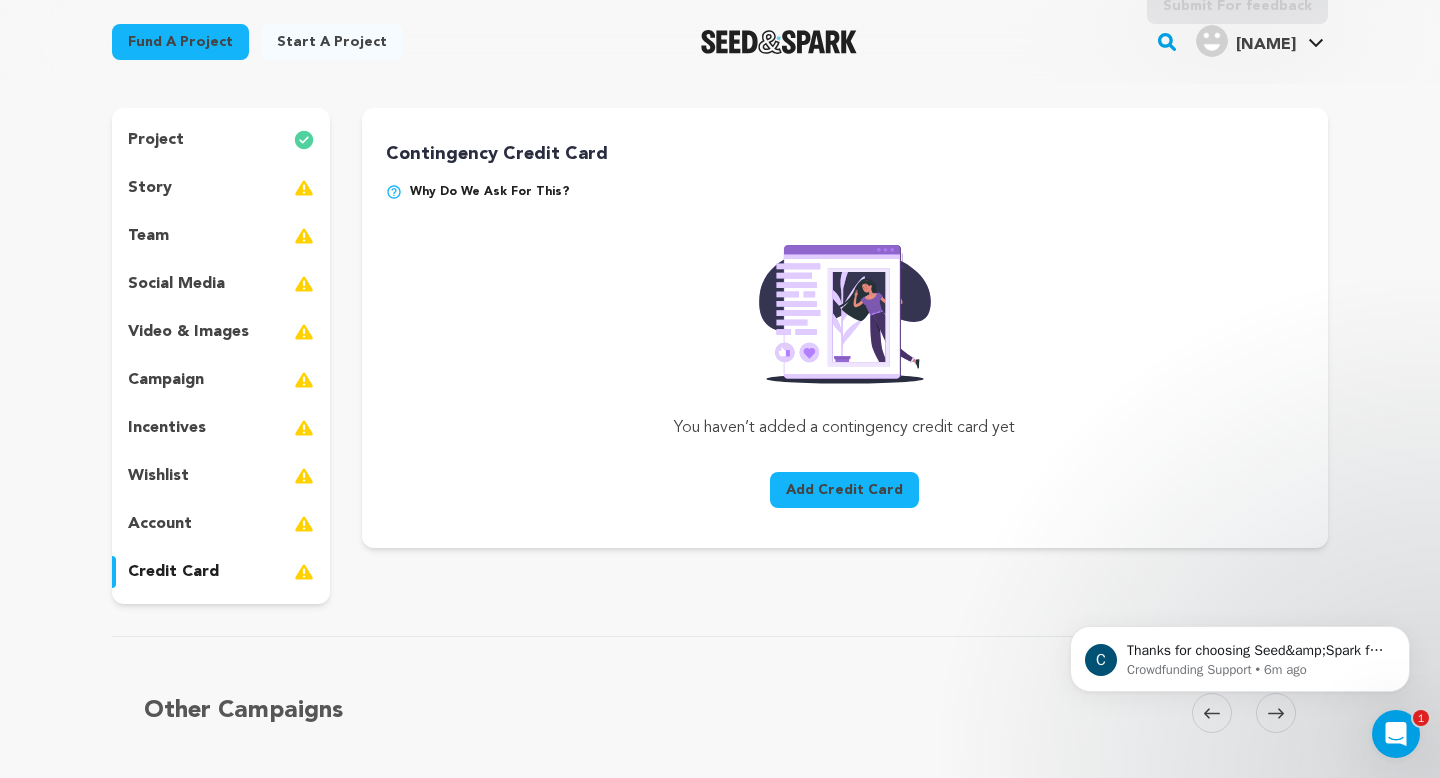 click on "team" at bounding box center (221, 236) 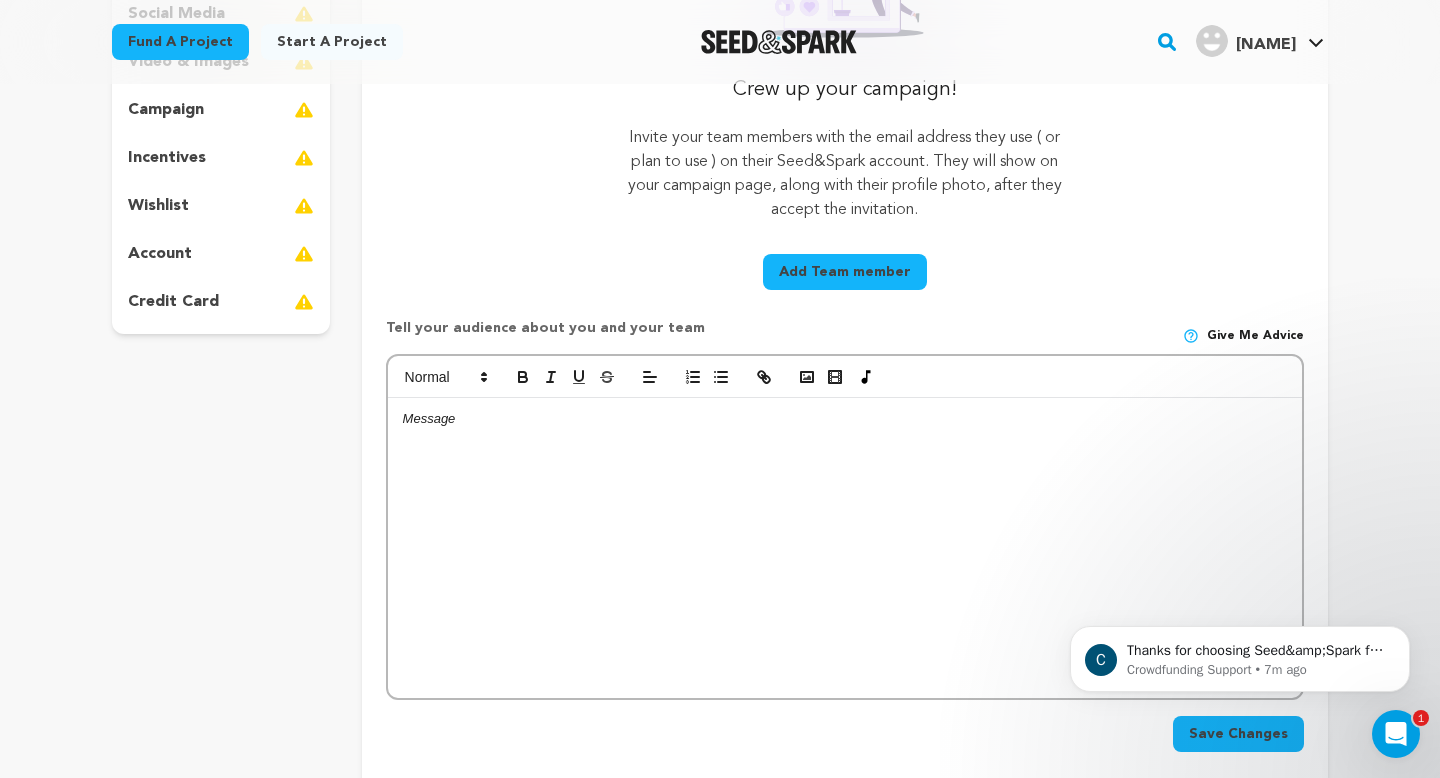 scroll, scrollTop: 440, scrollLeft: 0, axis: vertical 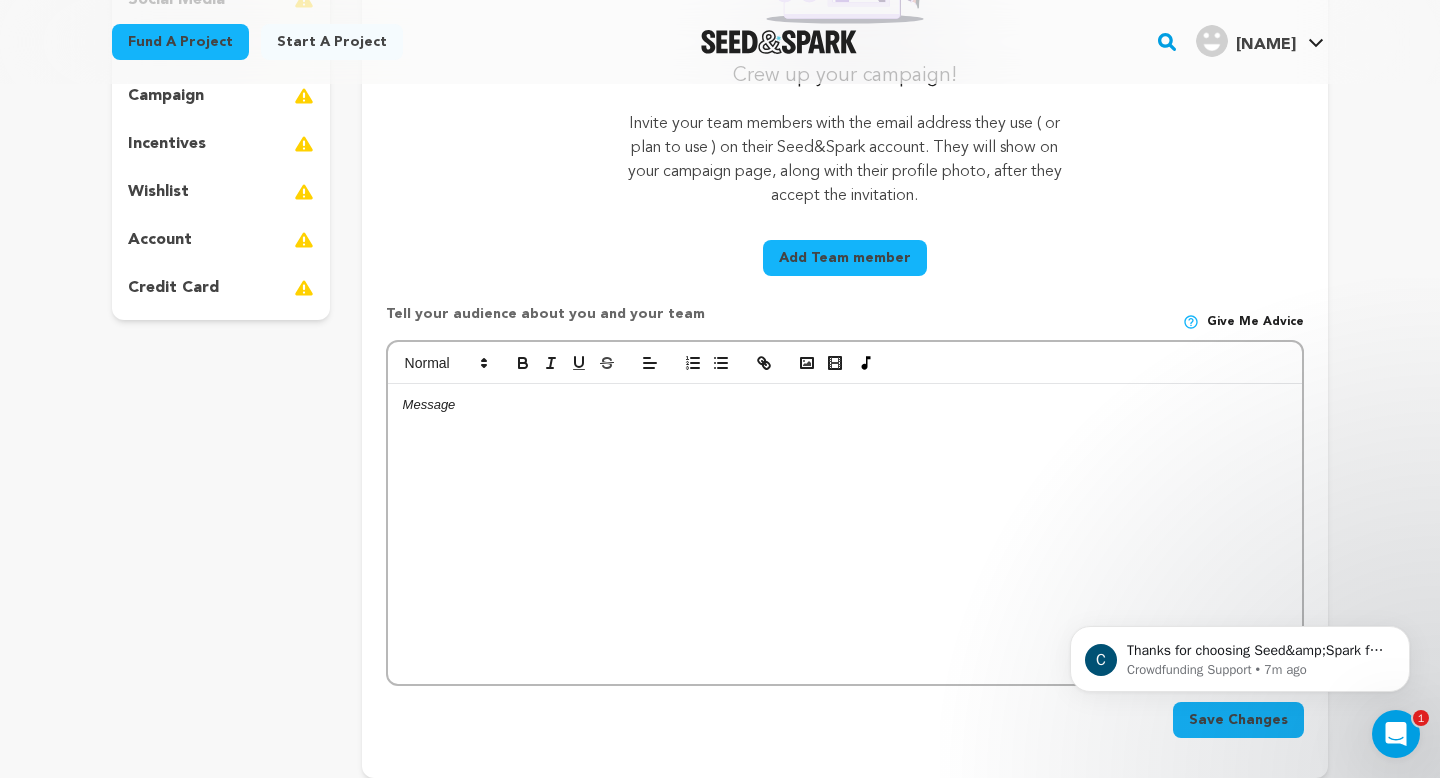 click at bounding box center [845, 534] 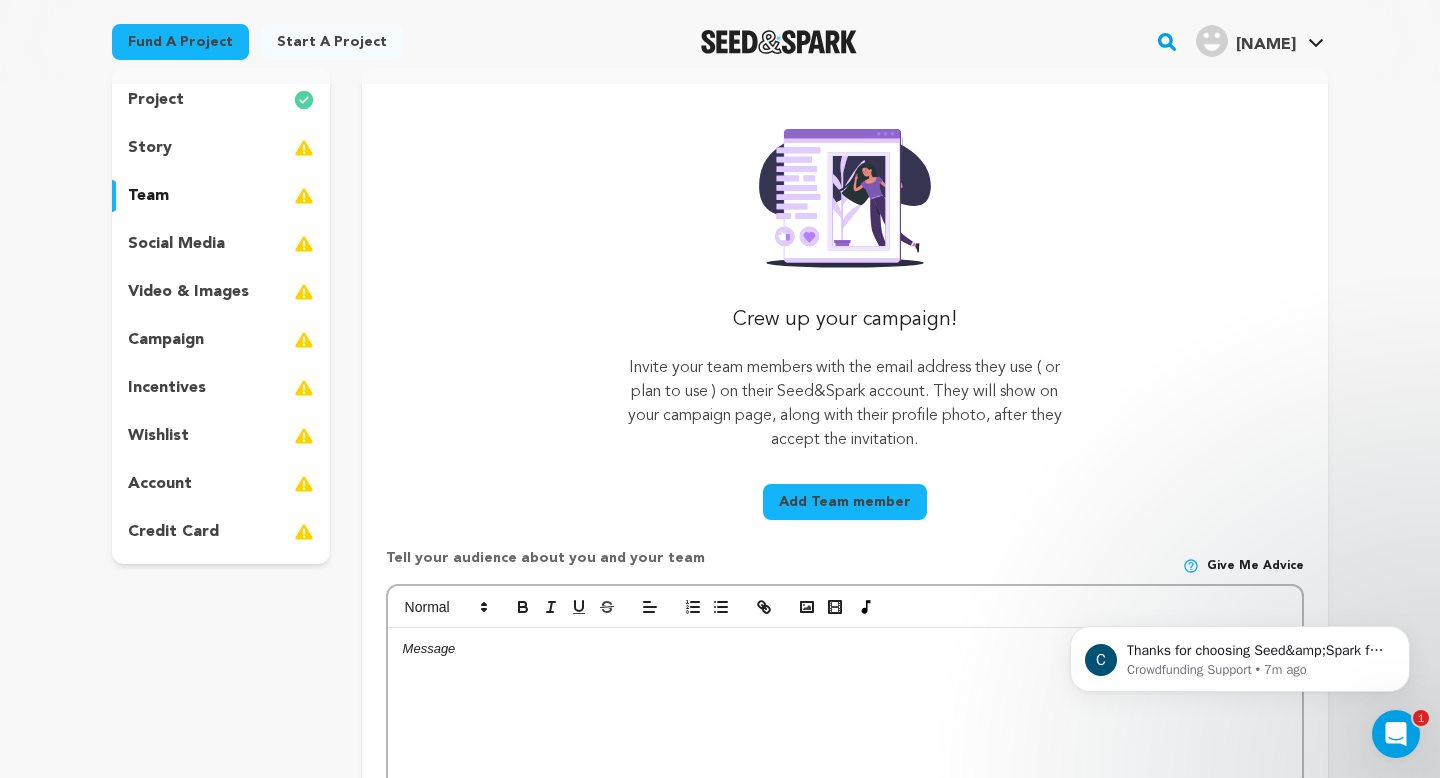 scroll, scrollTop: 184, scrollLeft: 0, axis: vertical 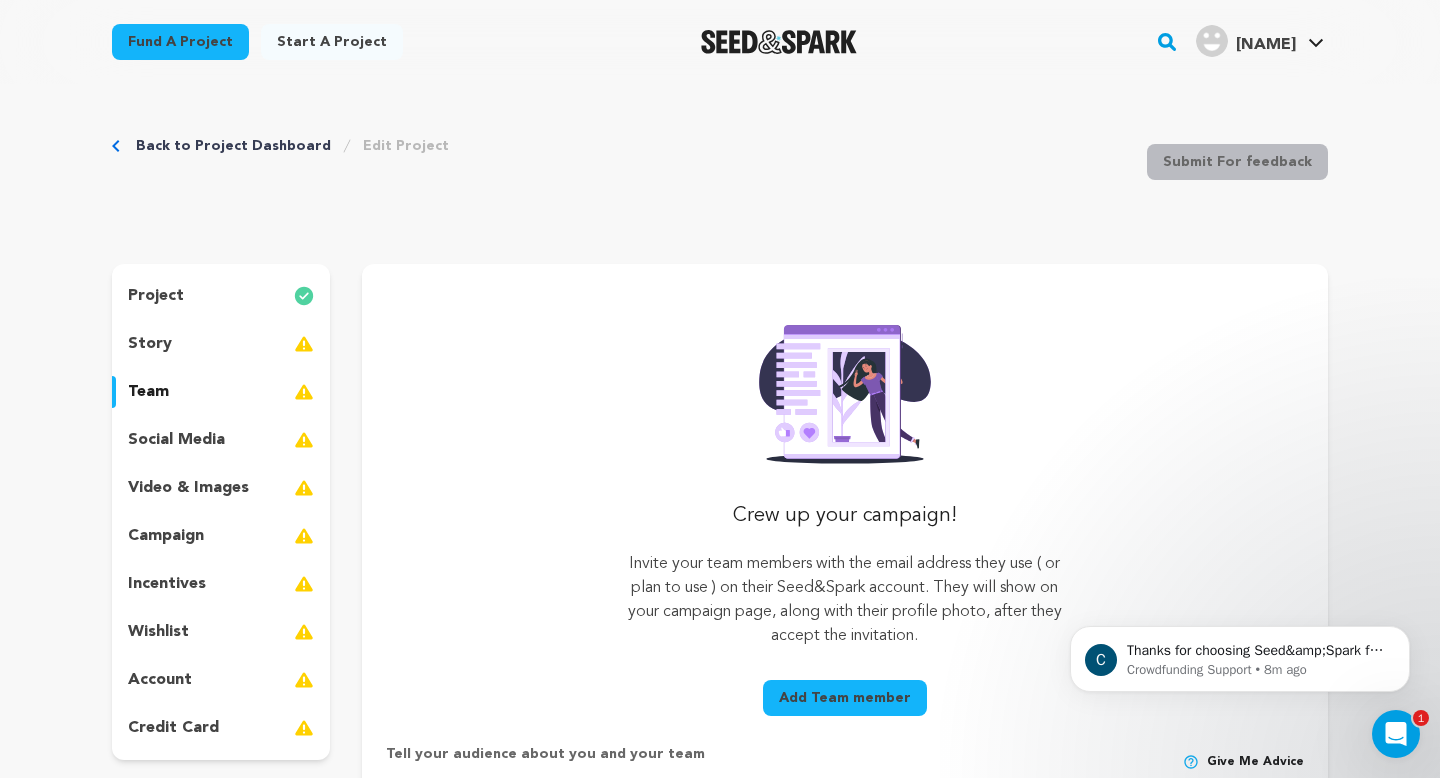 click on "story" at bounding box center (221, 344) 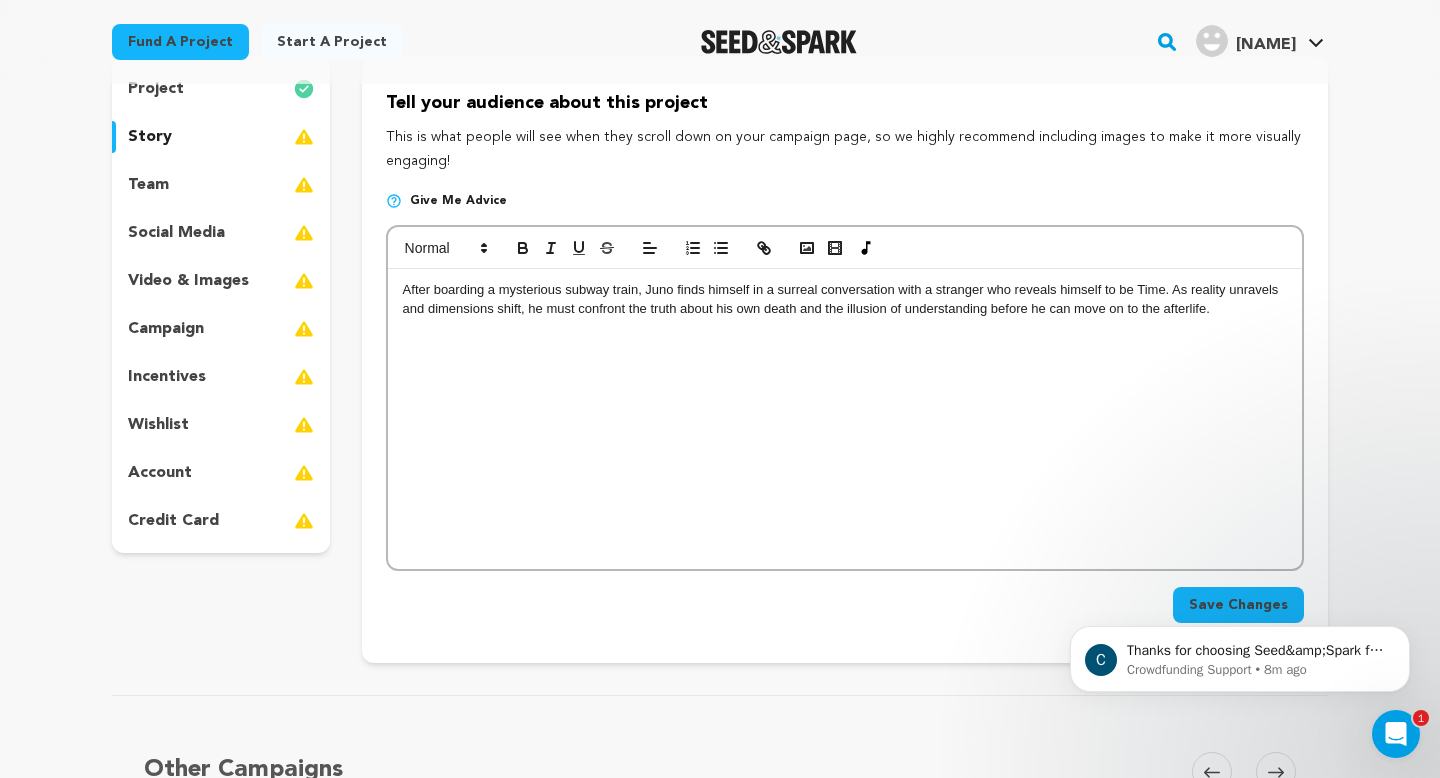 scroll, scrollTop: 231, scrollLeft: 0, axis: vertical 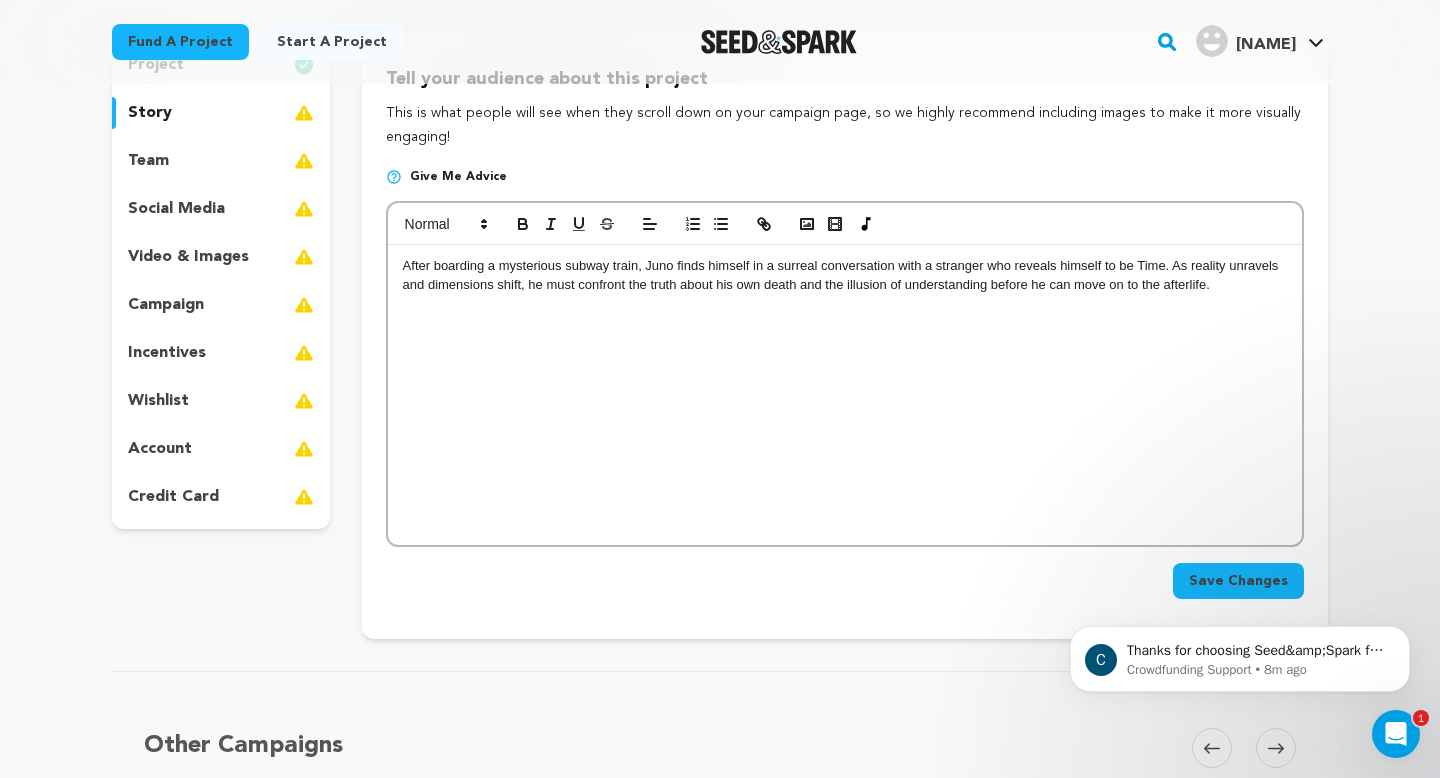 click on "After boarding a mysterious subway train, Juno finds himself in a surreal conversation with a stranger who reveals himself to be Time. As reality unravels and dimensions shift, he must confront the truth about his own death and the illusion of understanding before he can move on to the afterlife." at bounding box center (845, 275) 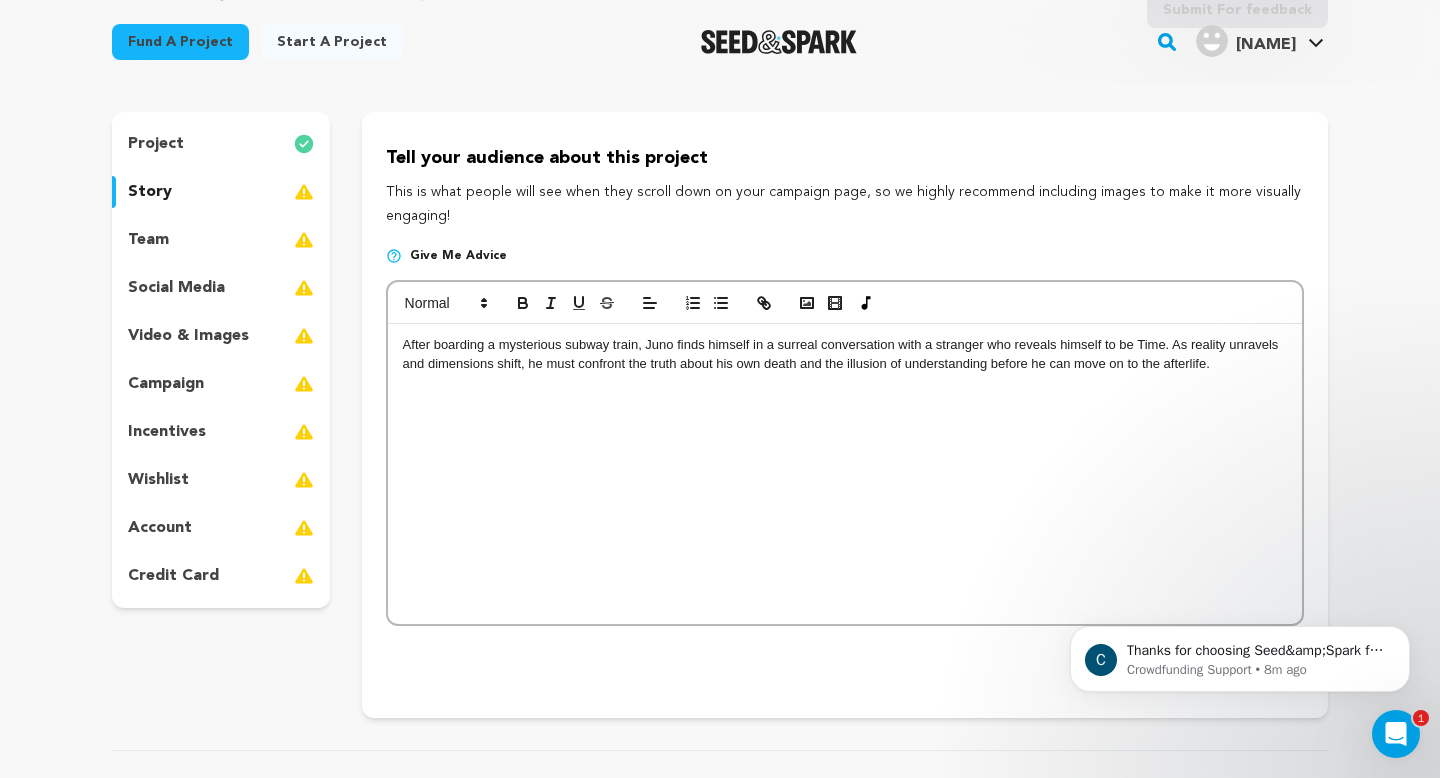 scroll, scrollTop: 165, scrollLeft: 0, axis: vertical 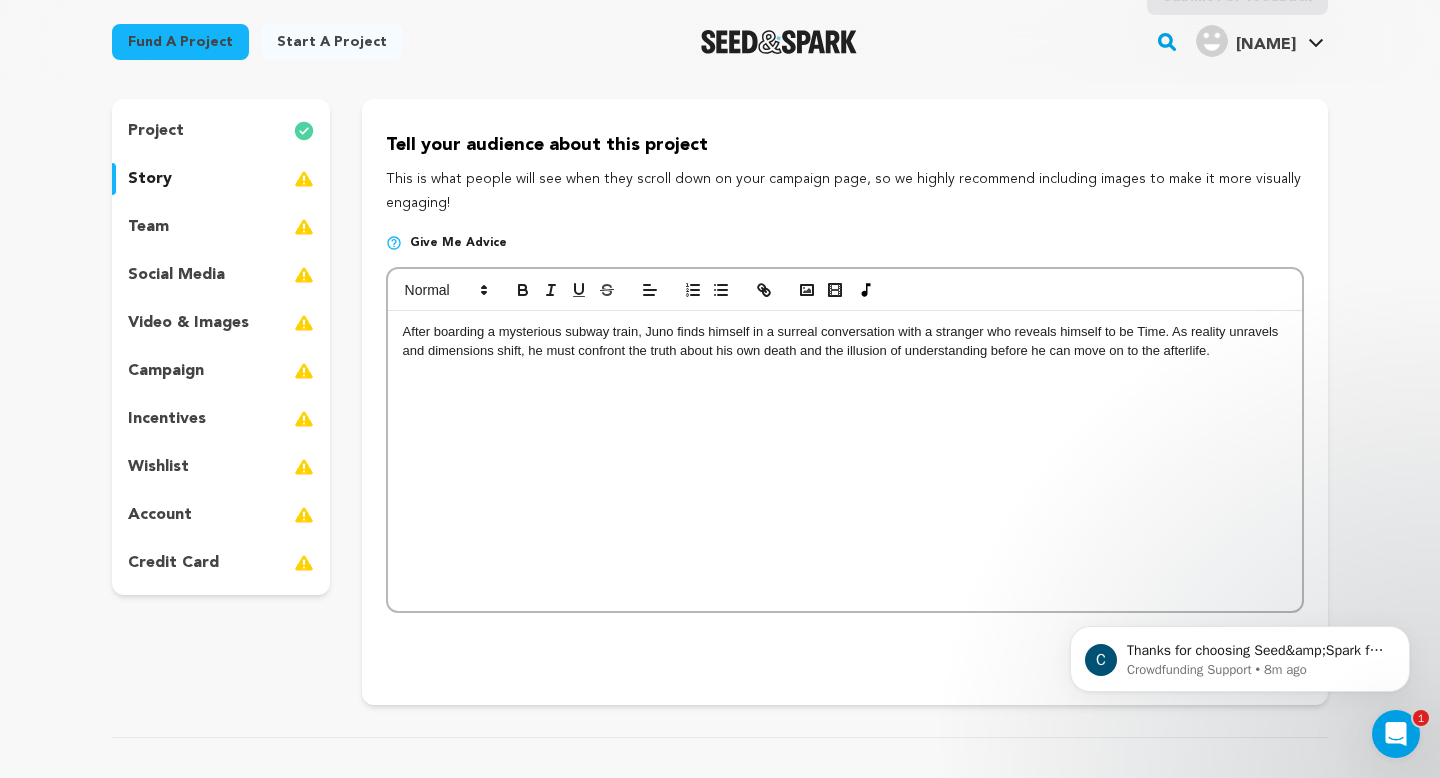 click on "team" at bounding box center (221, 227) 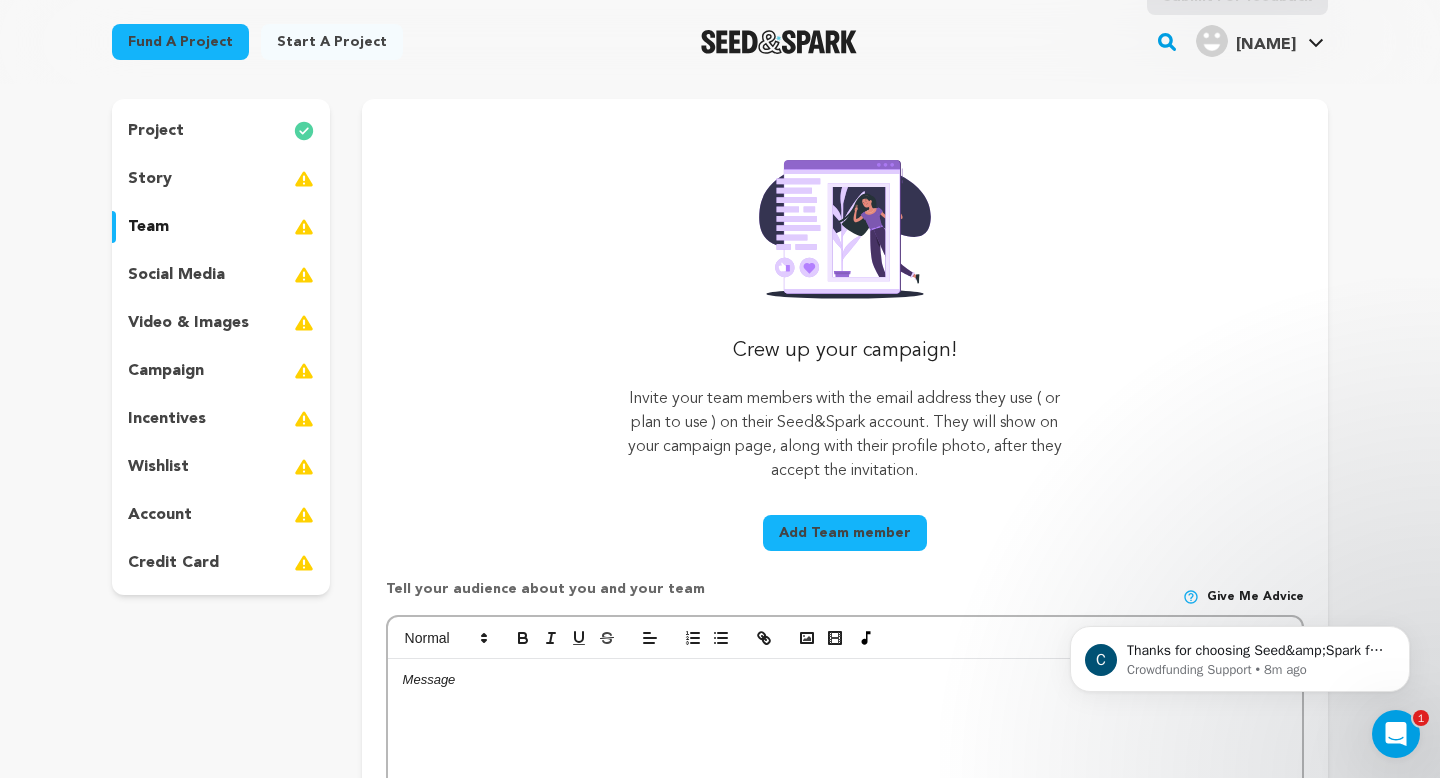 click on "story" at bounding box center [221, 179] 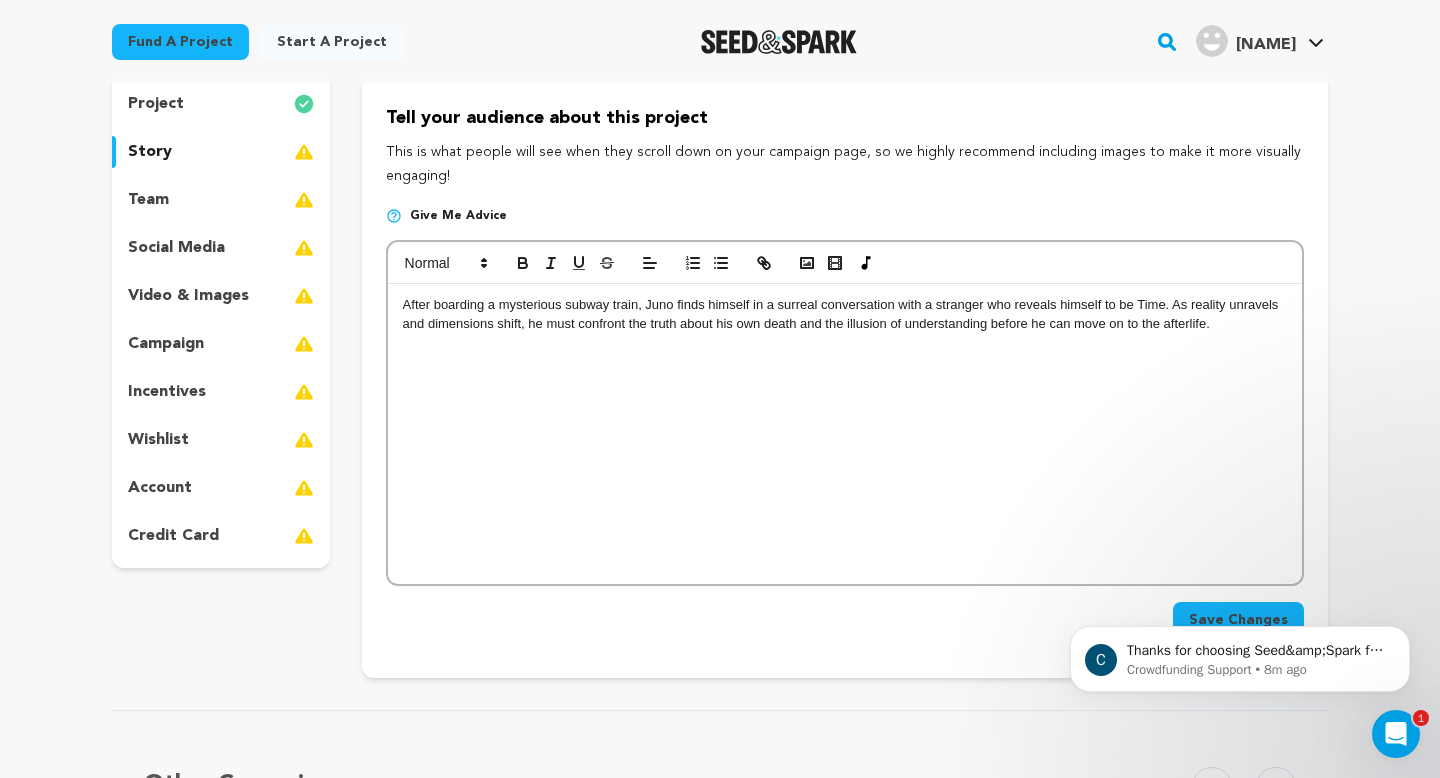 scroll, scrollTop: 190, scrollLeft: 0, axis: vertical 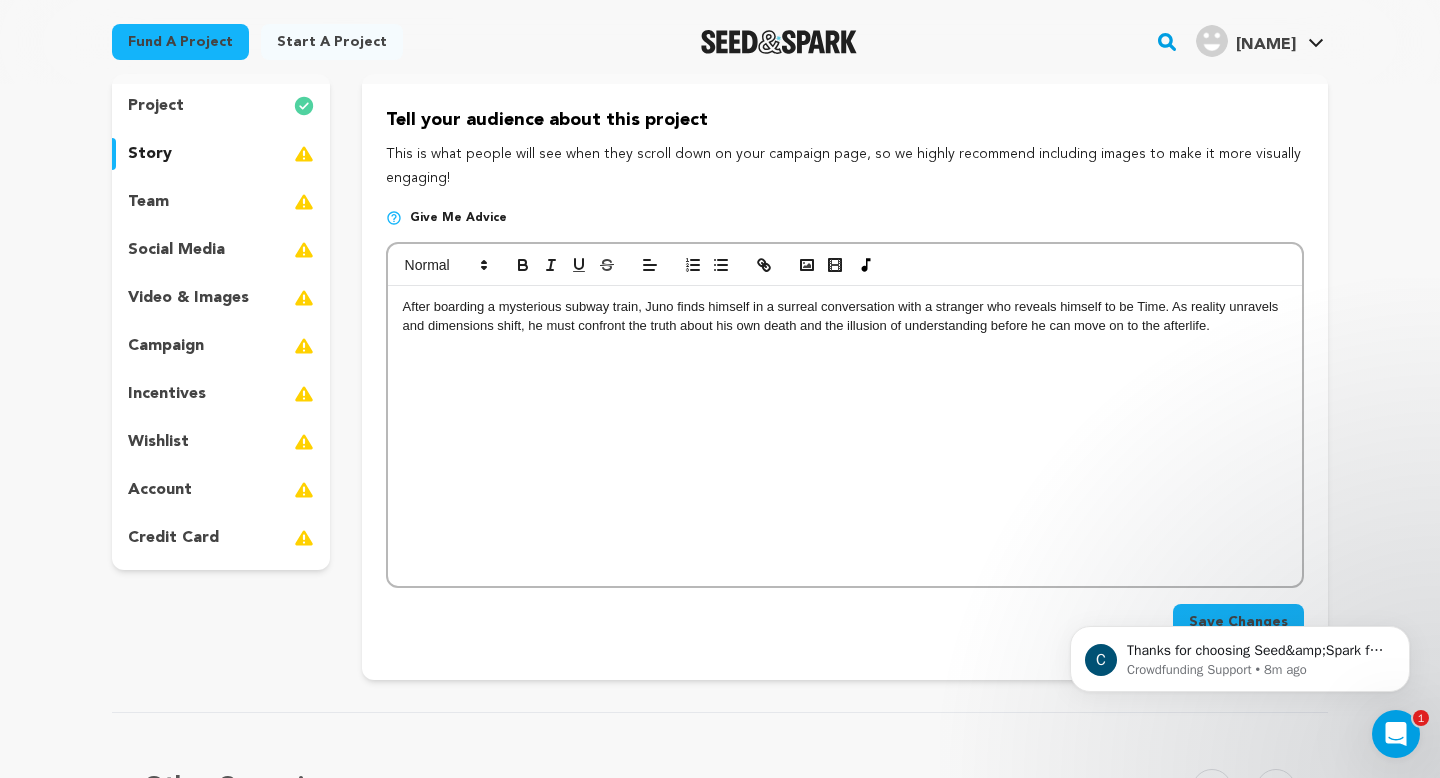 click on "team" at bounding box center (221, 202) 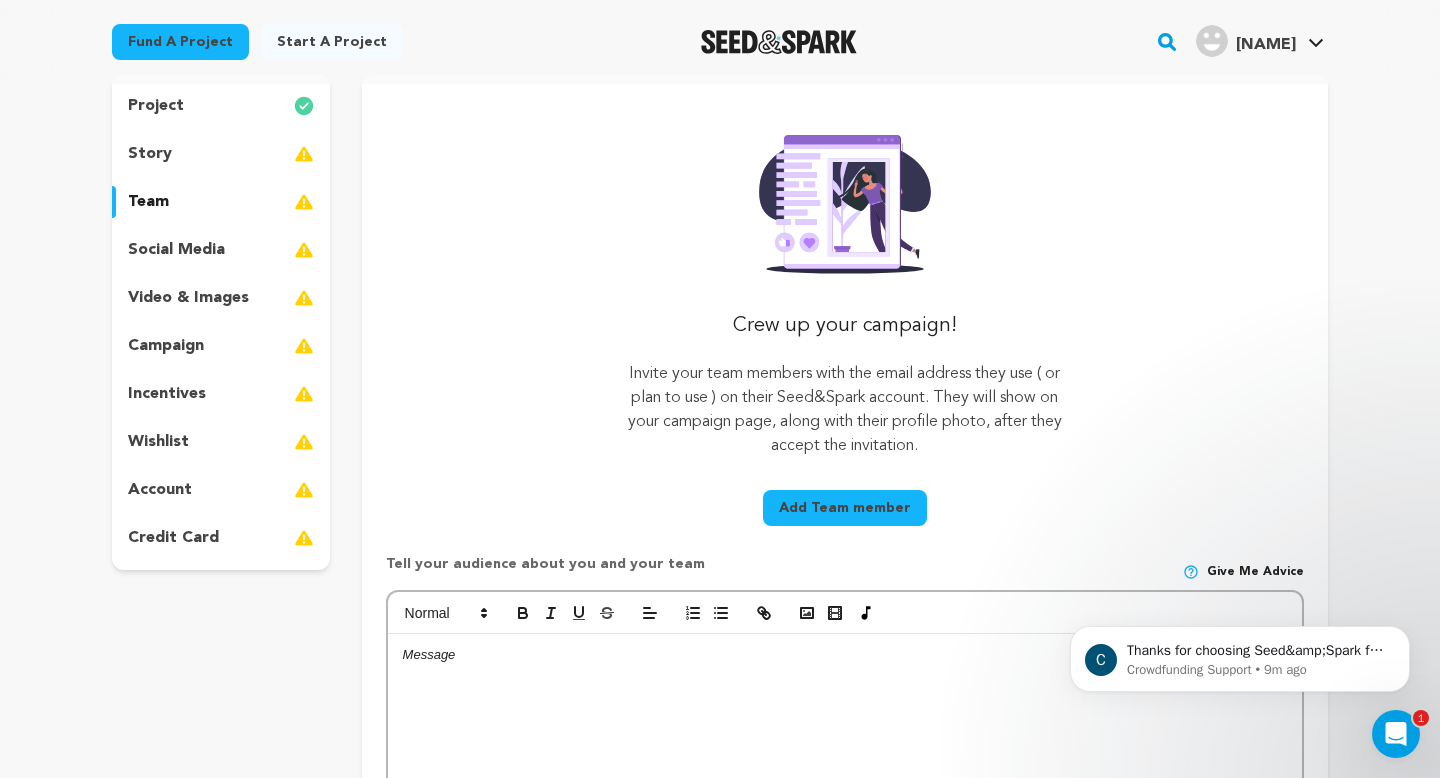 click on "social media" at bounding box center (221, 250) 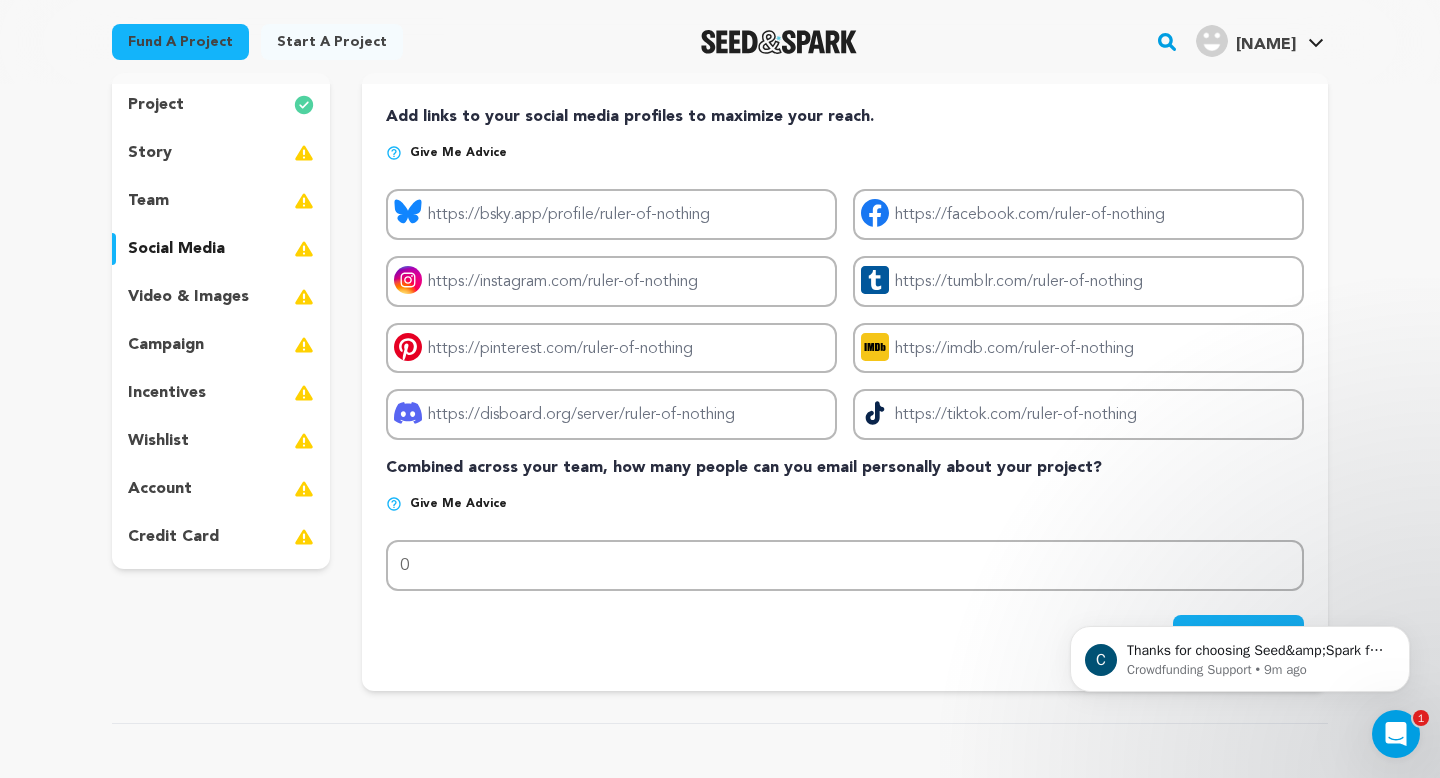 scroll, scrollTop: 195, scrollLeft: 0, axis: vertical 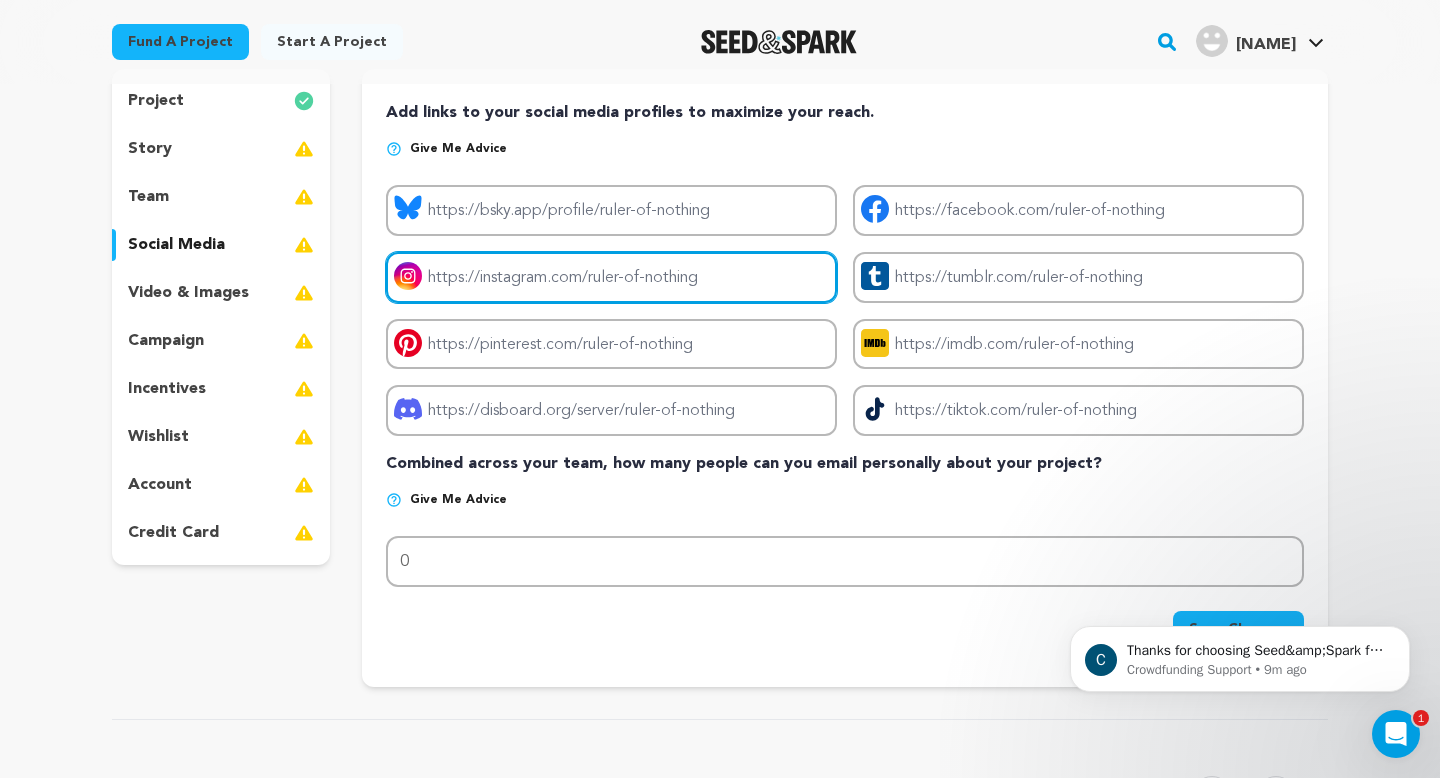 click on "Project instagram link" at bounding box center (611, 277) 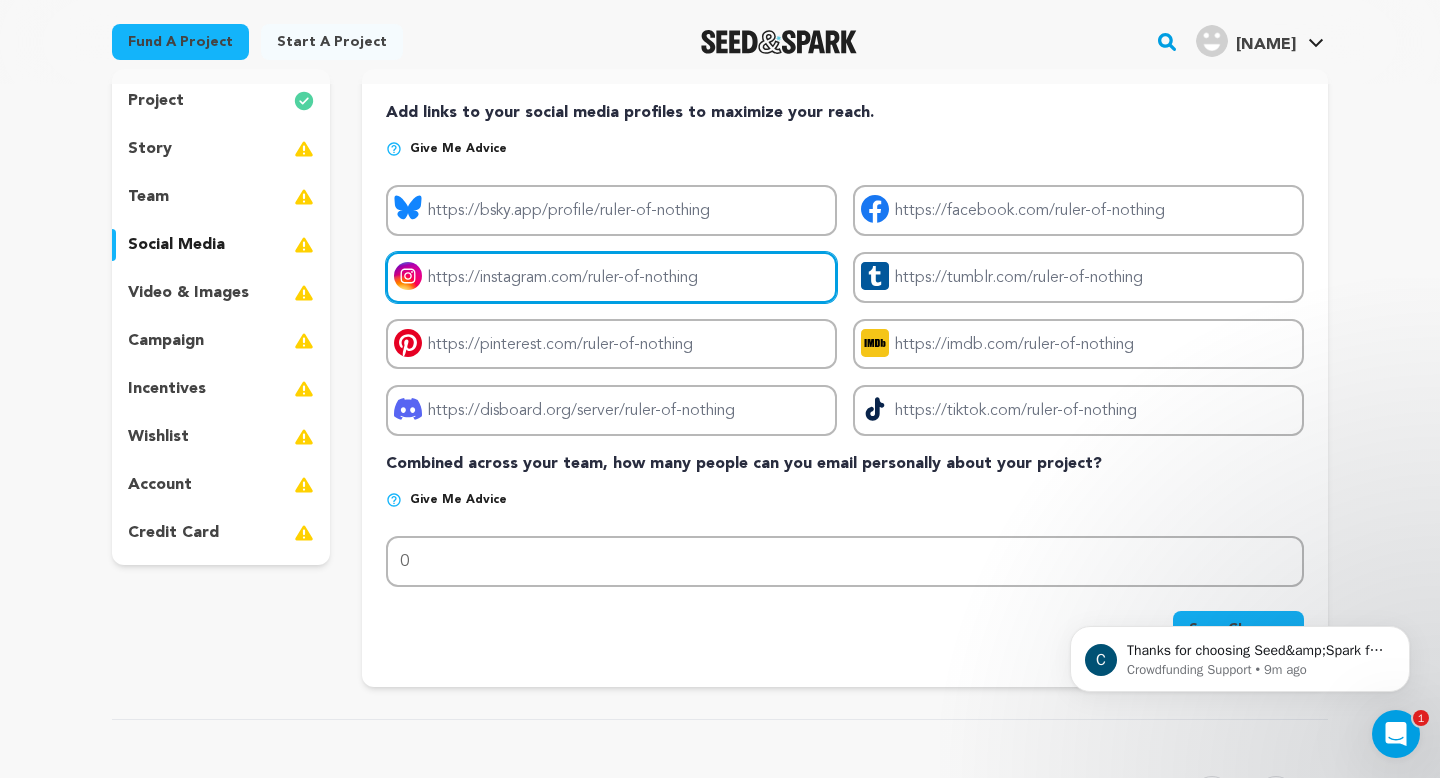 click on "Project instagram link" at bounding box center [611, 277] 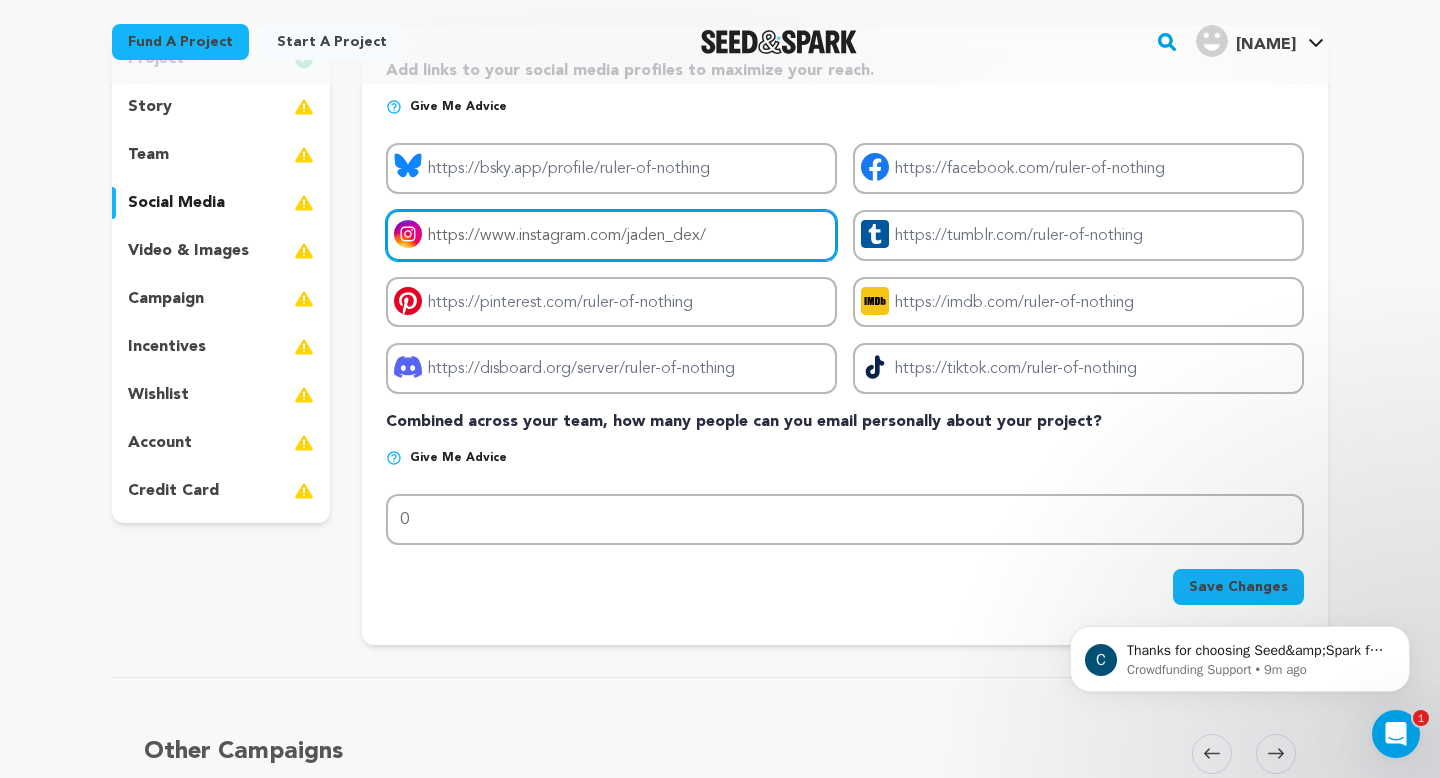 scroll, scrollTop: 263, scrollLeft: 0, axis: vertical 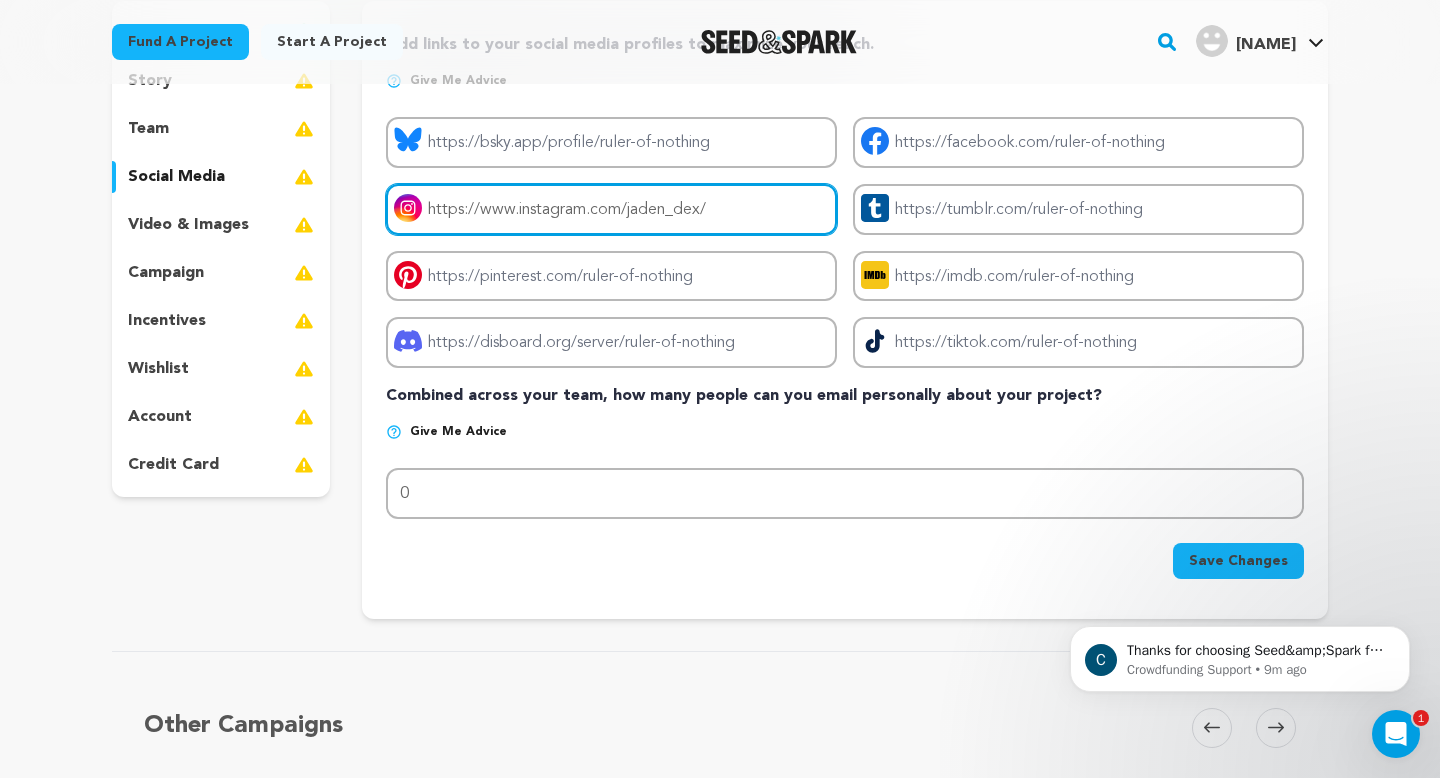 type on "https://www.instagram.com/jaden_dex/" 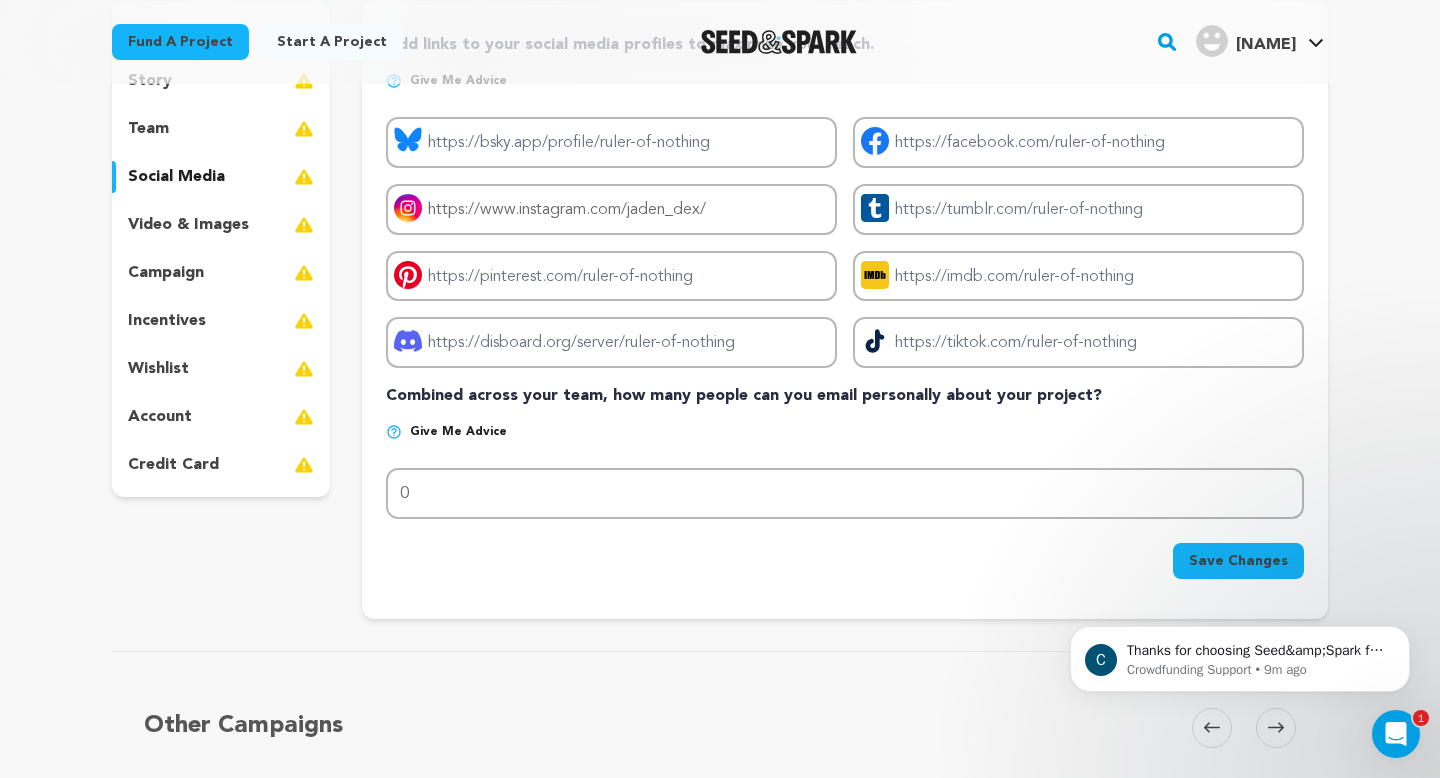 click on "Give me advice
# of email addresses...
0" at bounding box center [845, 471] 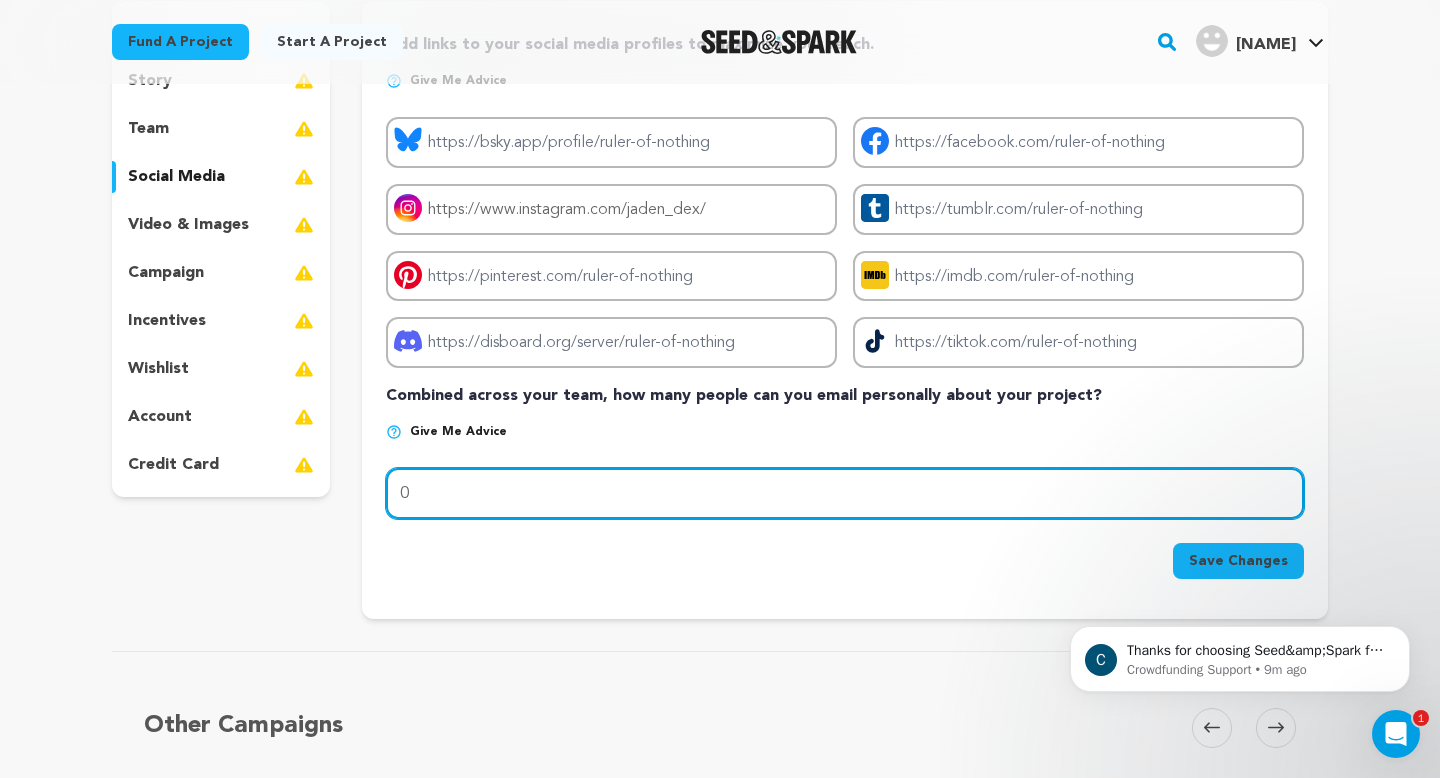 click on "0" at bounding box center [845, 493] 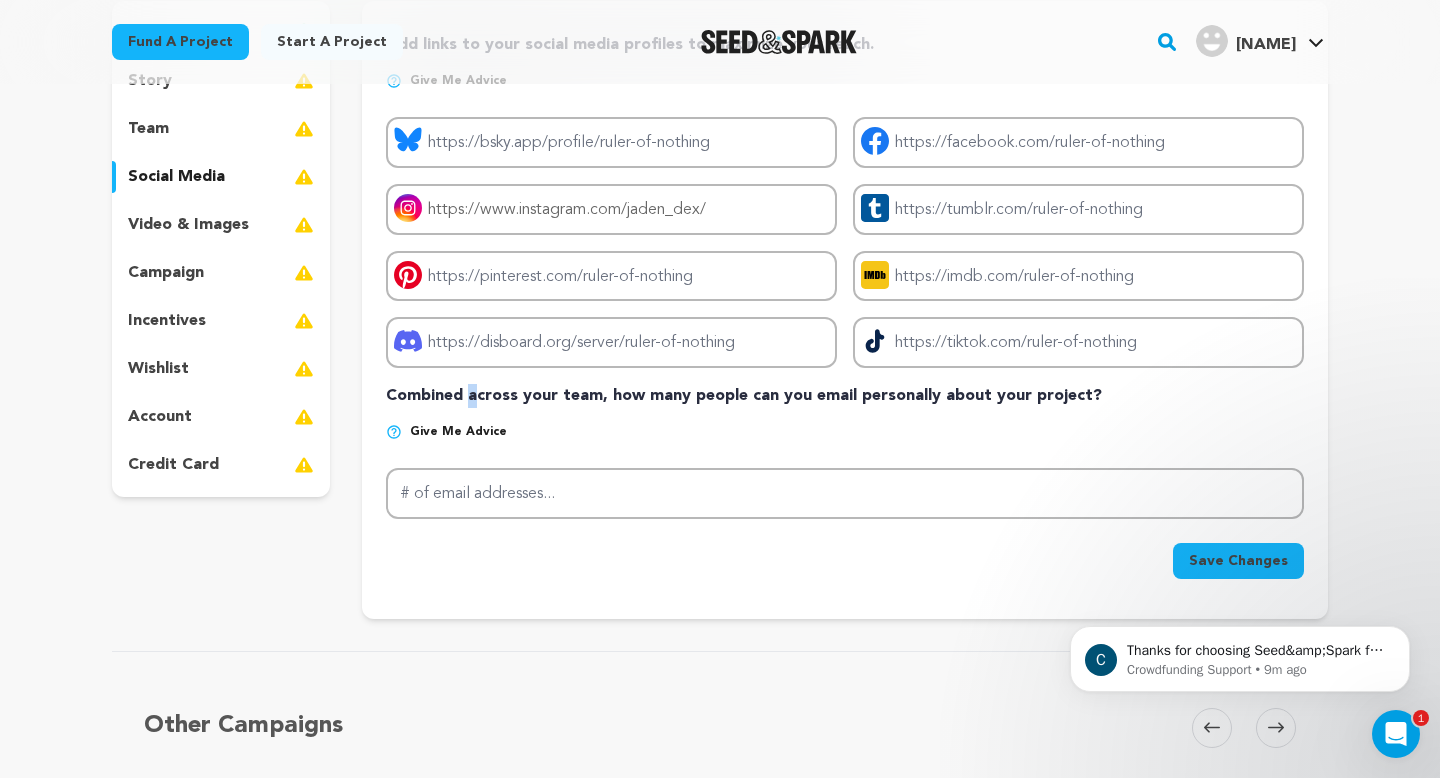 drag, startPoint x: 399, startPoint y: 394, endPoint x: 771, endPoint y: 384, distance: 372.1344 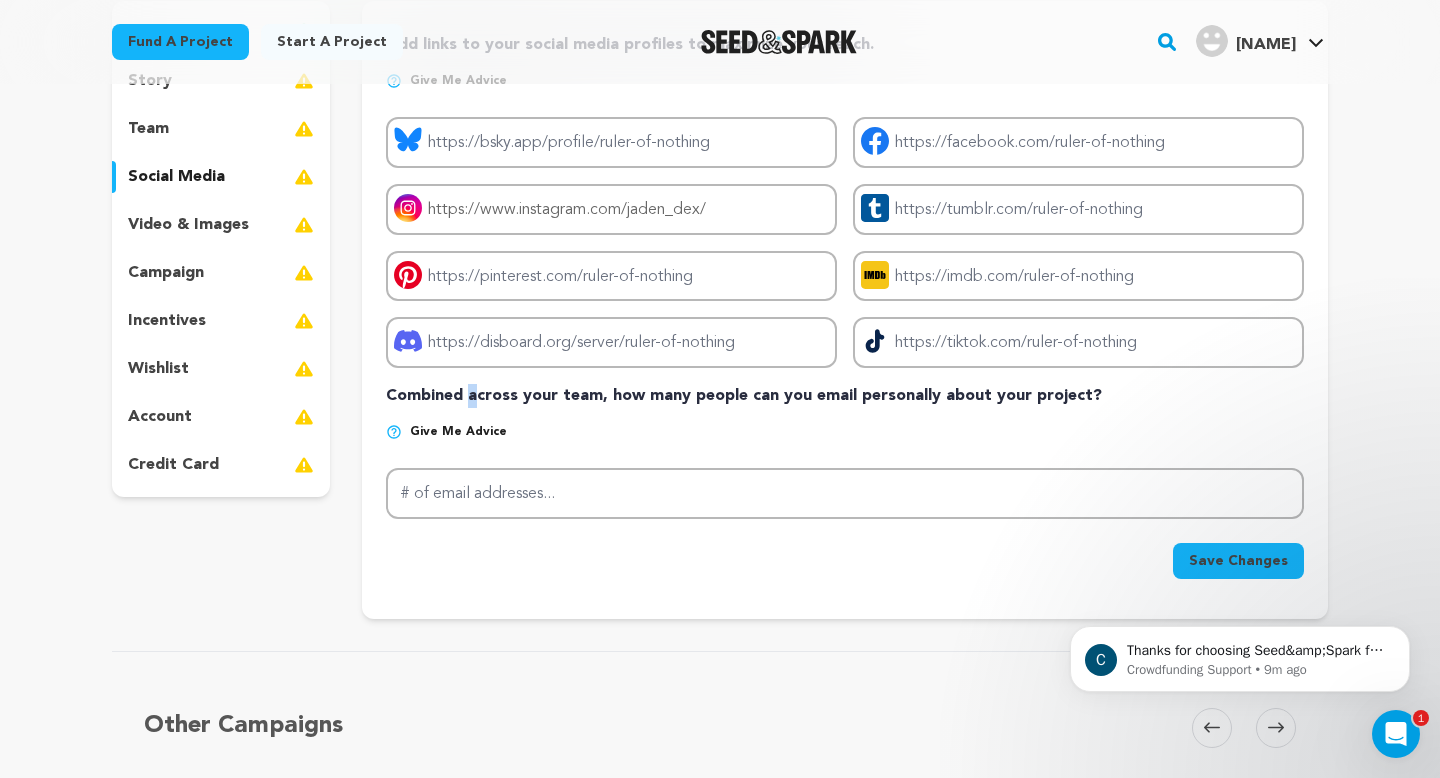 click on "Combined across your team, how many people can you email personally about your project?" at bounding box center (845, 396) 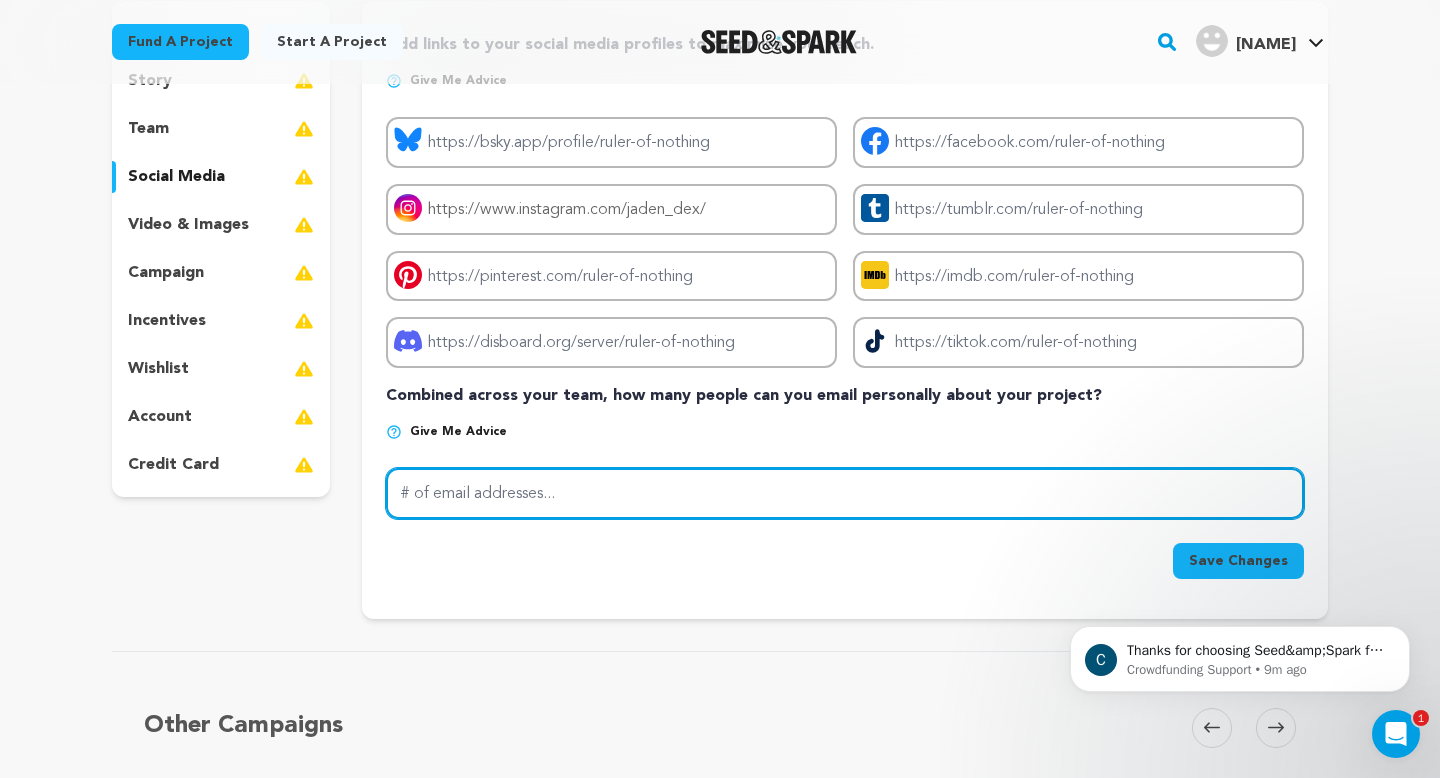 click on "# of email addresses..." at bounding box center [845, 493] 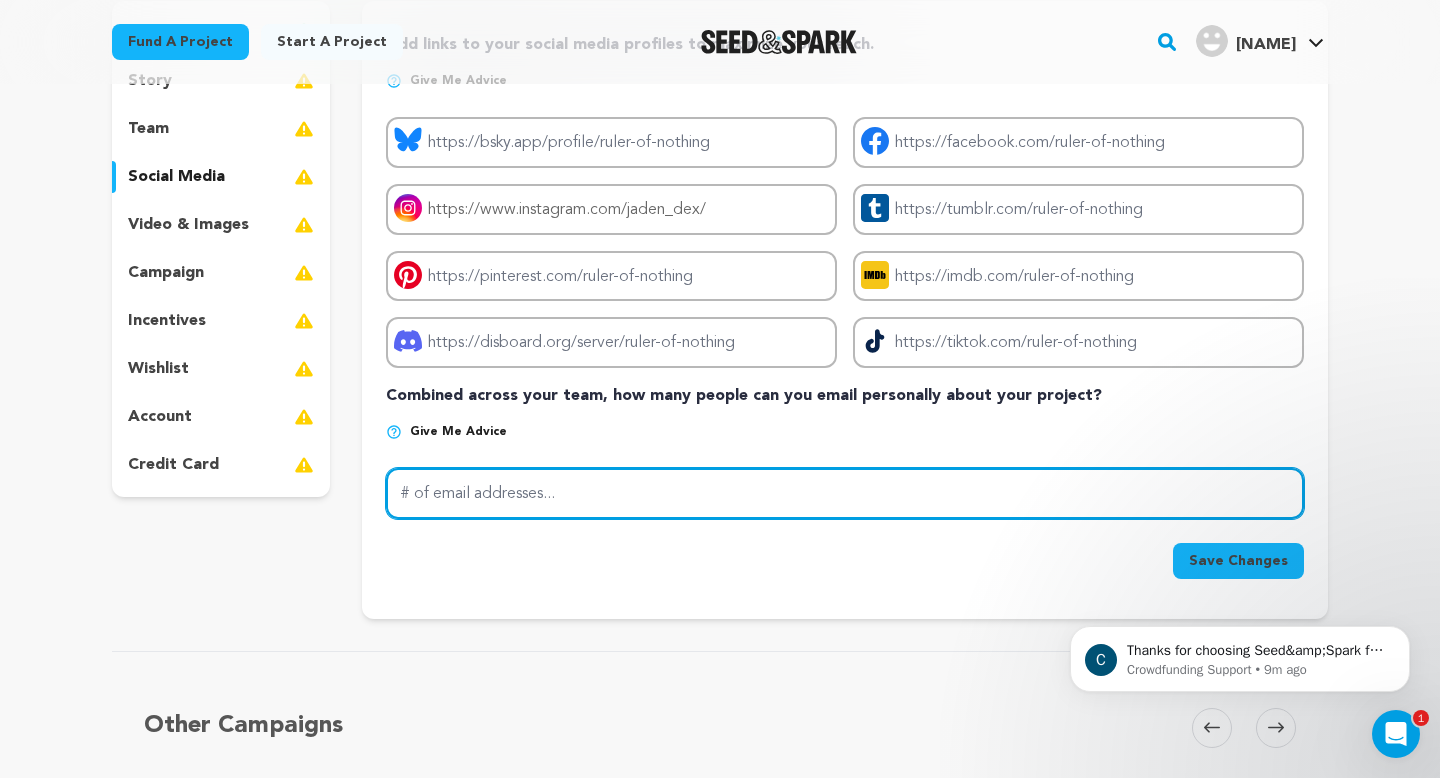 type on "0" 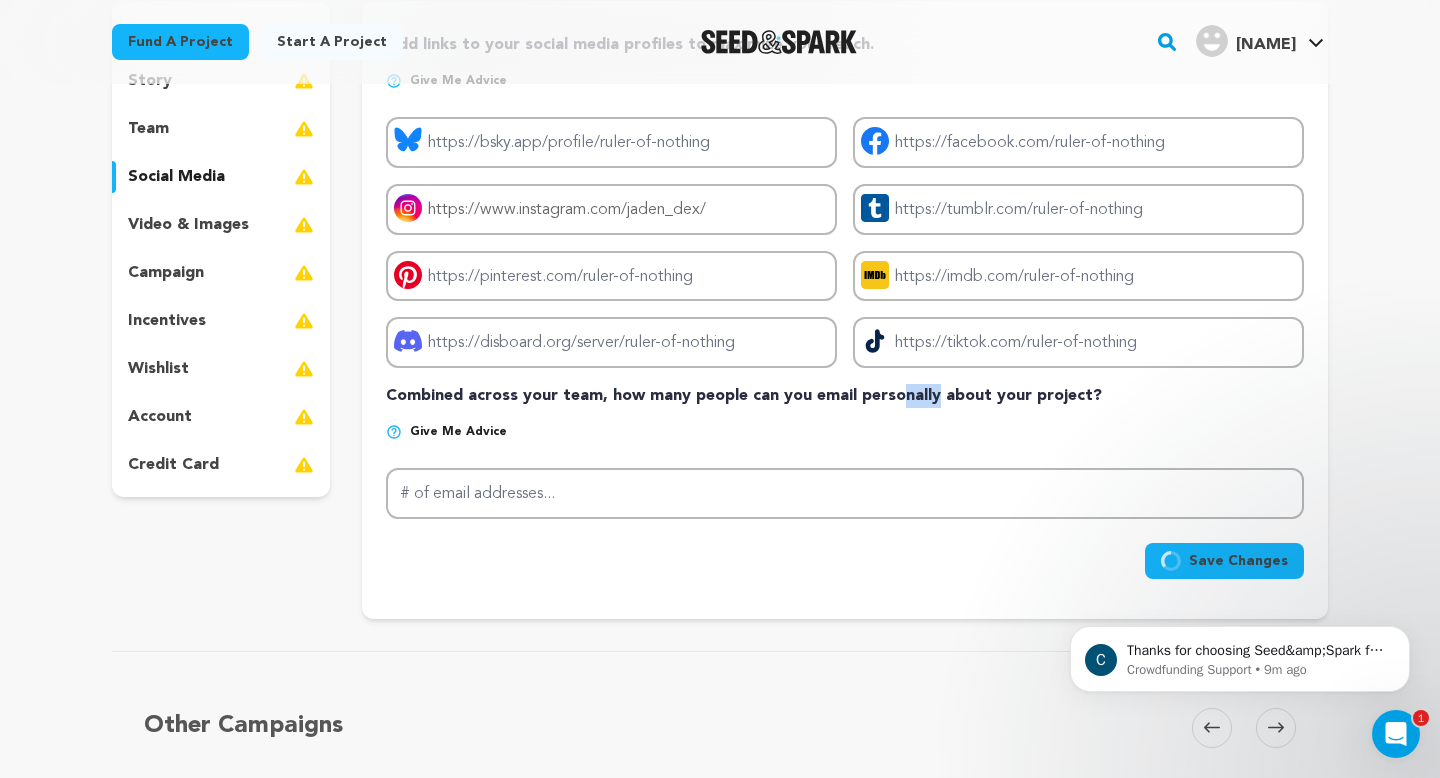 drag, startPoint x: 829, startPoint y: 397, endPoint x: 865, endPoint y: 397, distance: 36 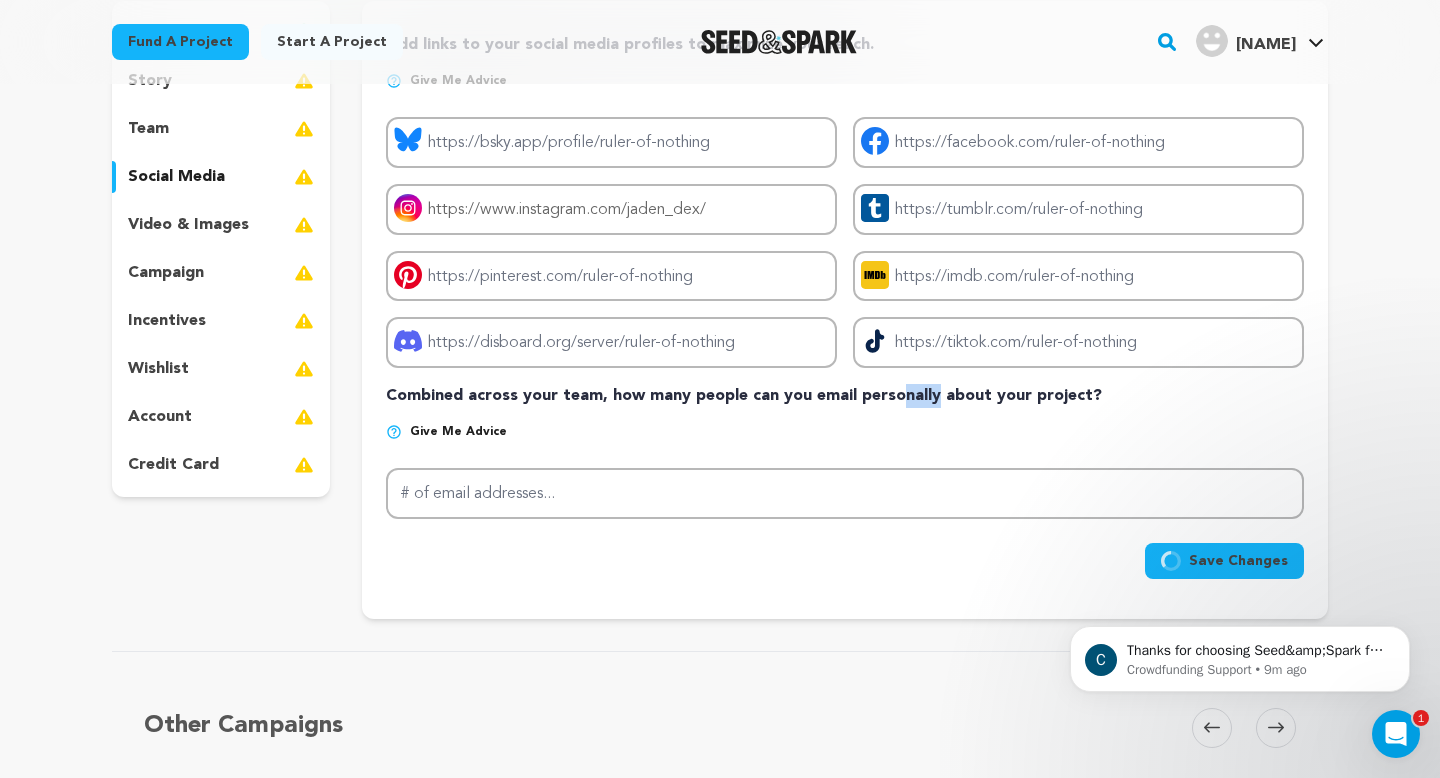 click on "Combined across your team, how many people can you email personally about your project?" at bounding box center [845, 396] 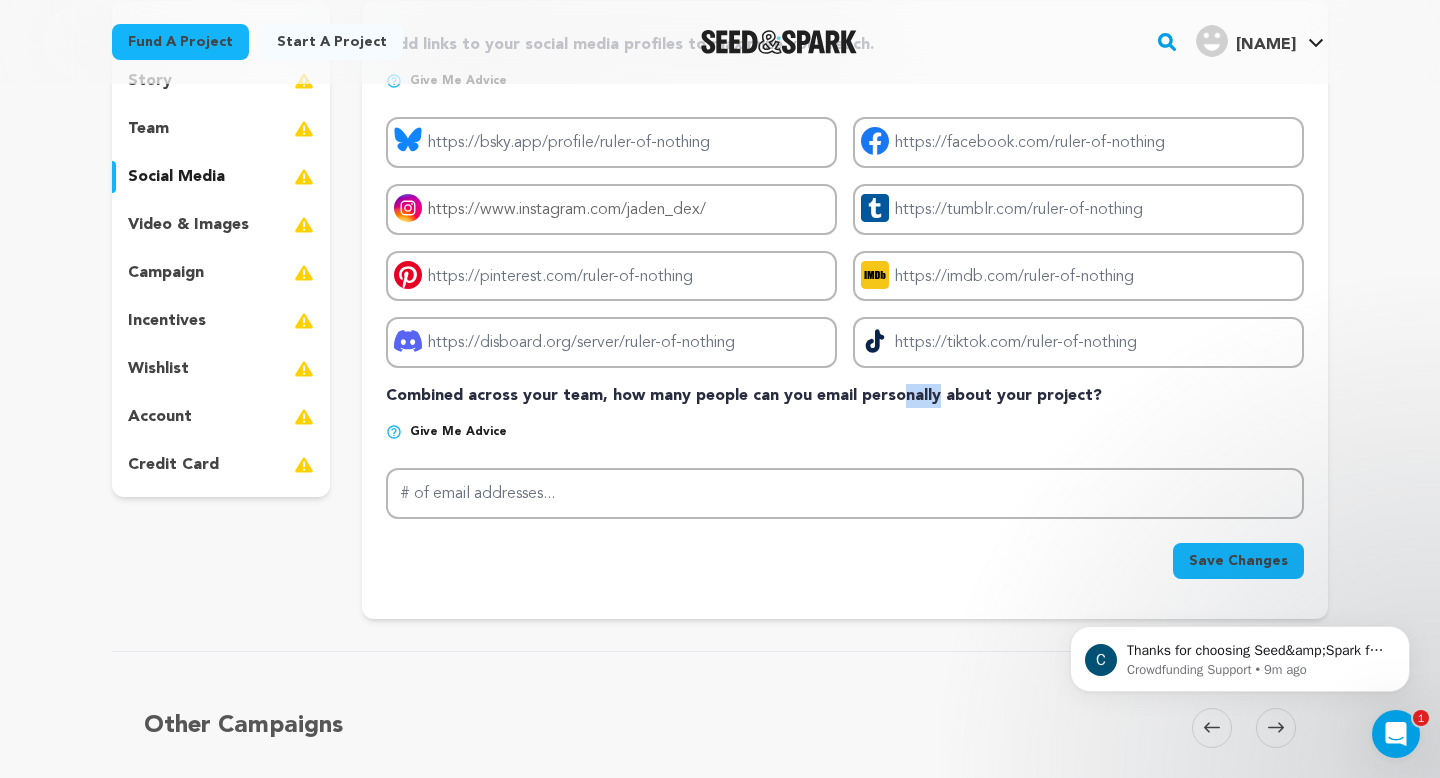click on "Combined across your team, how many people can you email personally about your project?" at bounding box center [845, 396] 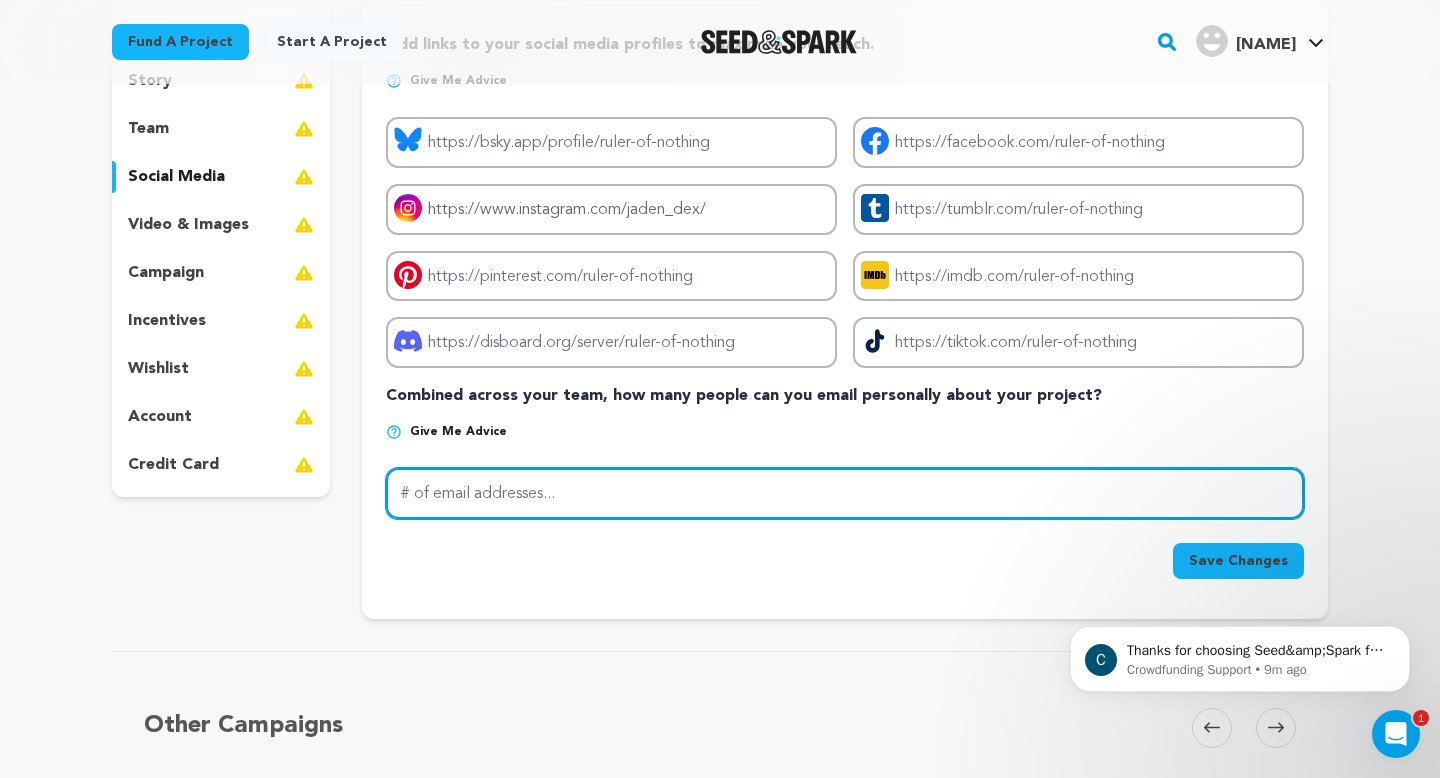 click on "# of email addresses..." at bounding box center [845, 493] 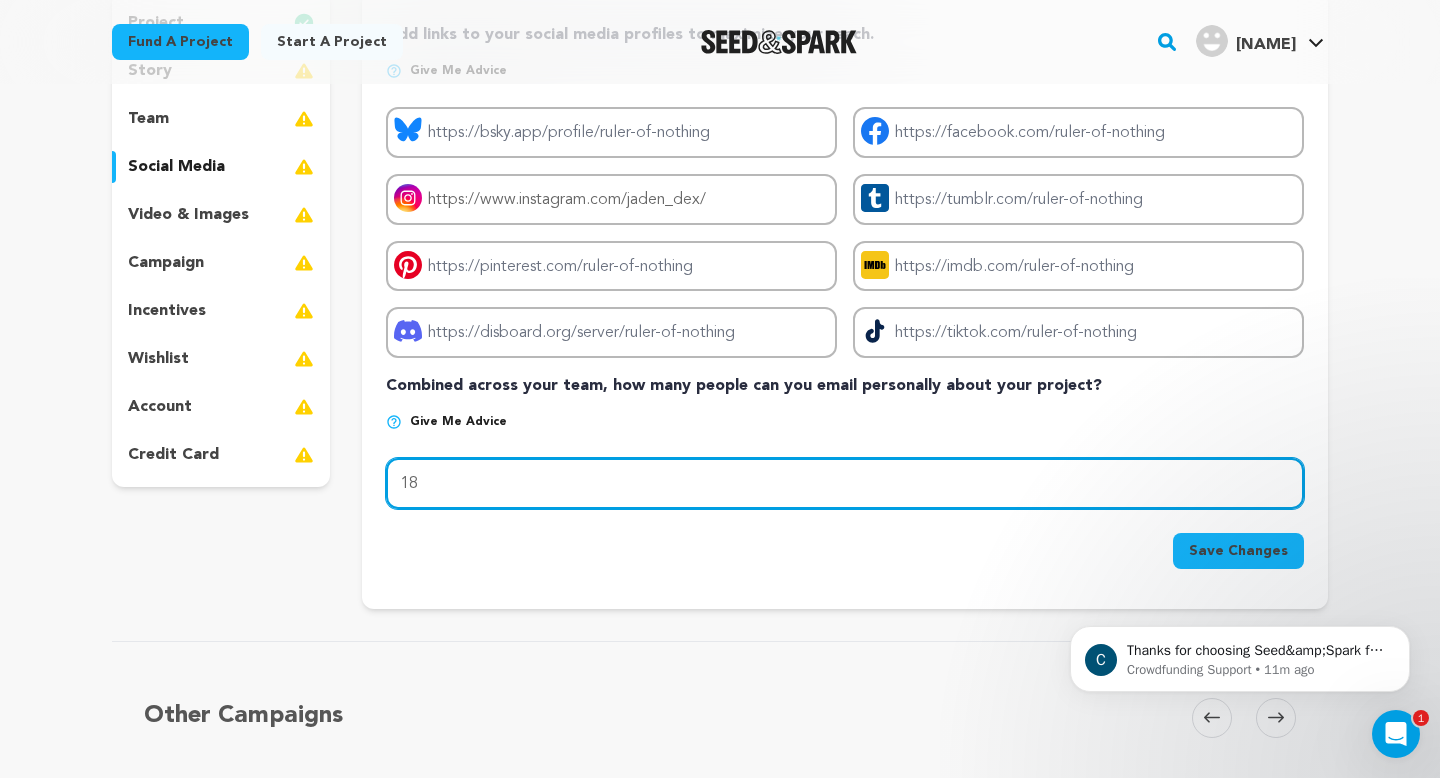 type on "19" 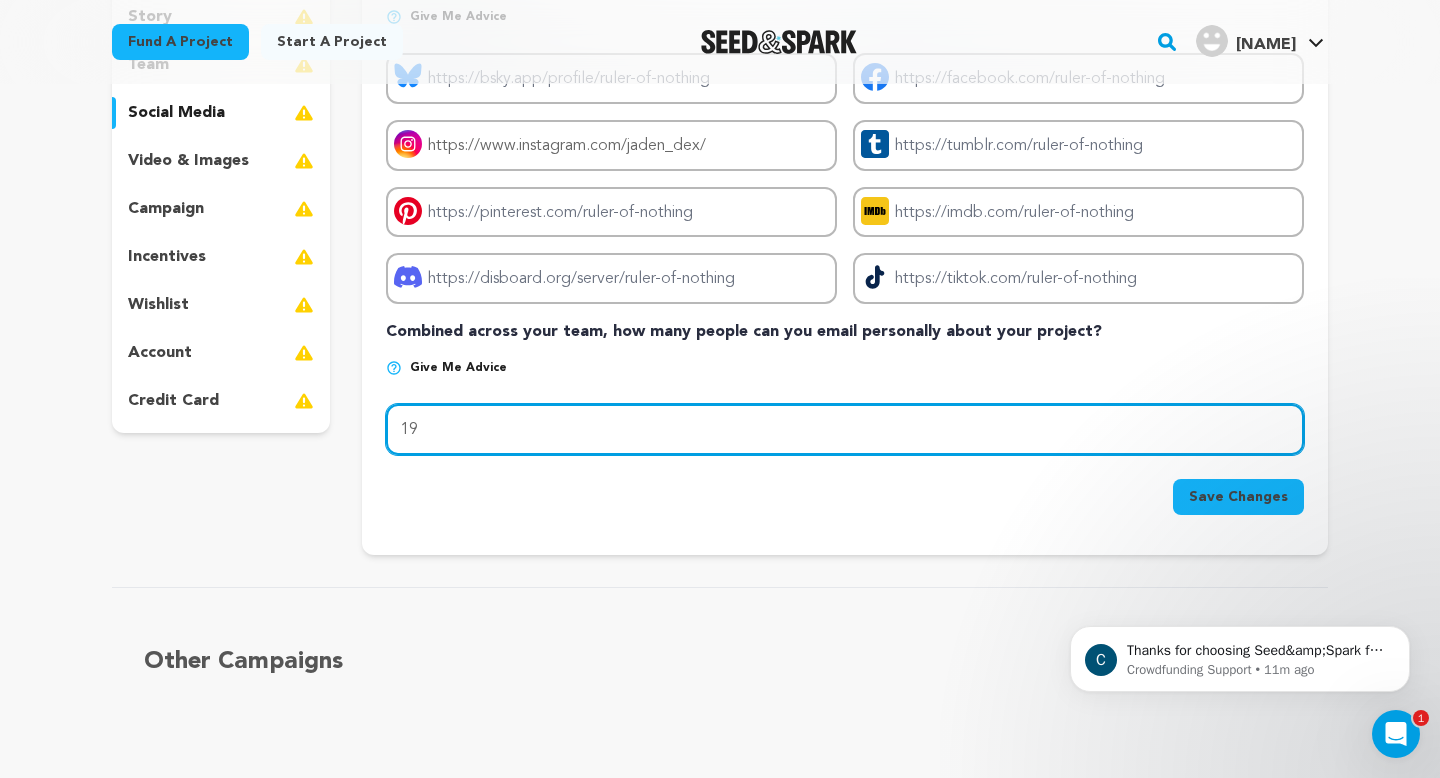 scroll, scrollTop: 334, scrollLeft: 0, axis: vertical 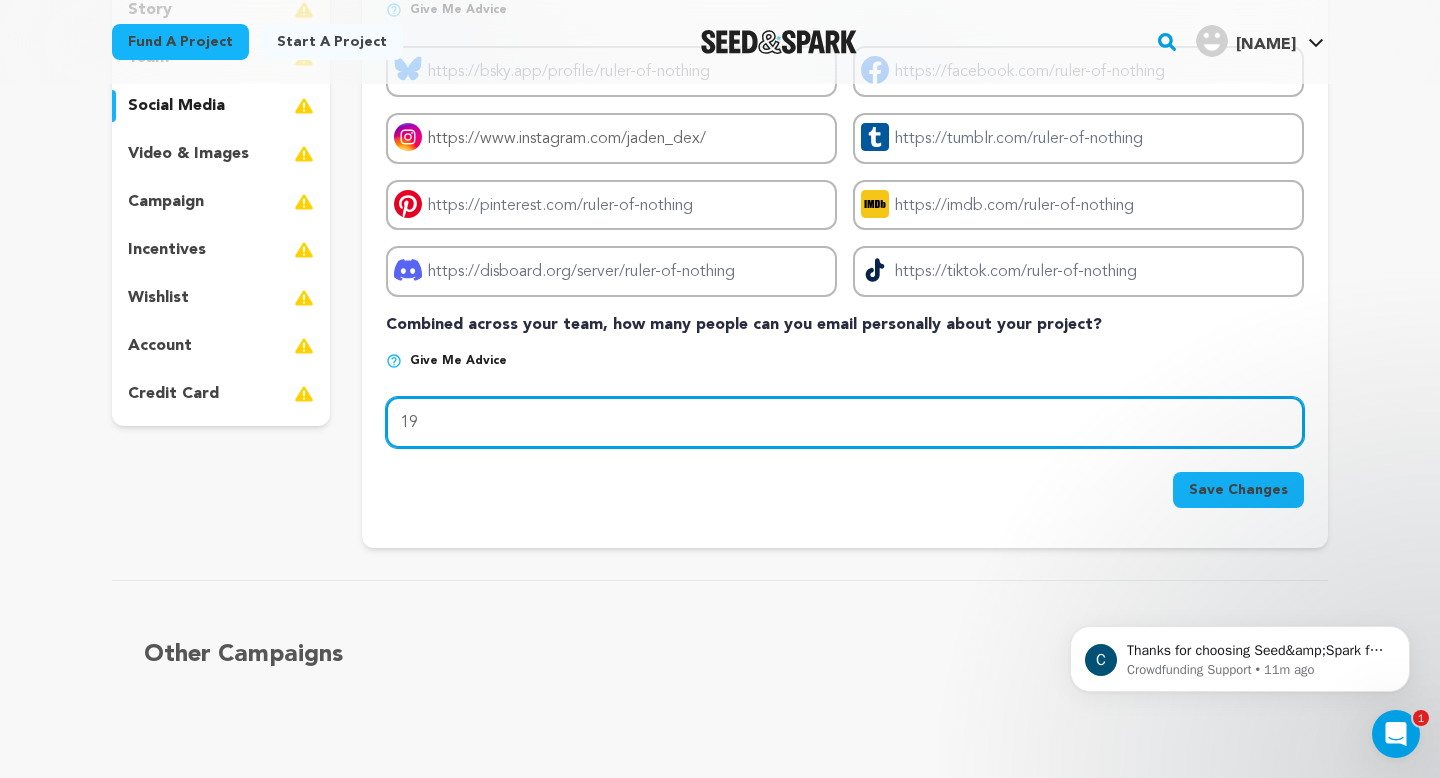 click on "19" at bounding box center (845, 422) 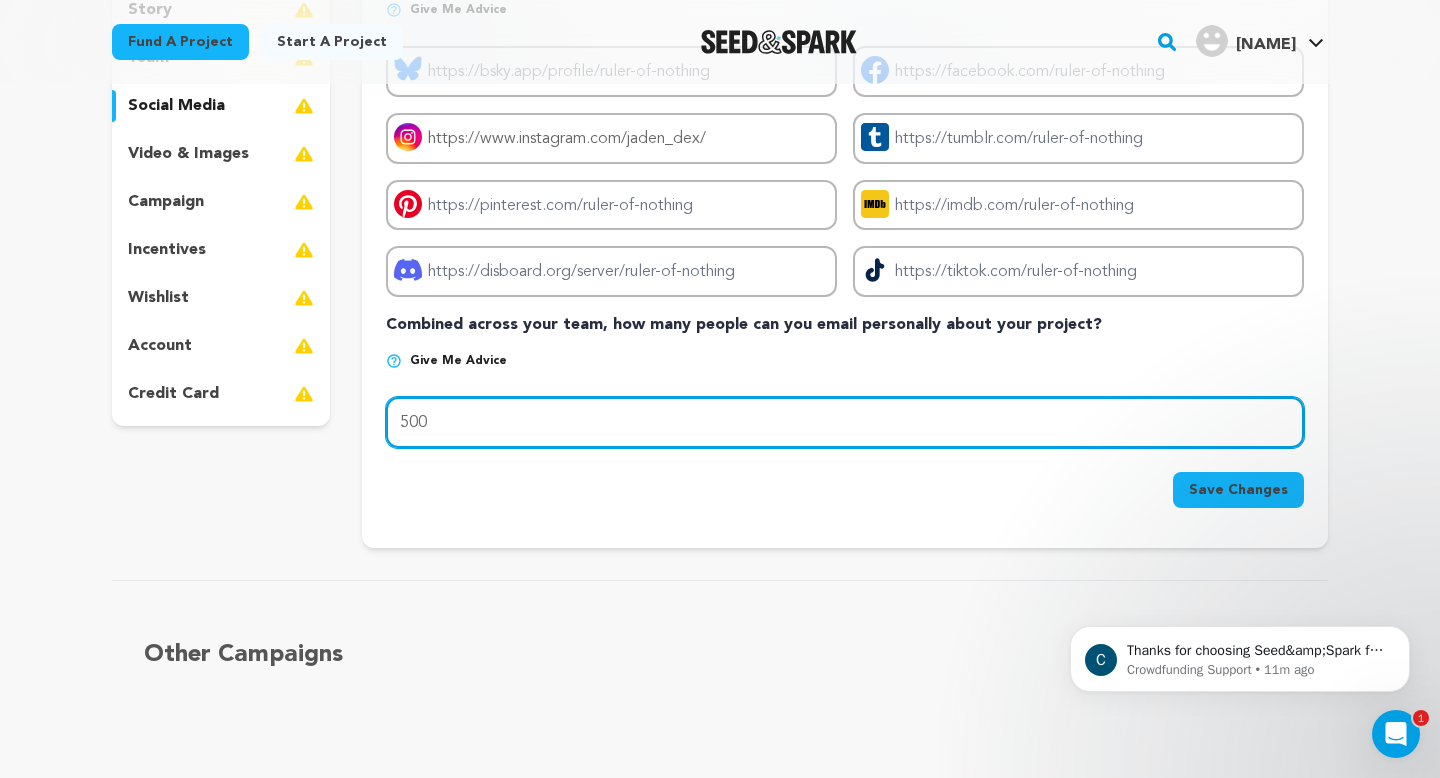 type on "500" 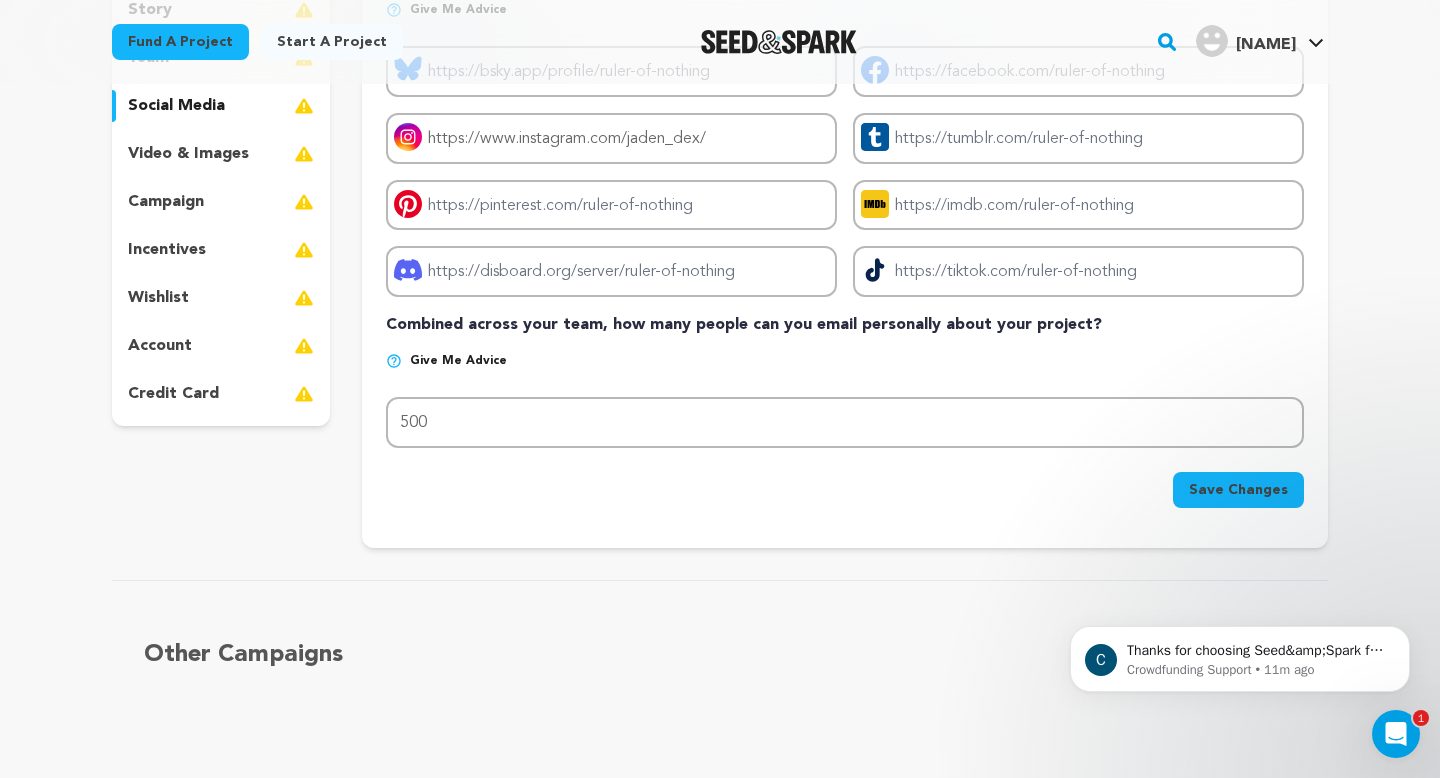 click on "Save Changes" at bounding box center (845, 490) 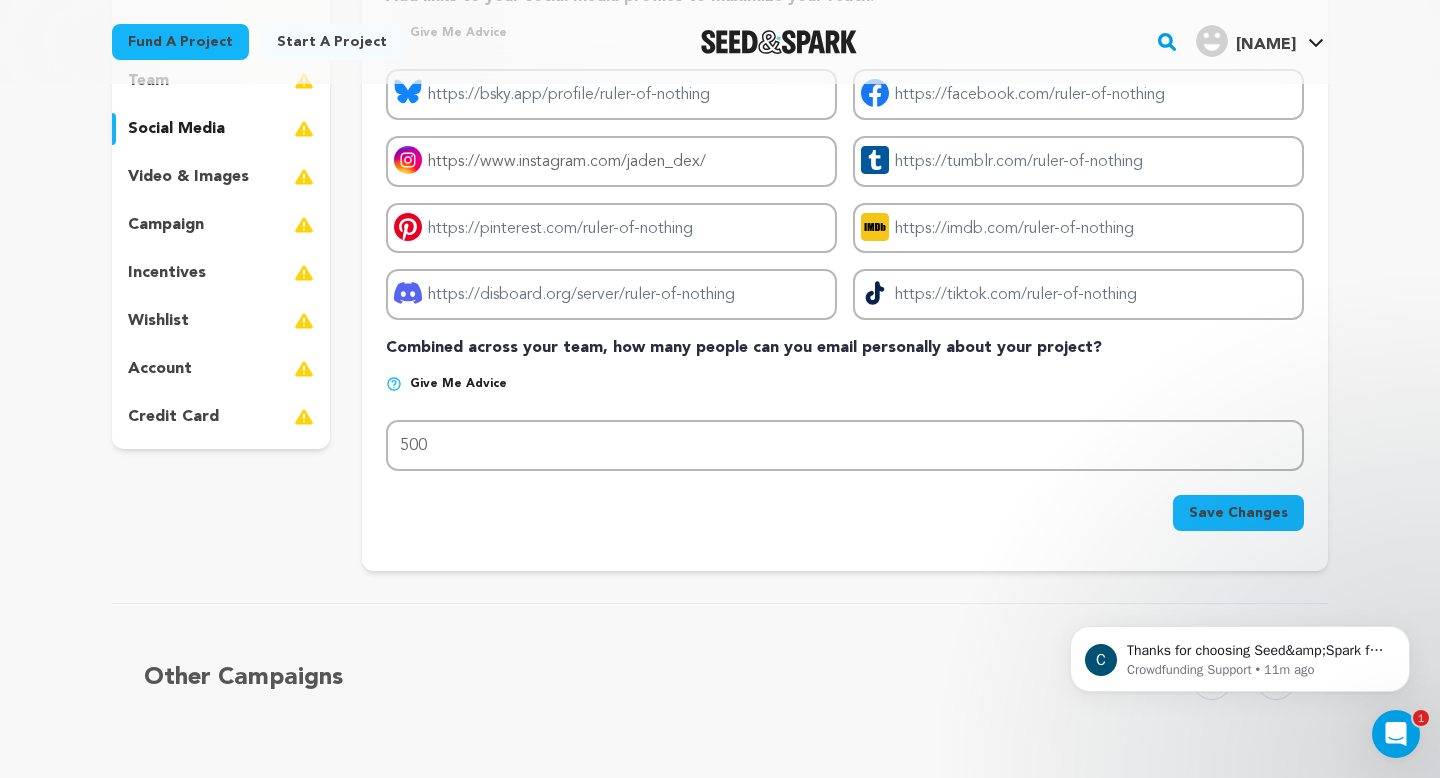 scroll, scrollTop: 312, scrollLeft: 0, axis: vertical 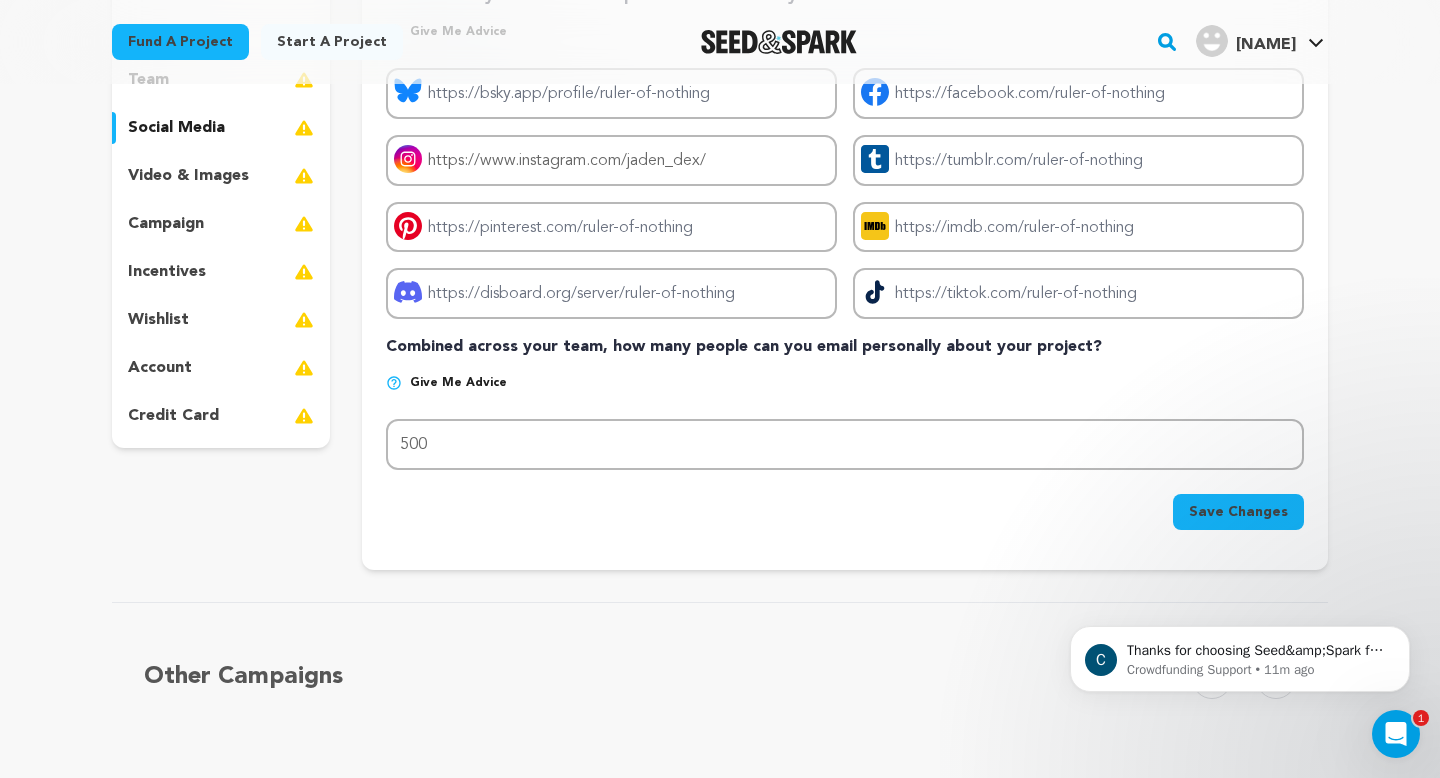 click on "Save Changes" at bounding box center (1238, 512) 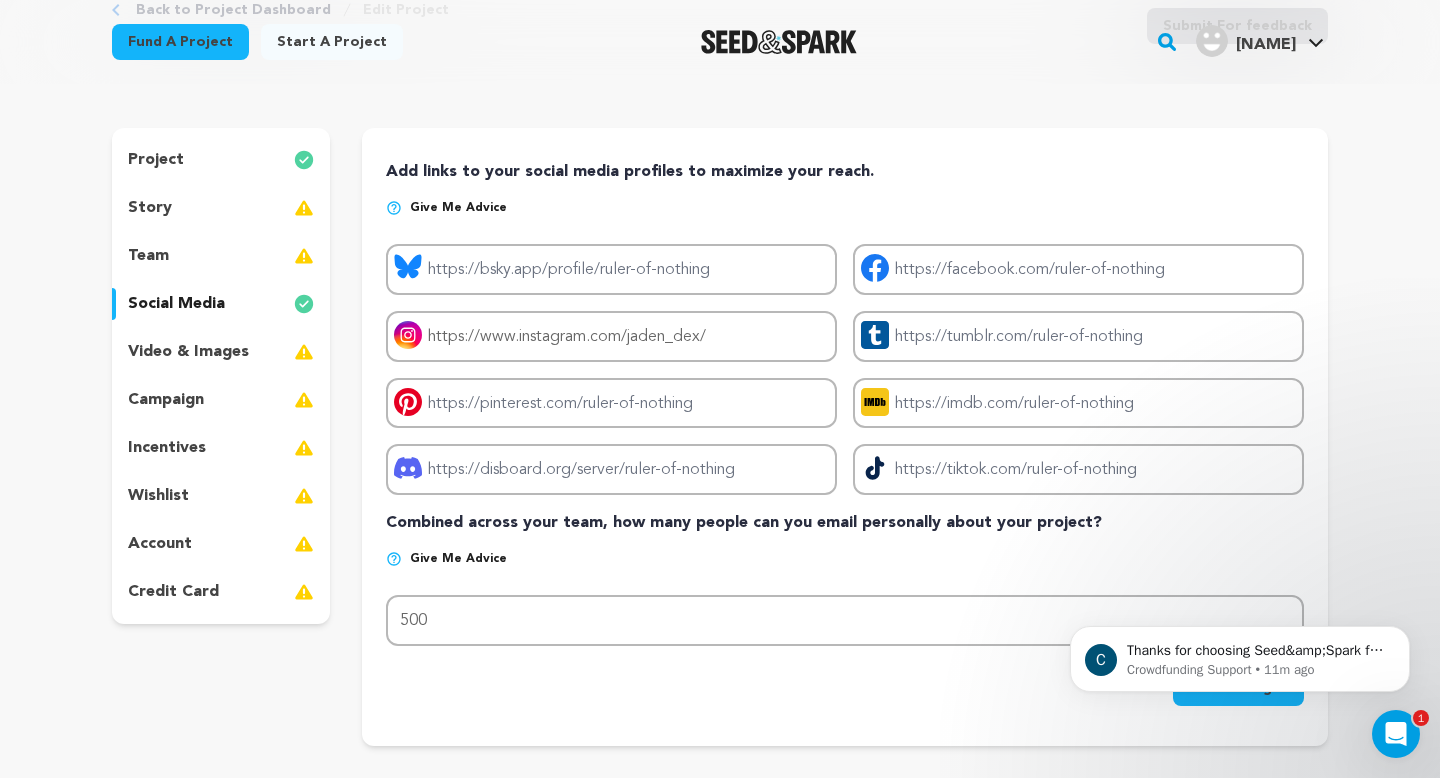 scroll, scrollTop: 135, scrollLeft: 0, axis: vertical 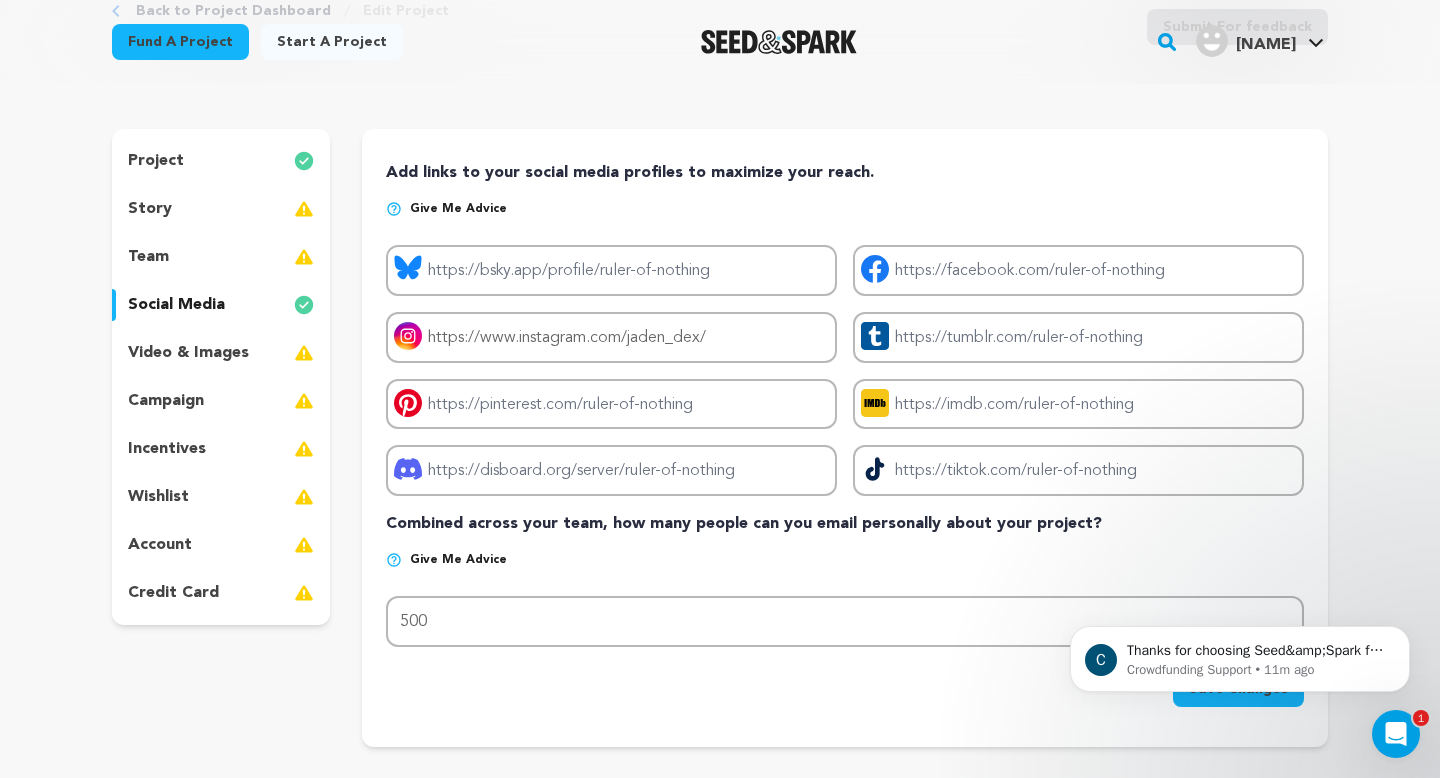 click on "Fund a project
Start a project
Search" at bounding box center [704, 42] 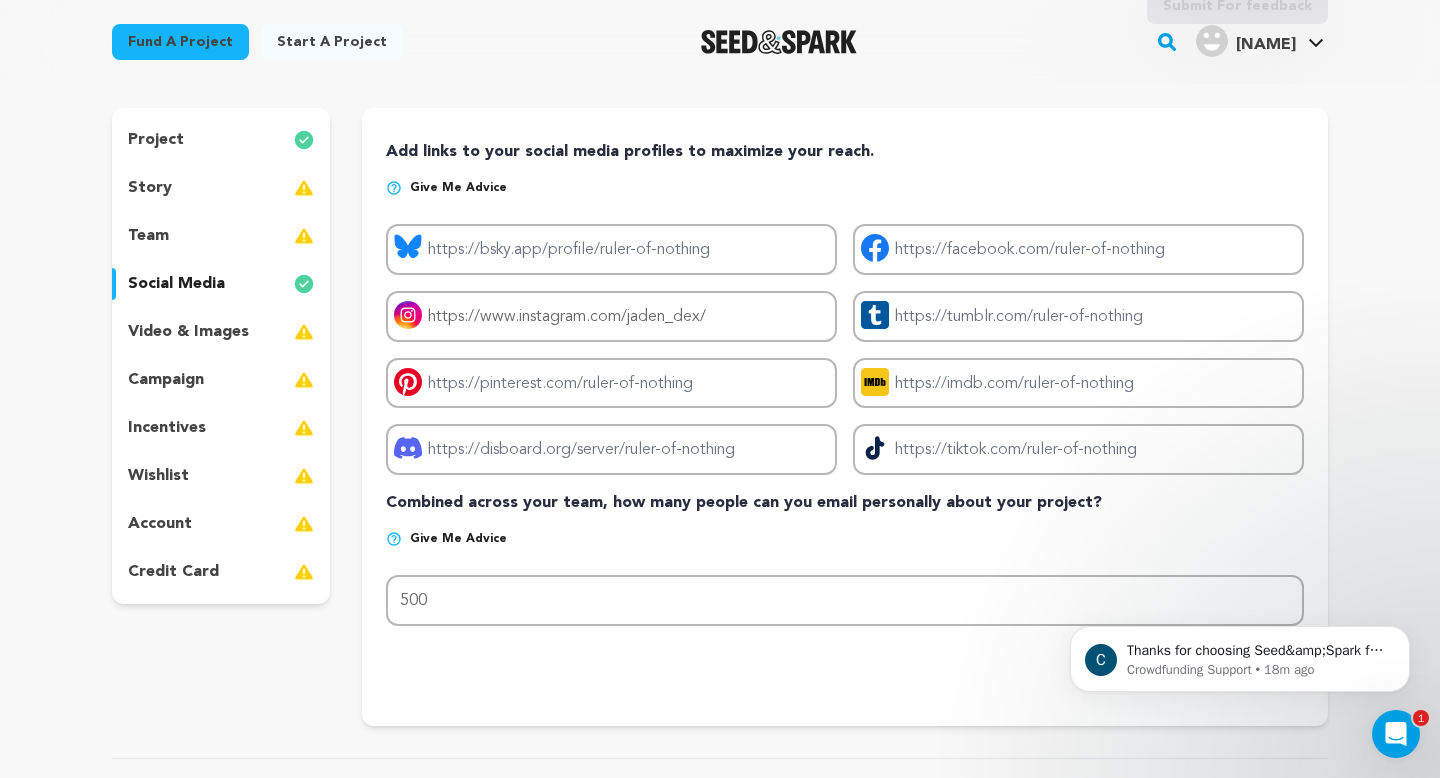scroll, scrollTop: 160, scrollLeft: 0, axis: vertical 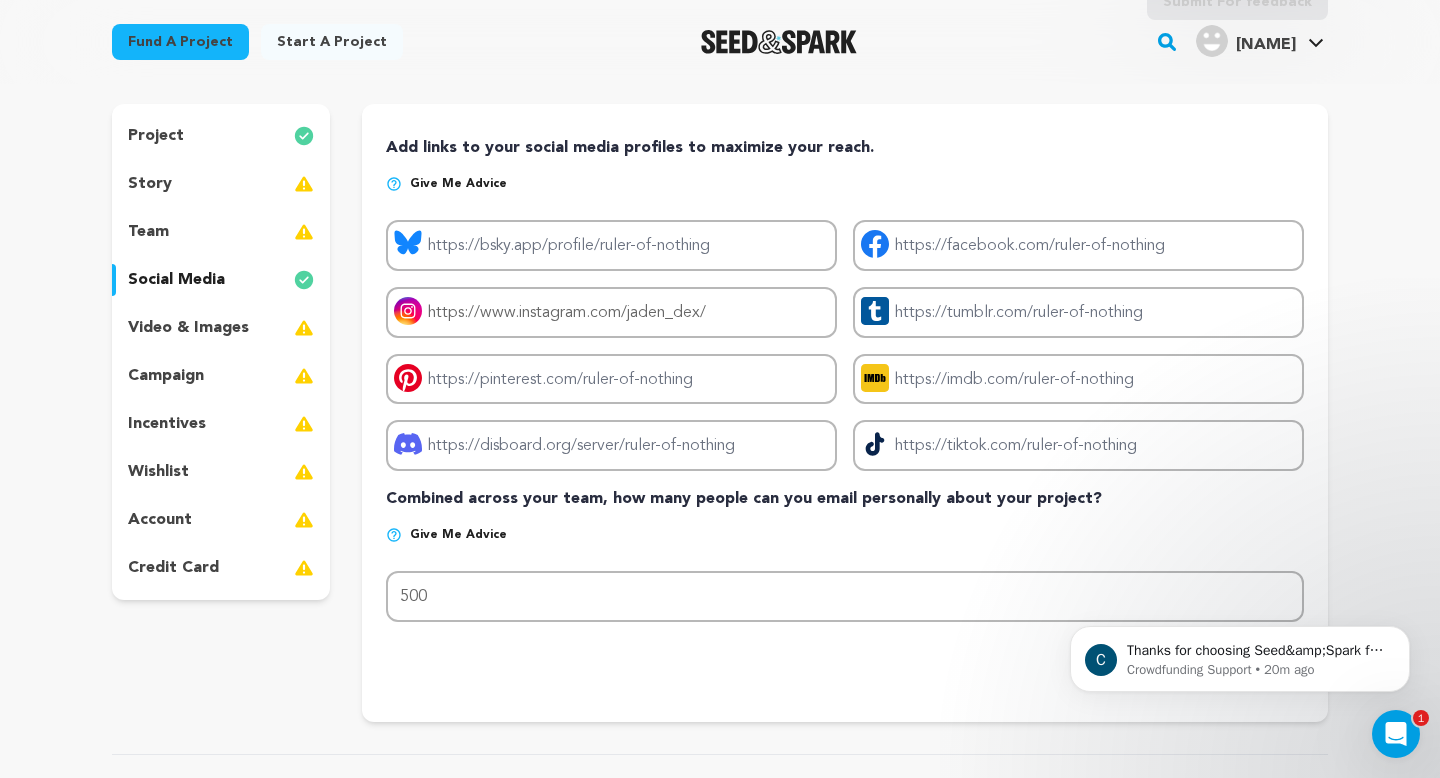 click on "team" at bounding box center [221, 232] 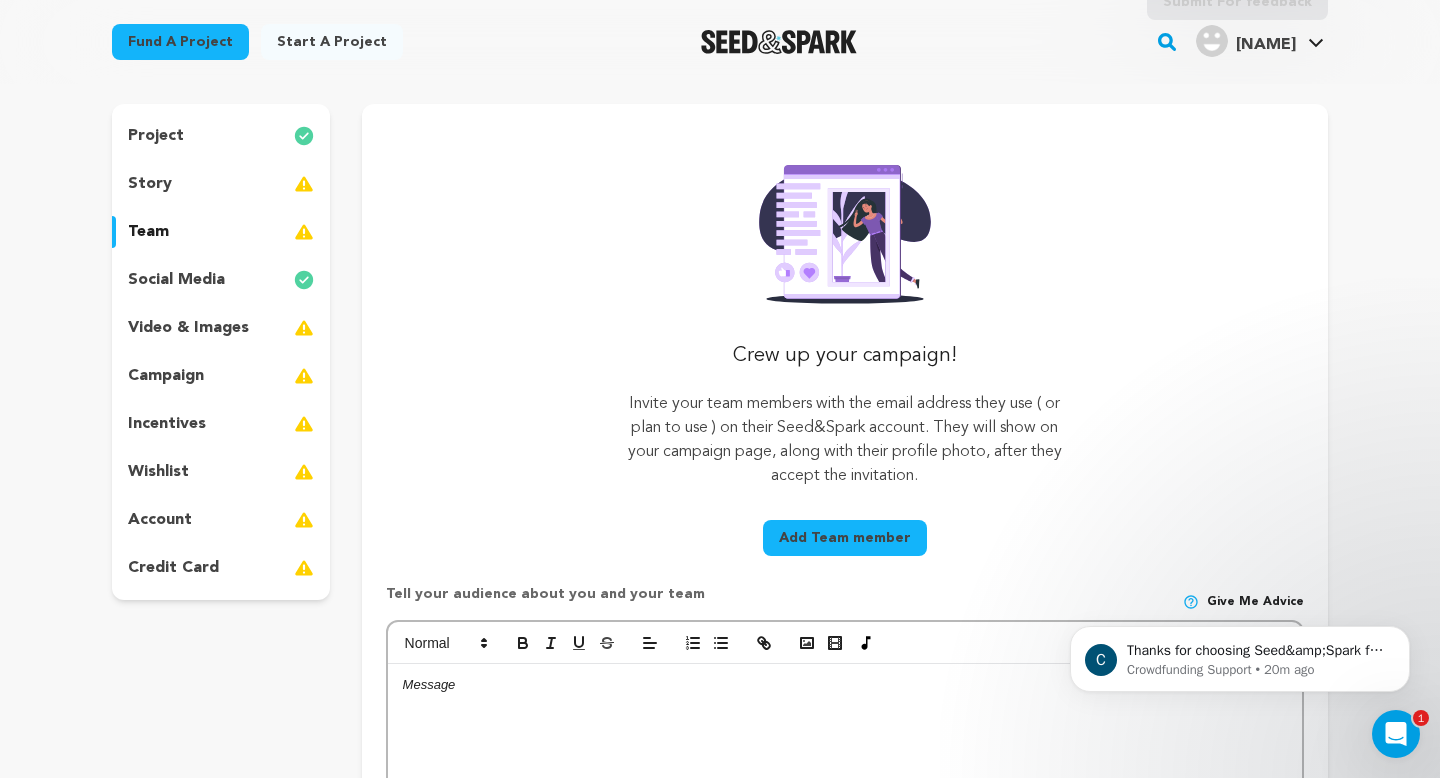 click on "video & images" at bounding box center (188, 328) 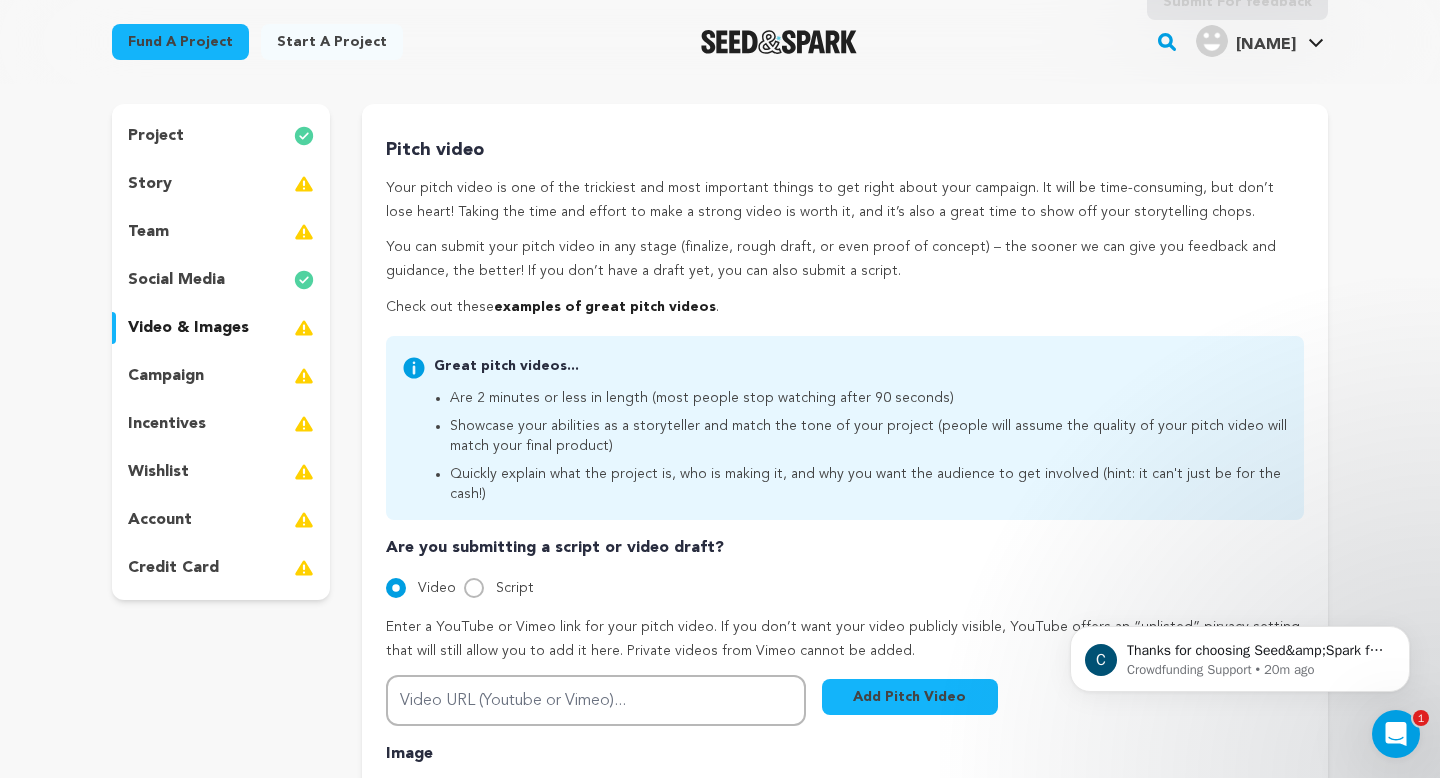 click on "campaign" at bounding box center (221, 376) 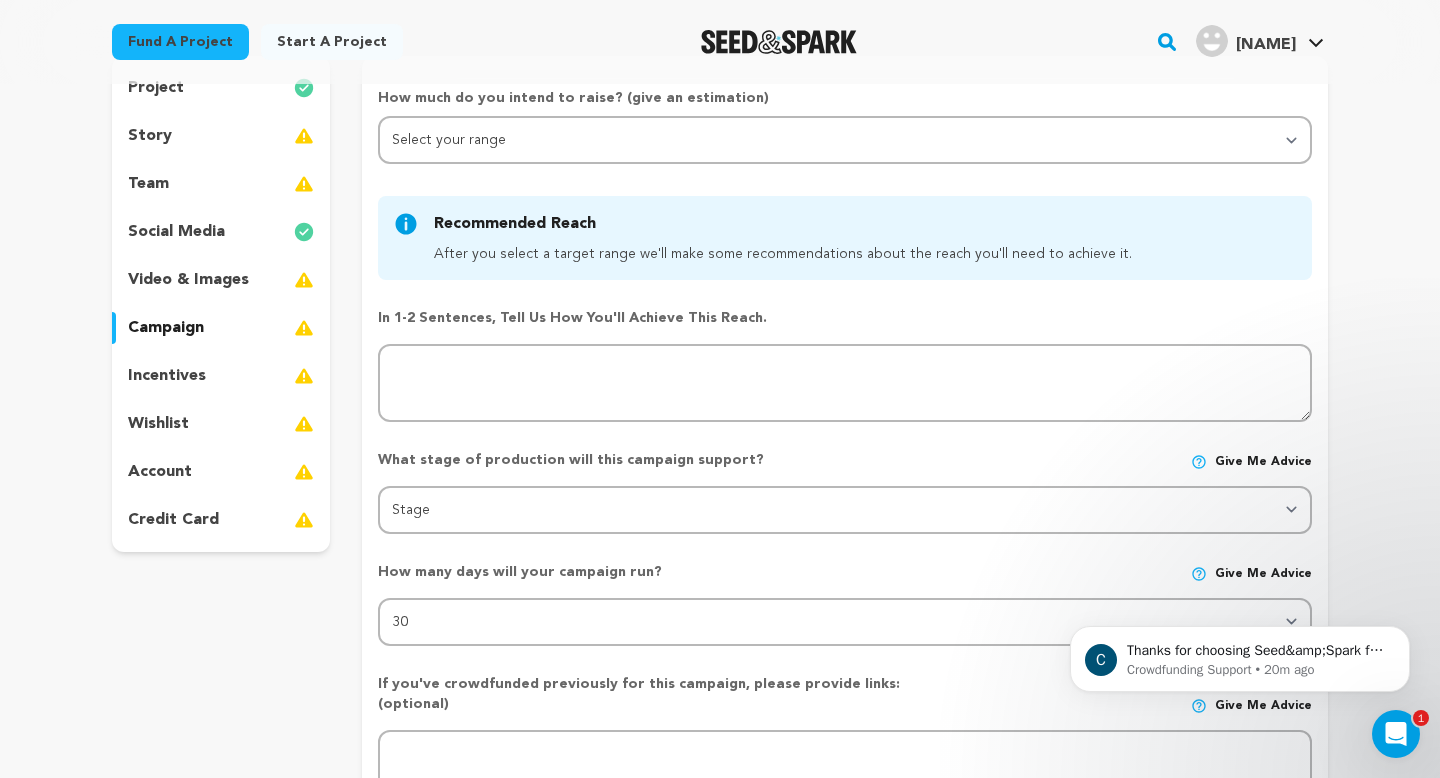 scroll, scrollTop: 0, scrollLeft: 0, axis: both 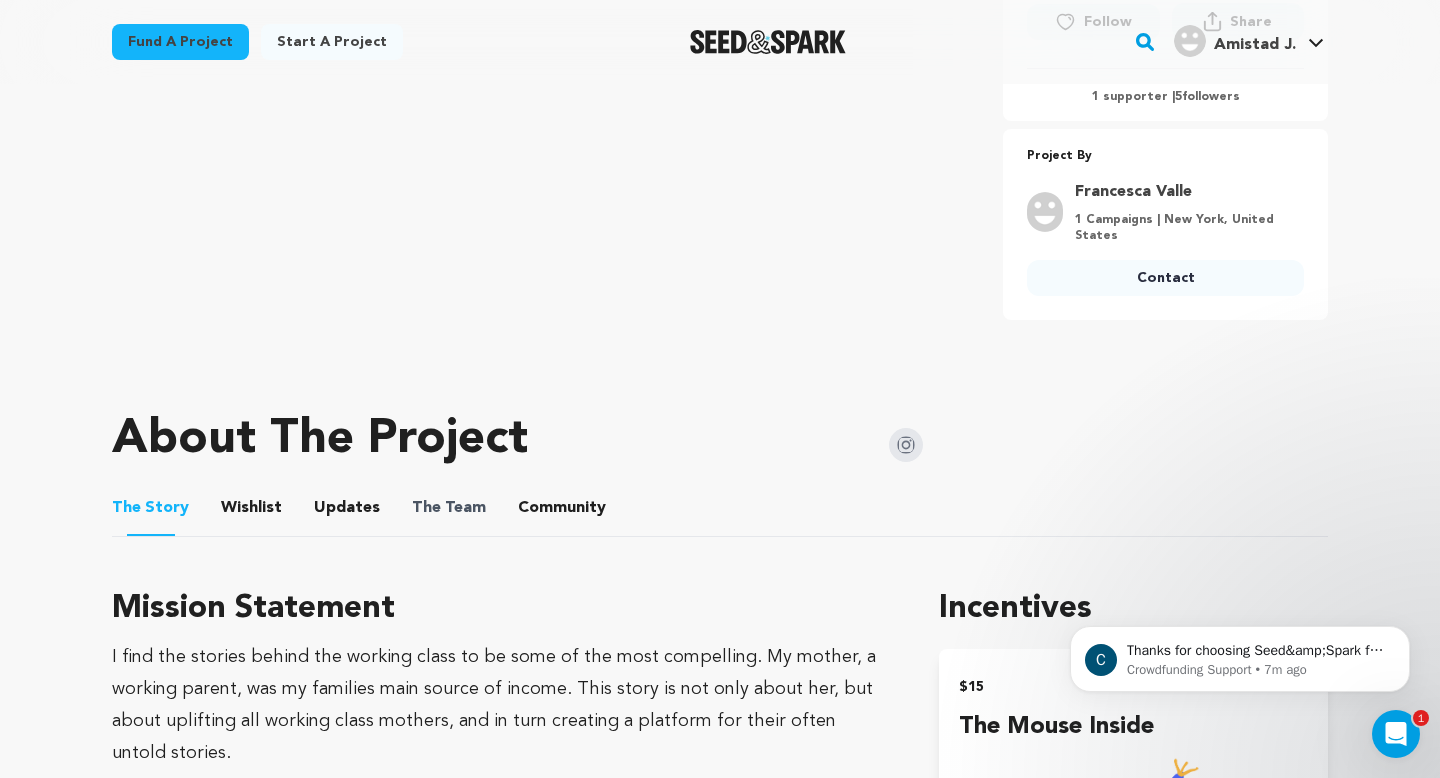 click on "The" at bounding box center (426, 508) 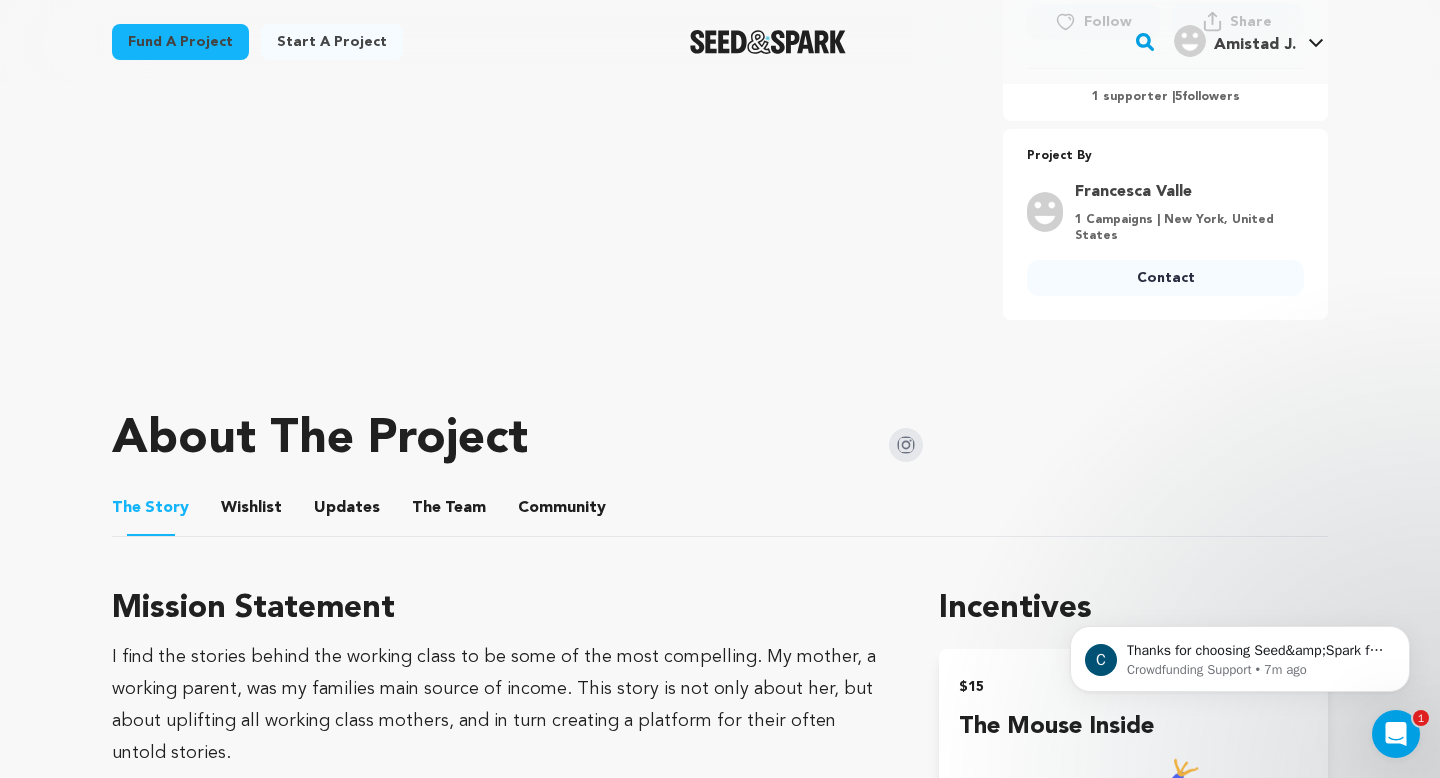 click on "The Team" at bounding box center [449, 512] 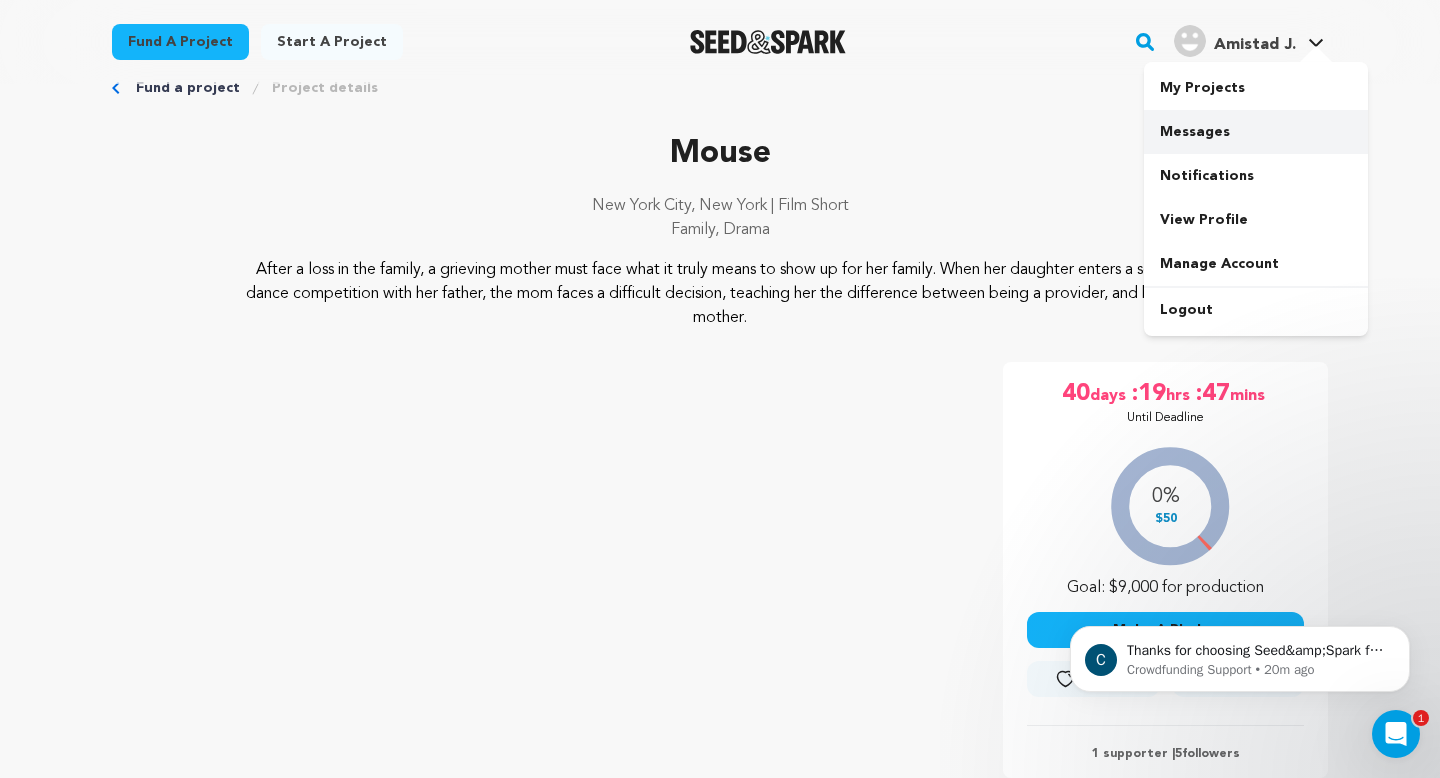 scroll, scrollTop: 0, scrollLeft: 0, axis: both 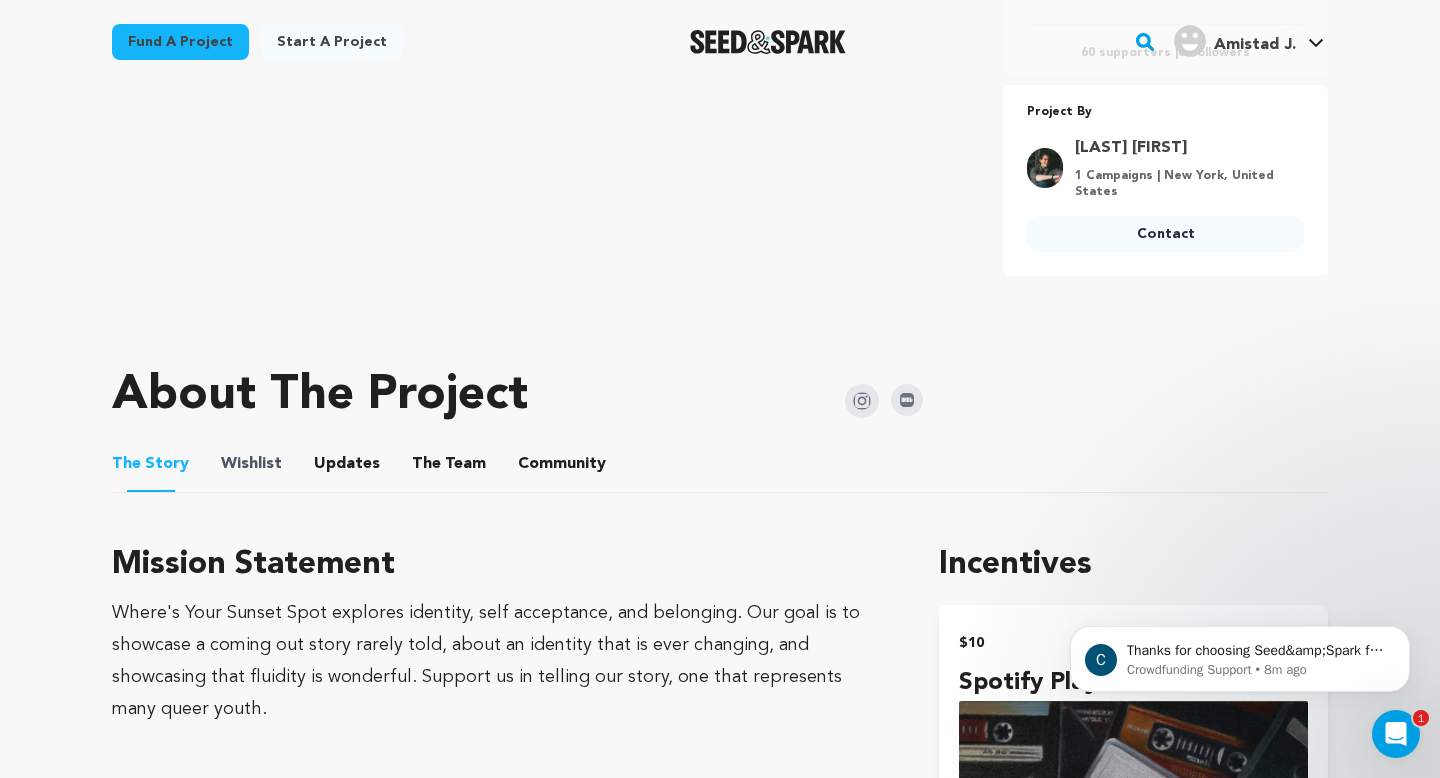 click on "Wishlist" at bounding box center [251, 464] 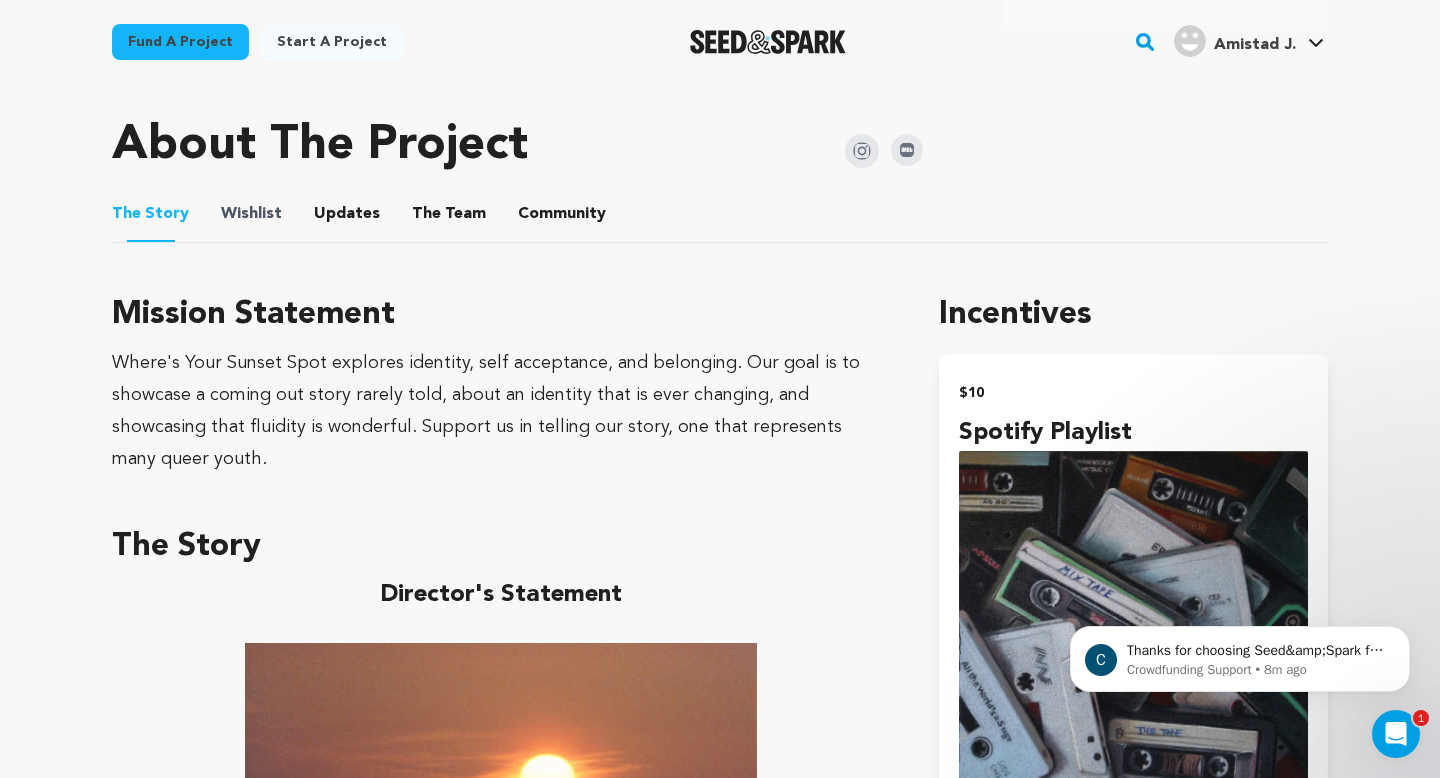scroll, scrollTop: 942, scrollLeft: 0, axis: vertical 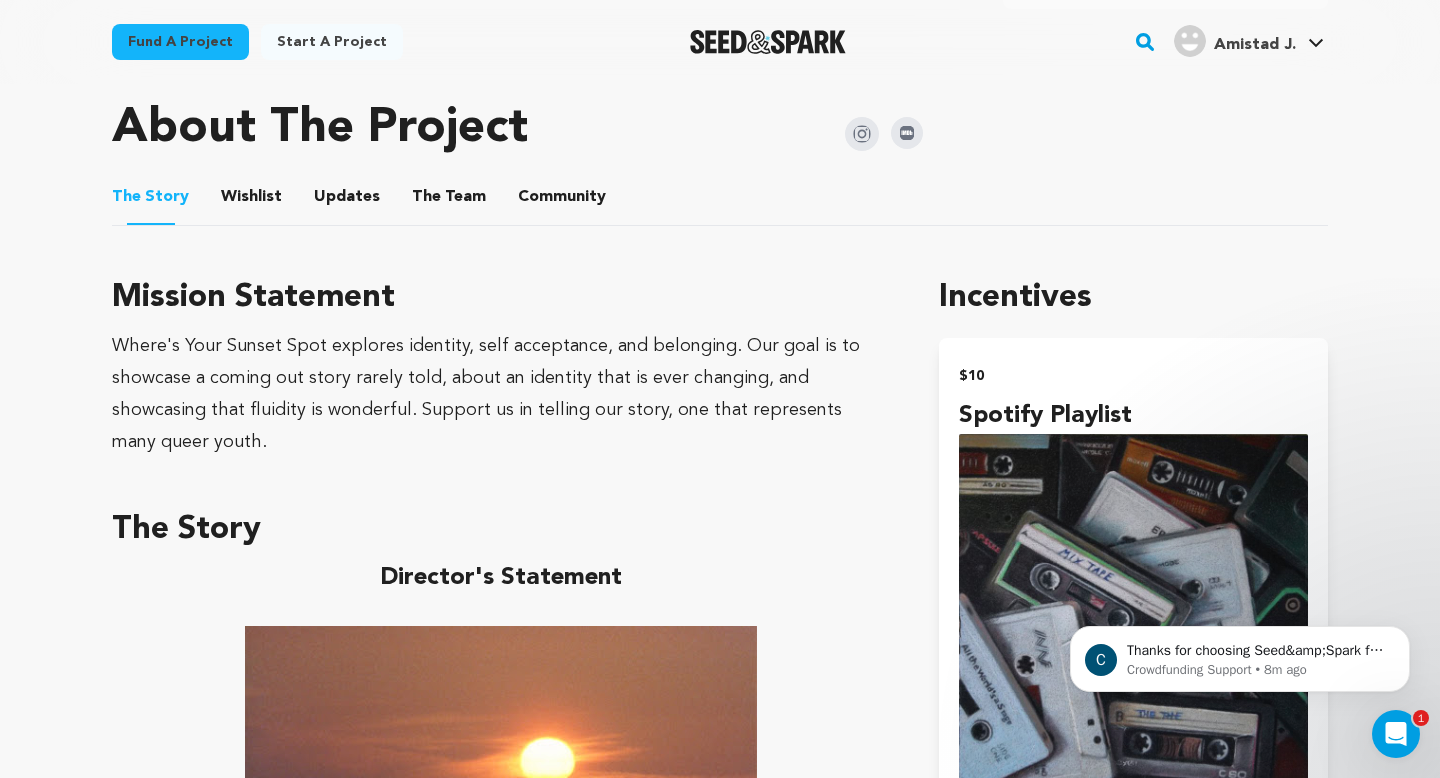 click on "The Team" at bounding box center (449, 201) 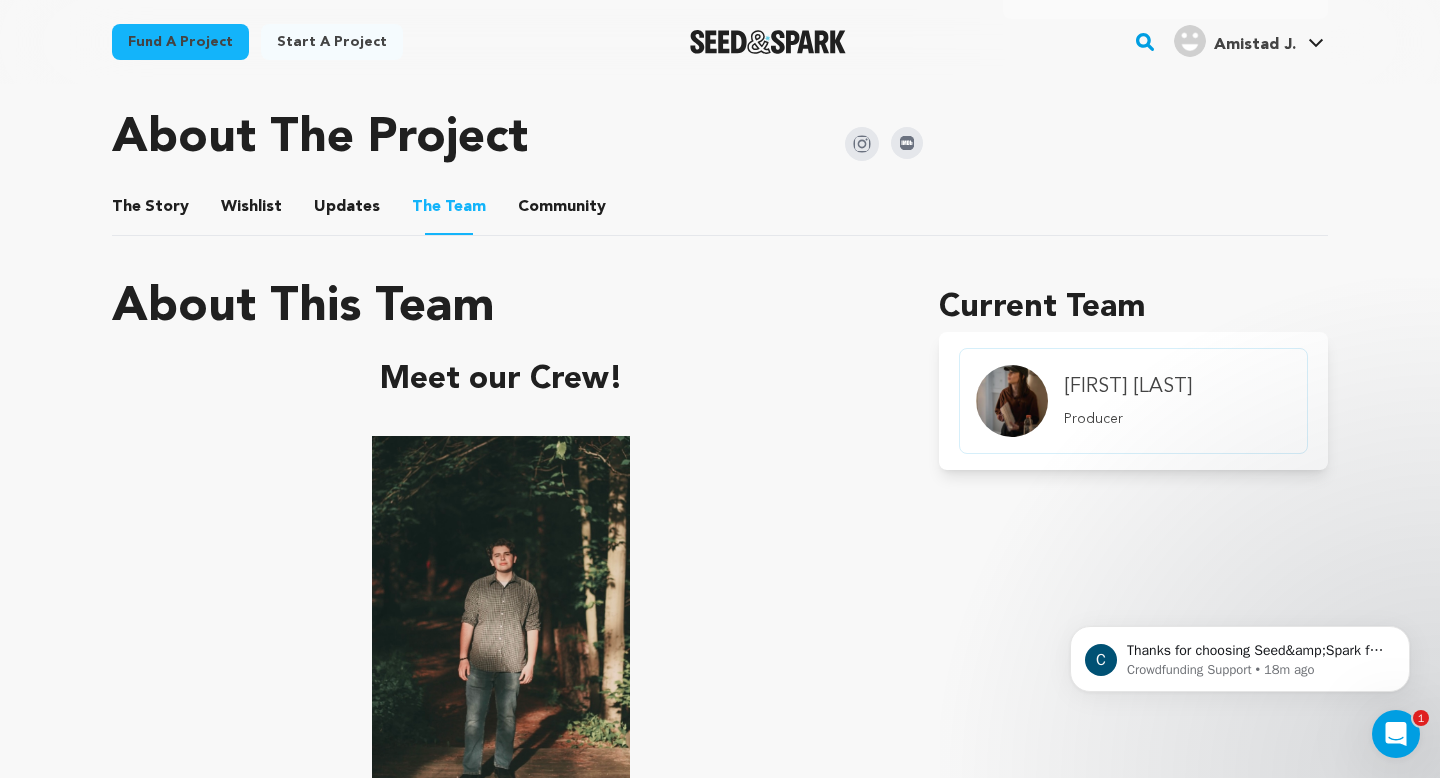 scroll, scrollTop: 787, scrollLeft: 0, axis: vertical 